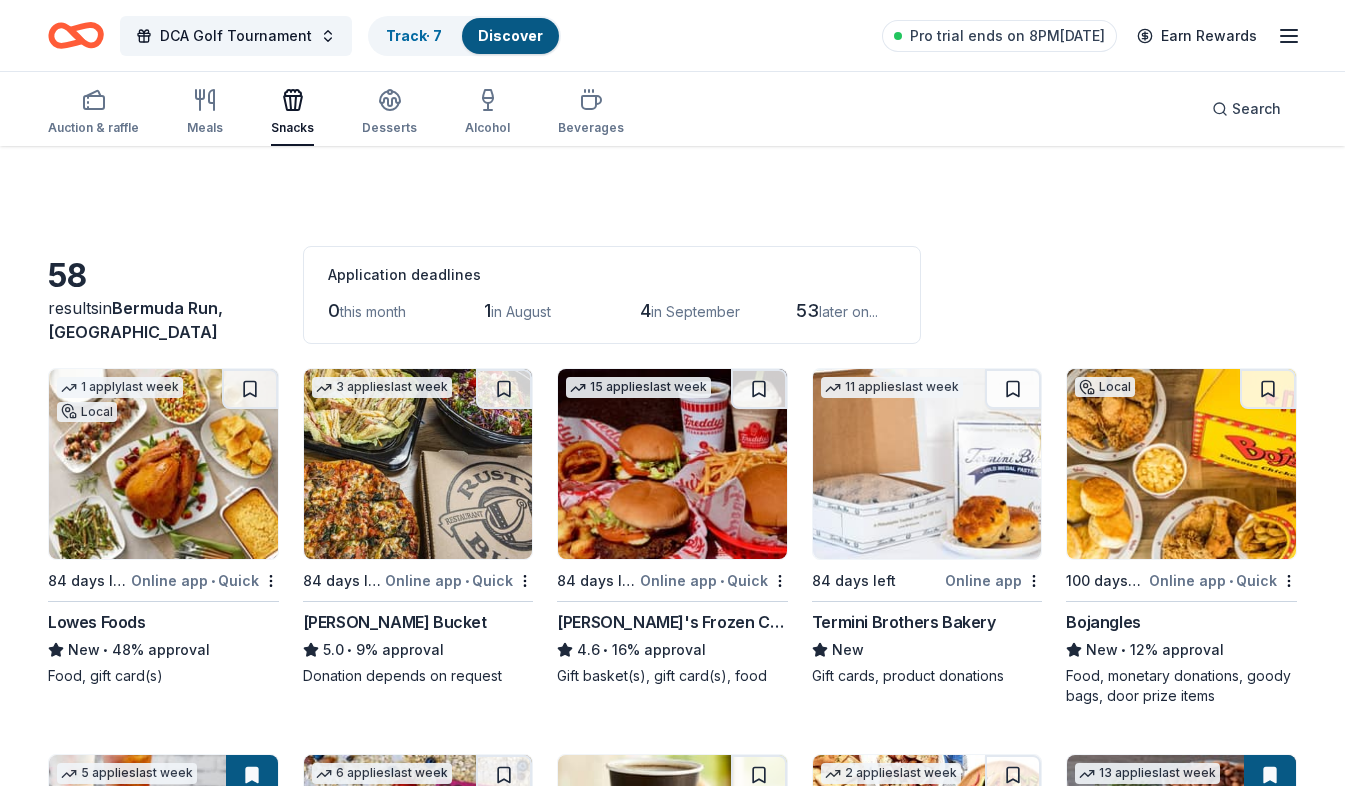 scroll, scrollTop: 3922, scrollLeft: 0, axis: vertical 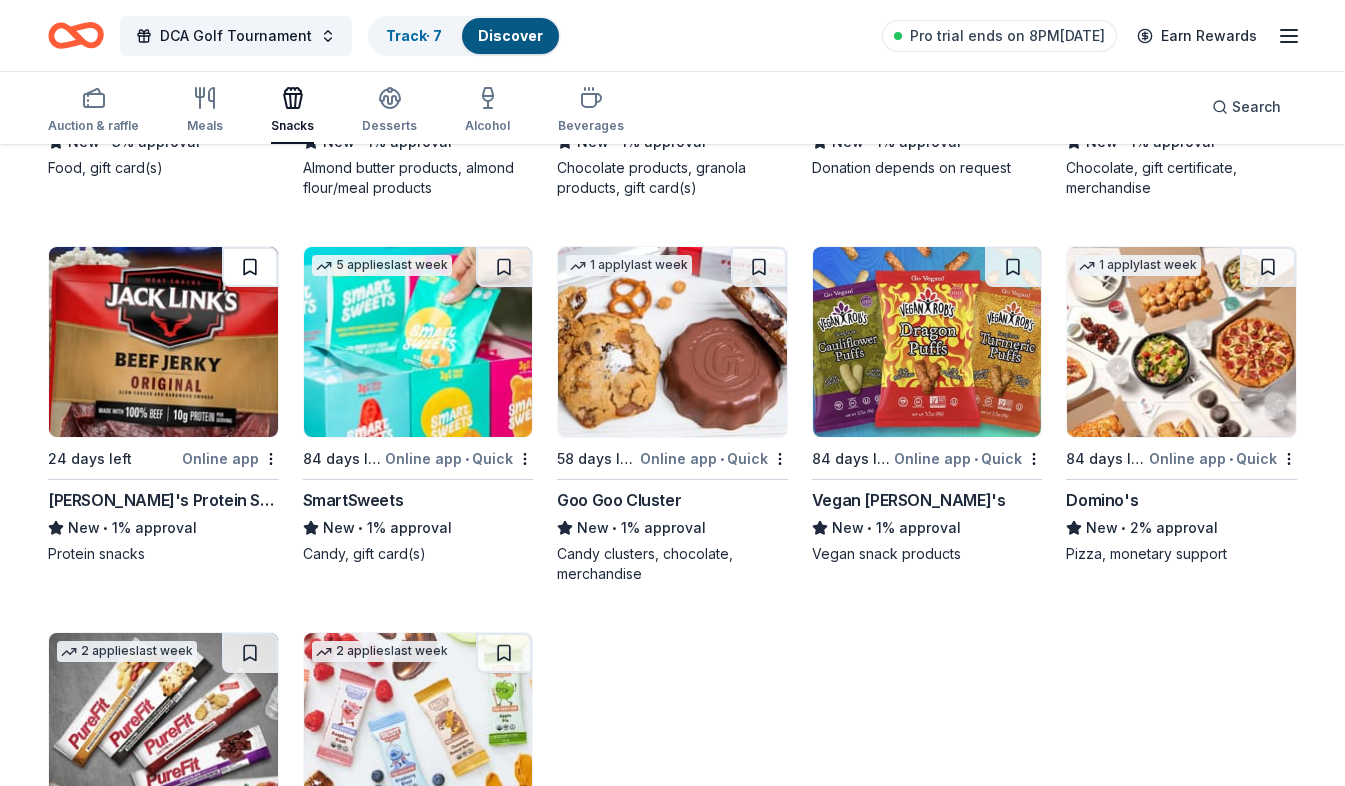 click at bounding box center [250, 267] 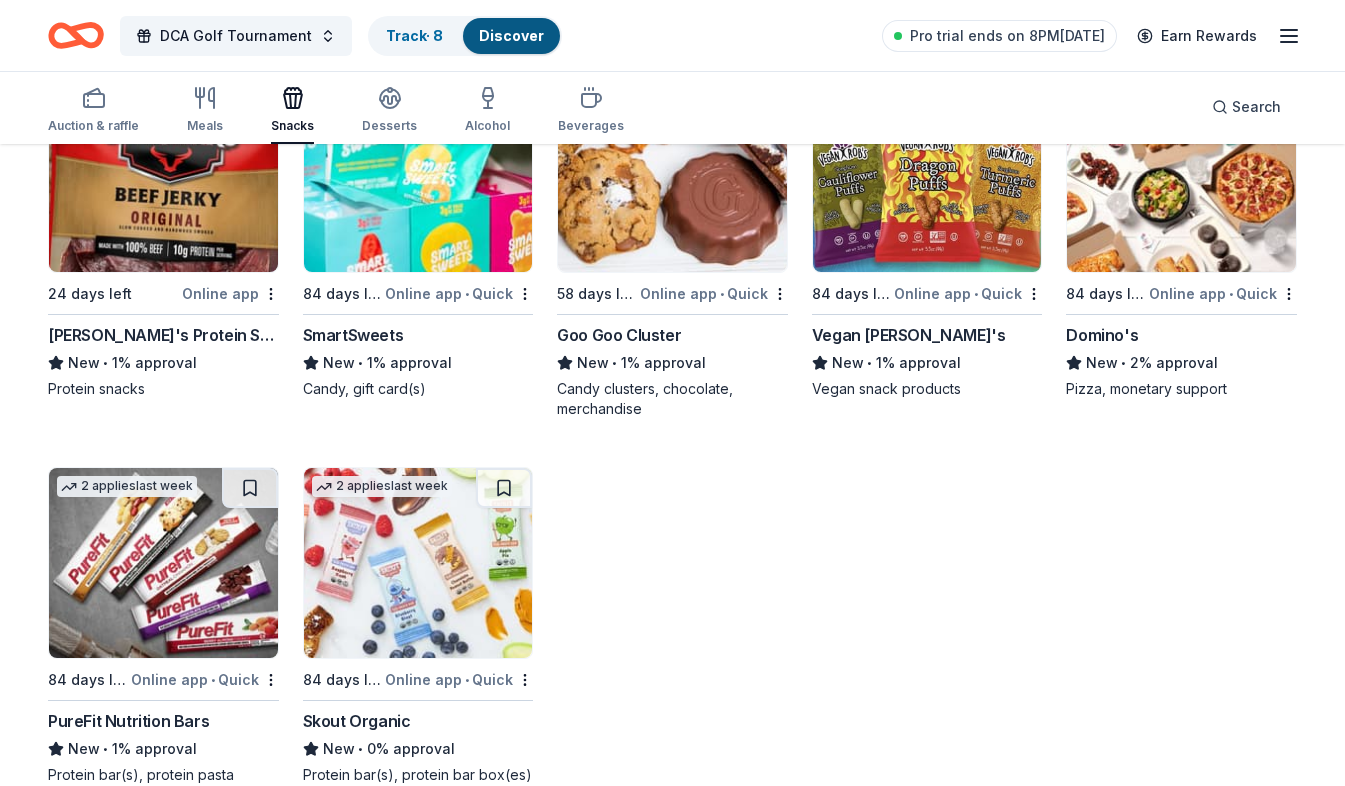 scroll, scrollTop: 4122, scrollLeft: 0, axis: vertical 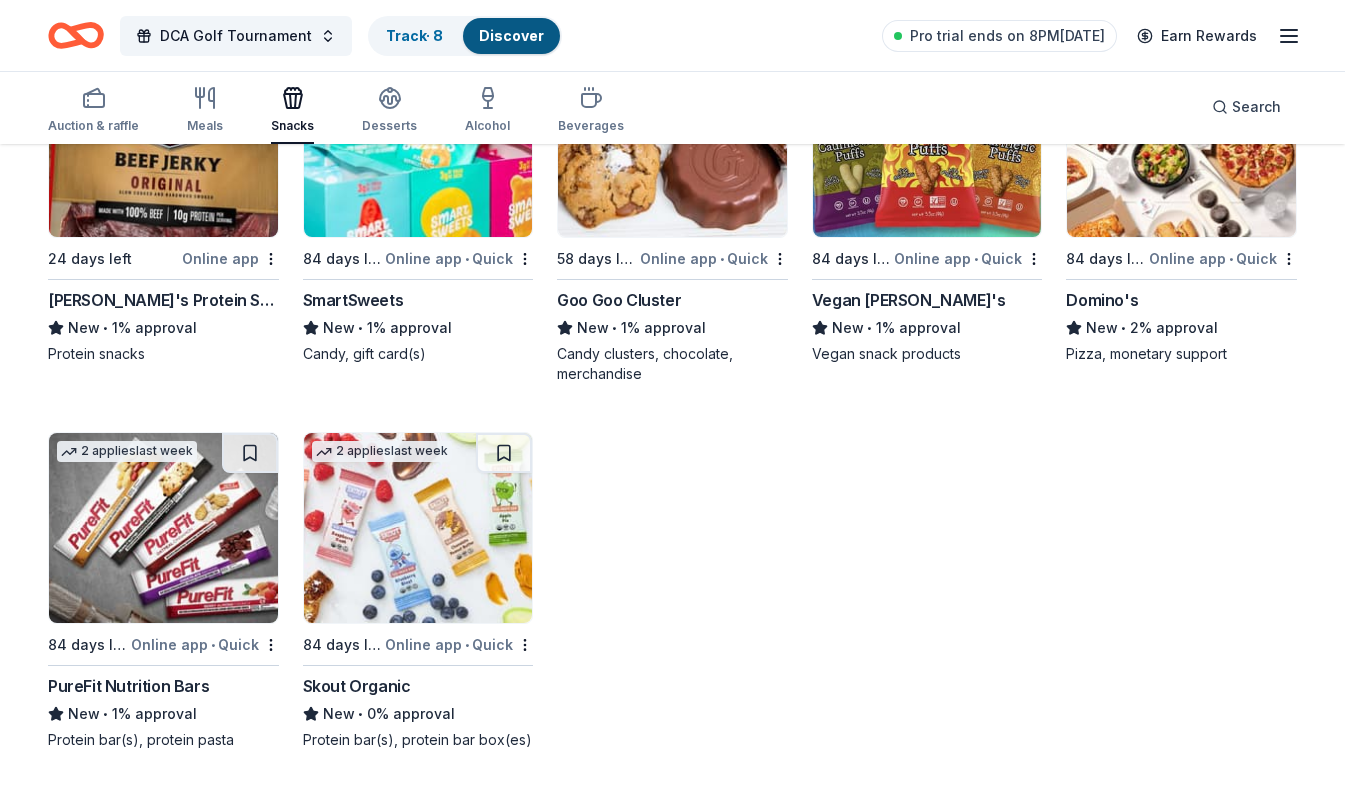 click at bounding box center [163, 528] 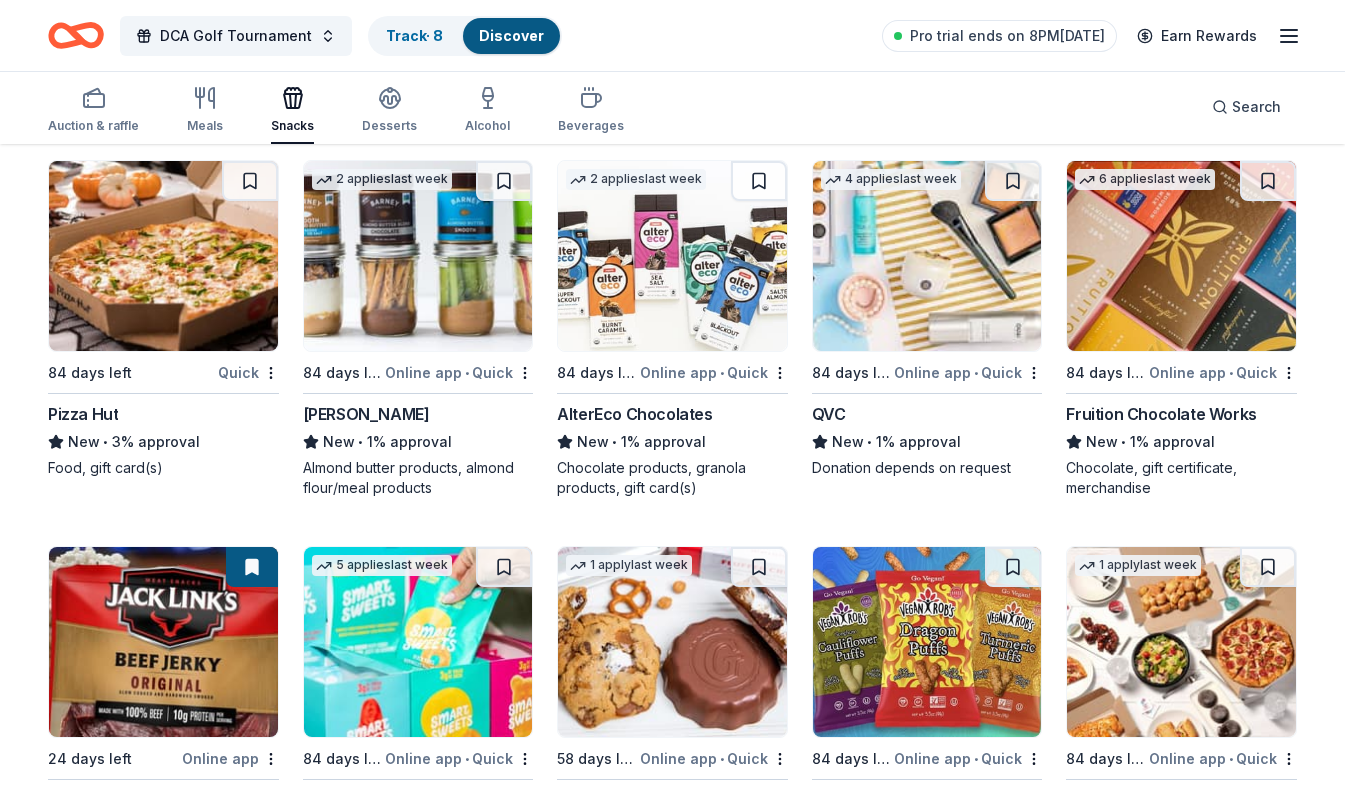 scroll, scrollTop: 3322, scrollLeft: 0, axis: vertical 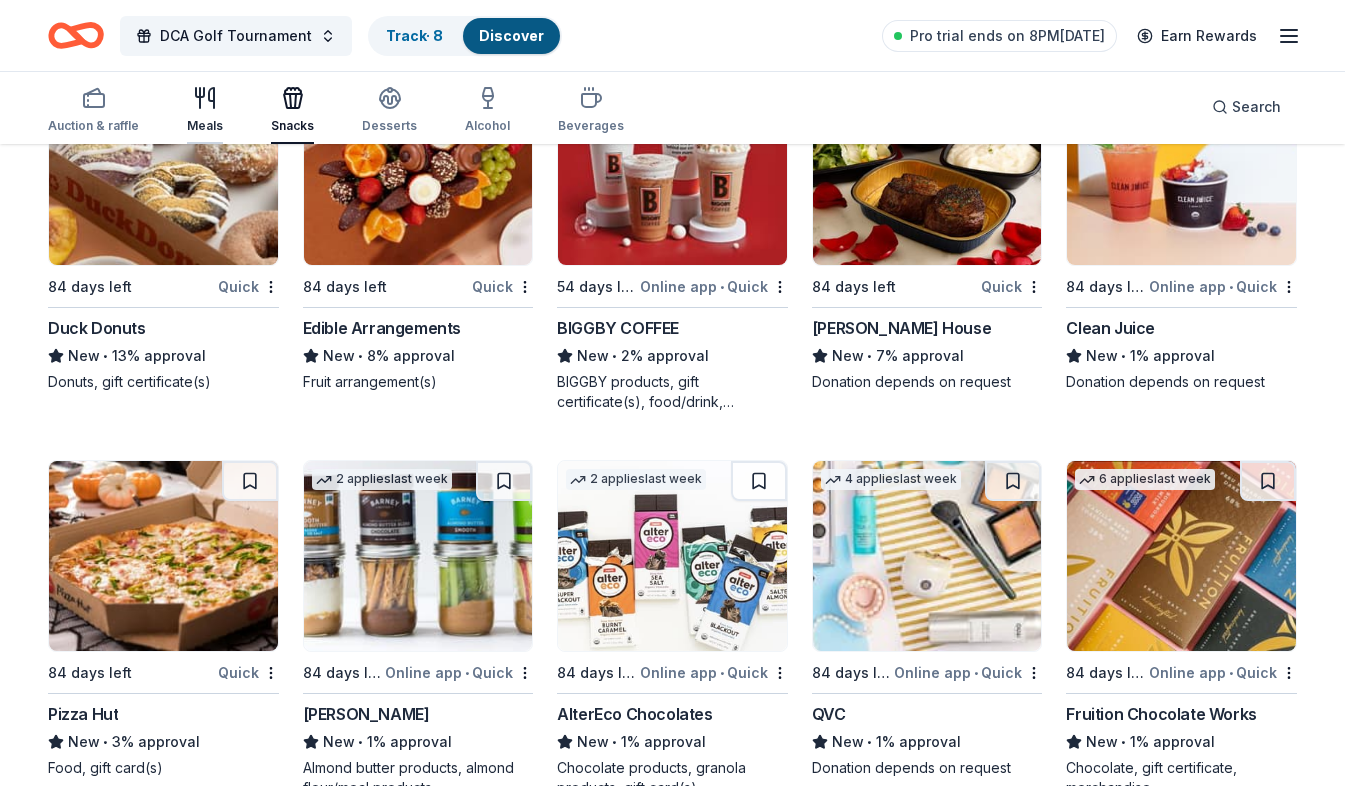 click on "Meals" at bounding box center [205, 126] 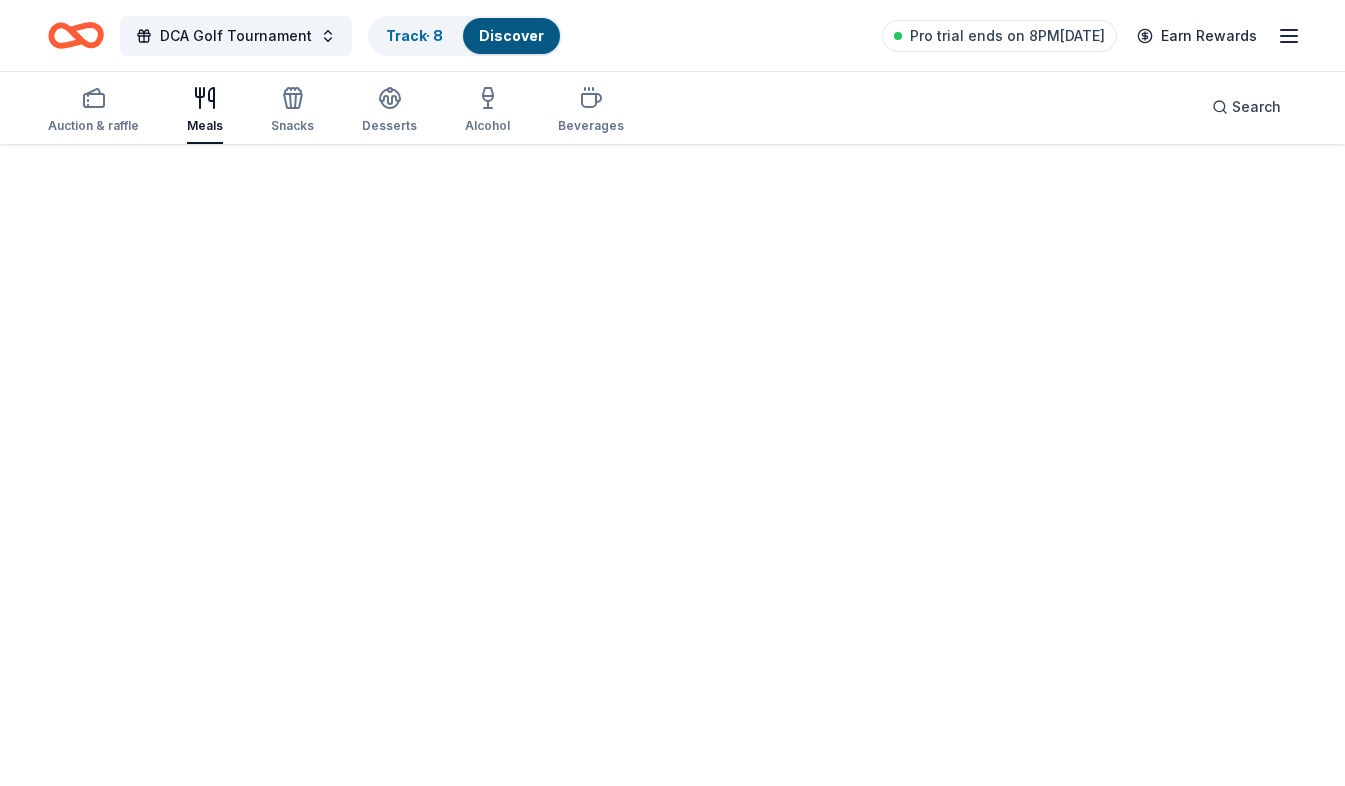 scroll, scrollTop: 0, scrollLeft: 0, axis: both 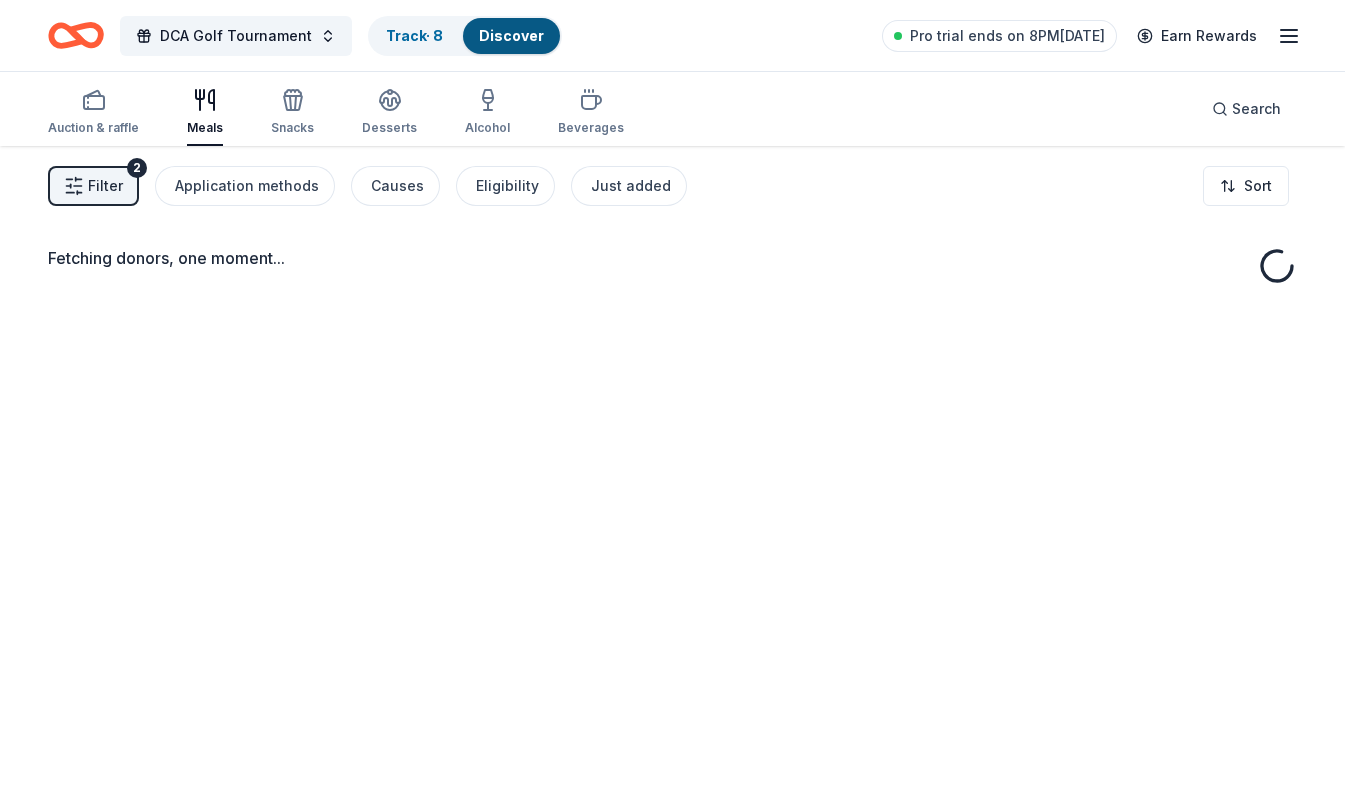click on "Filter 2" at bounding box center [93, 186] 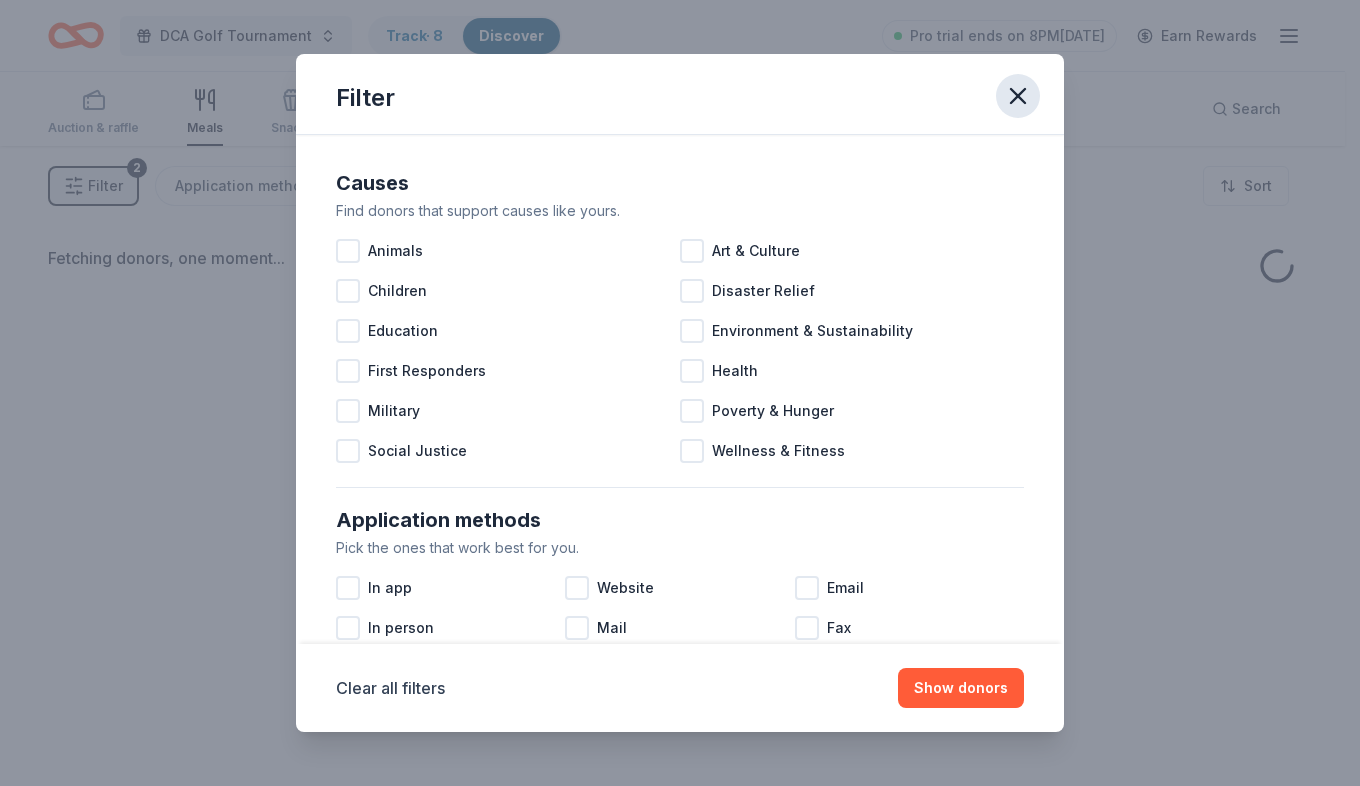 click 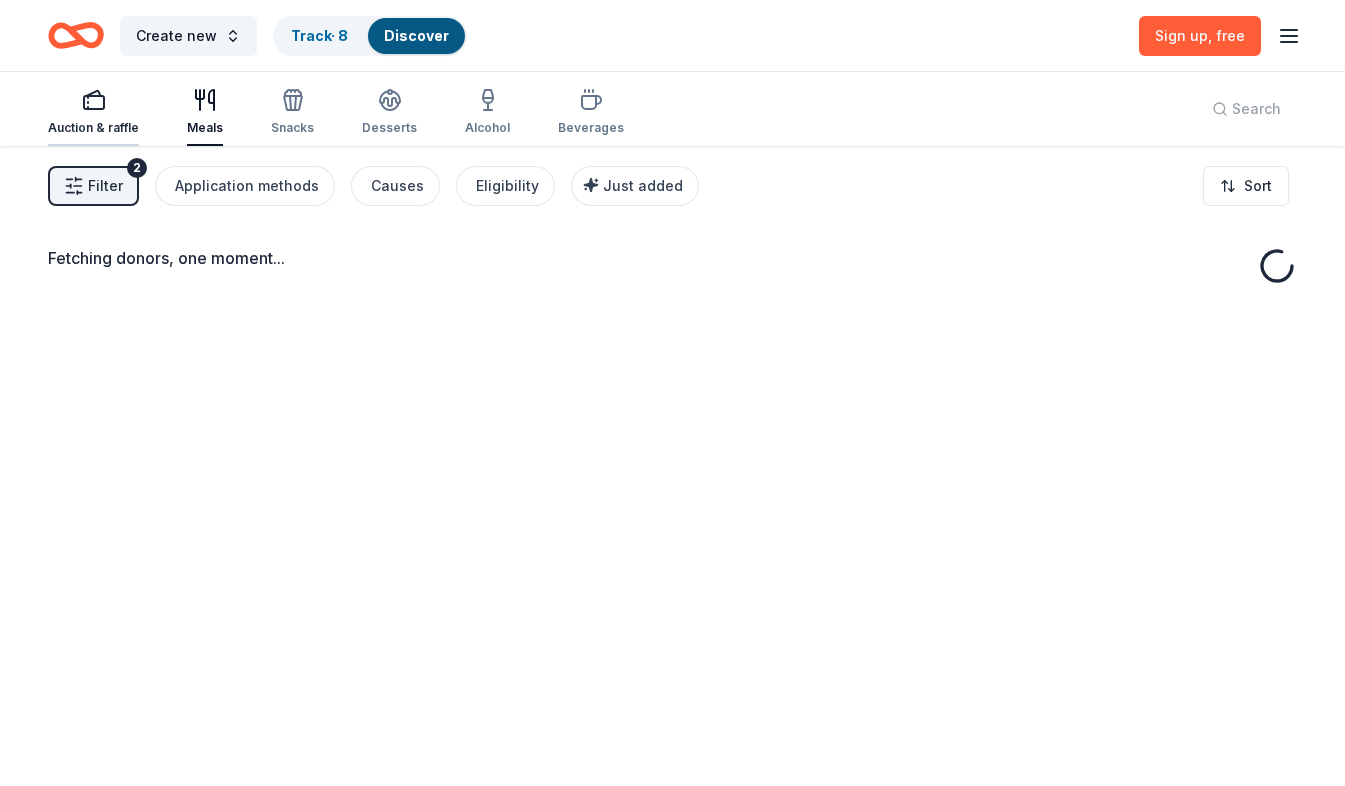 click on "Auction & raffle" at bounding box center (93, 112) 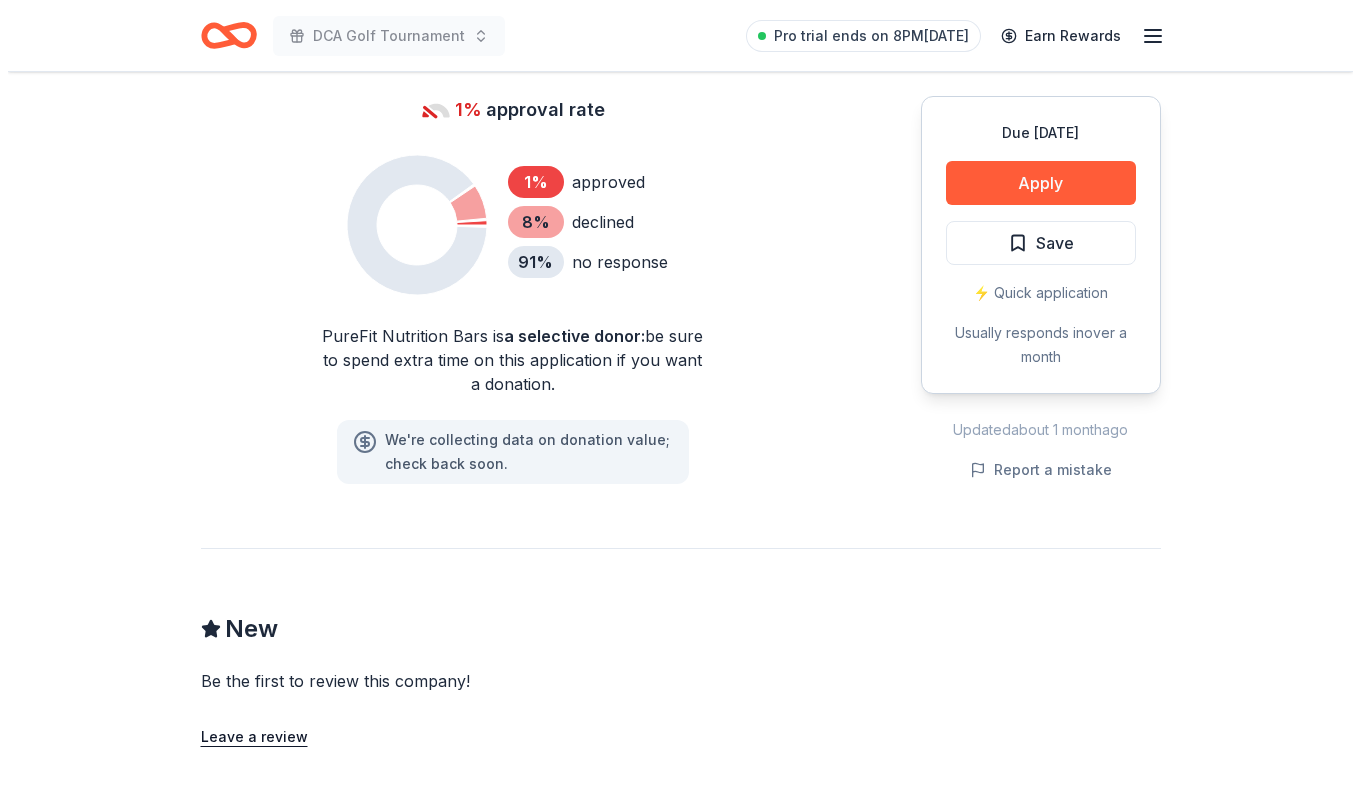 scroll, scrollTop: 1300, scrollLeft: 0, axis: vertical 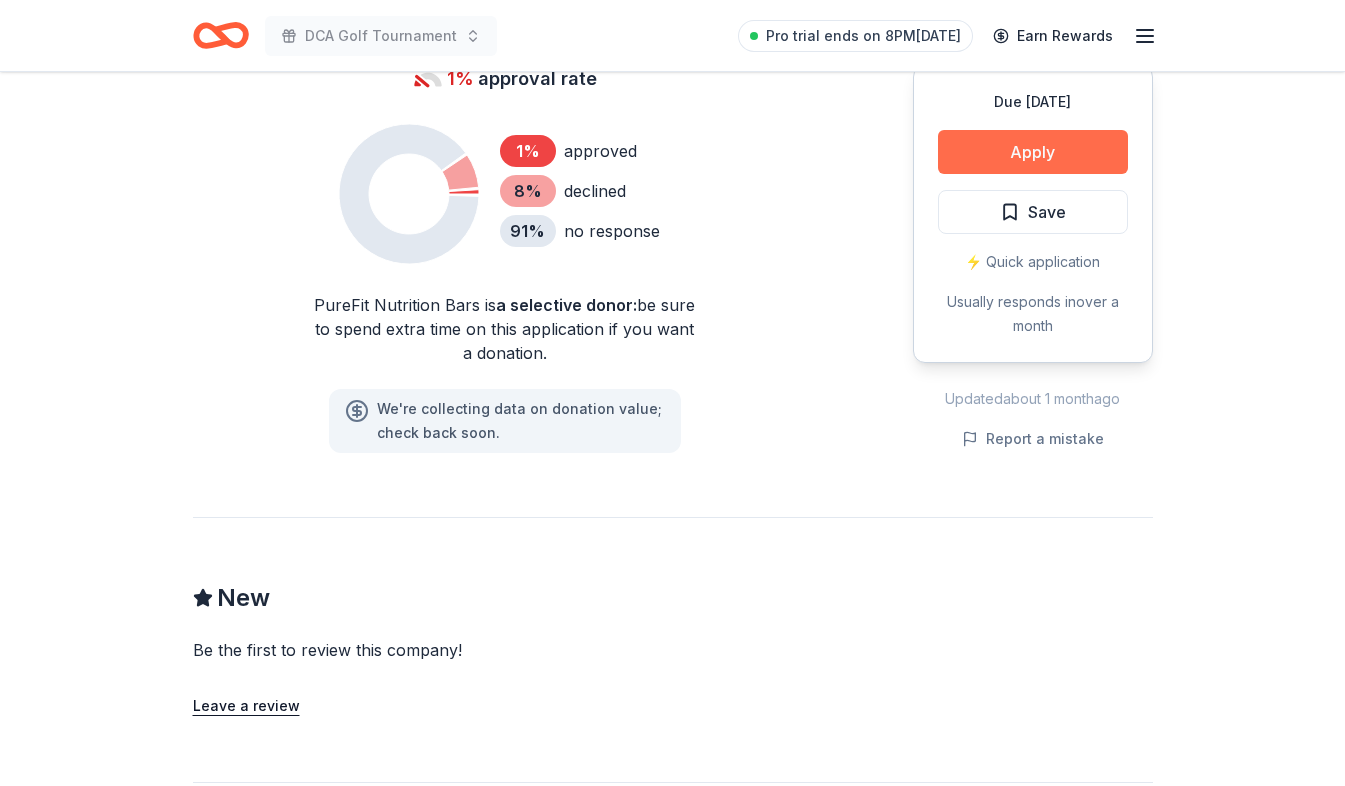 click on "Apply" at bounding box center (1033, 152) 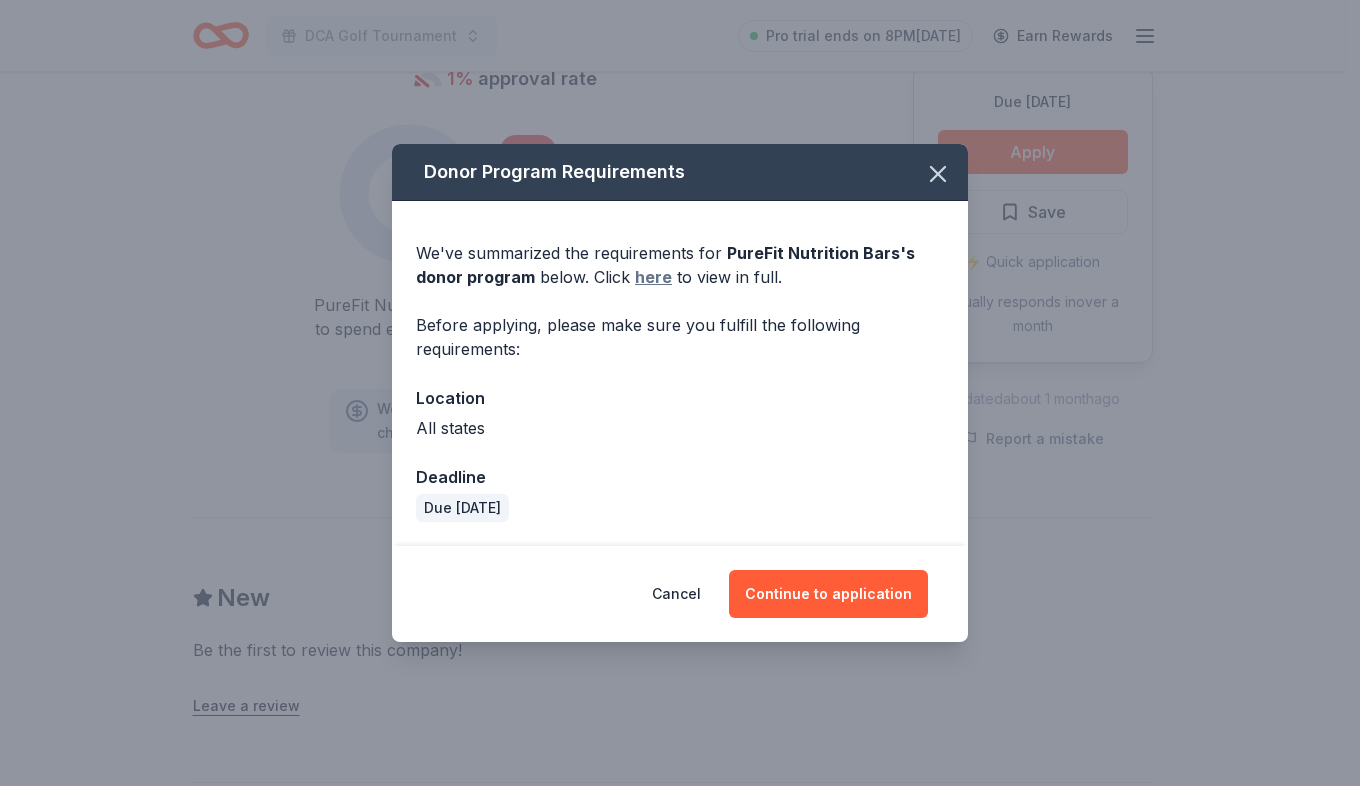 click on "here" at bounding box center (653, 277) 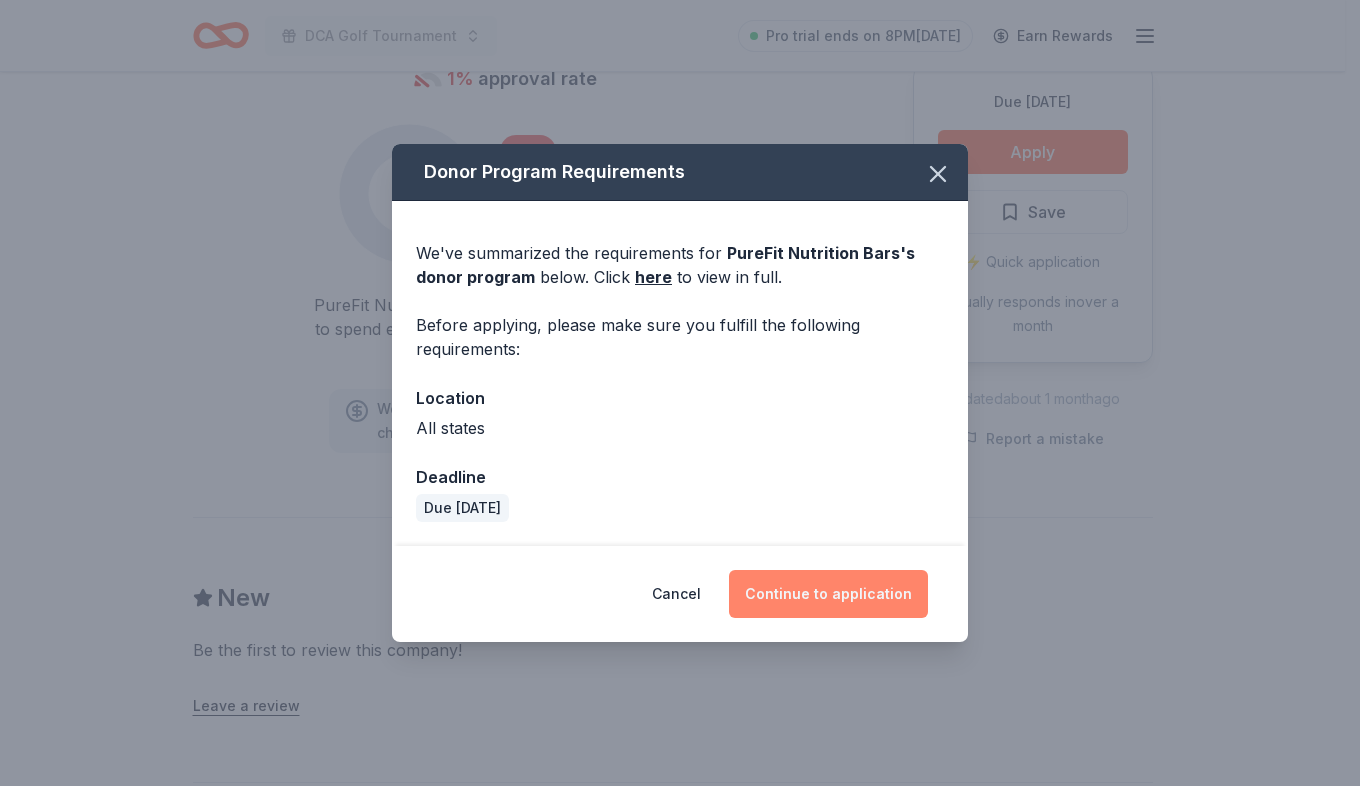 click on "Continue to application" at bounding box center (828, 594) 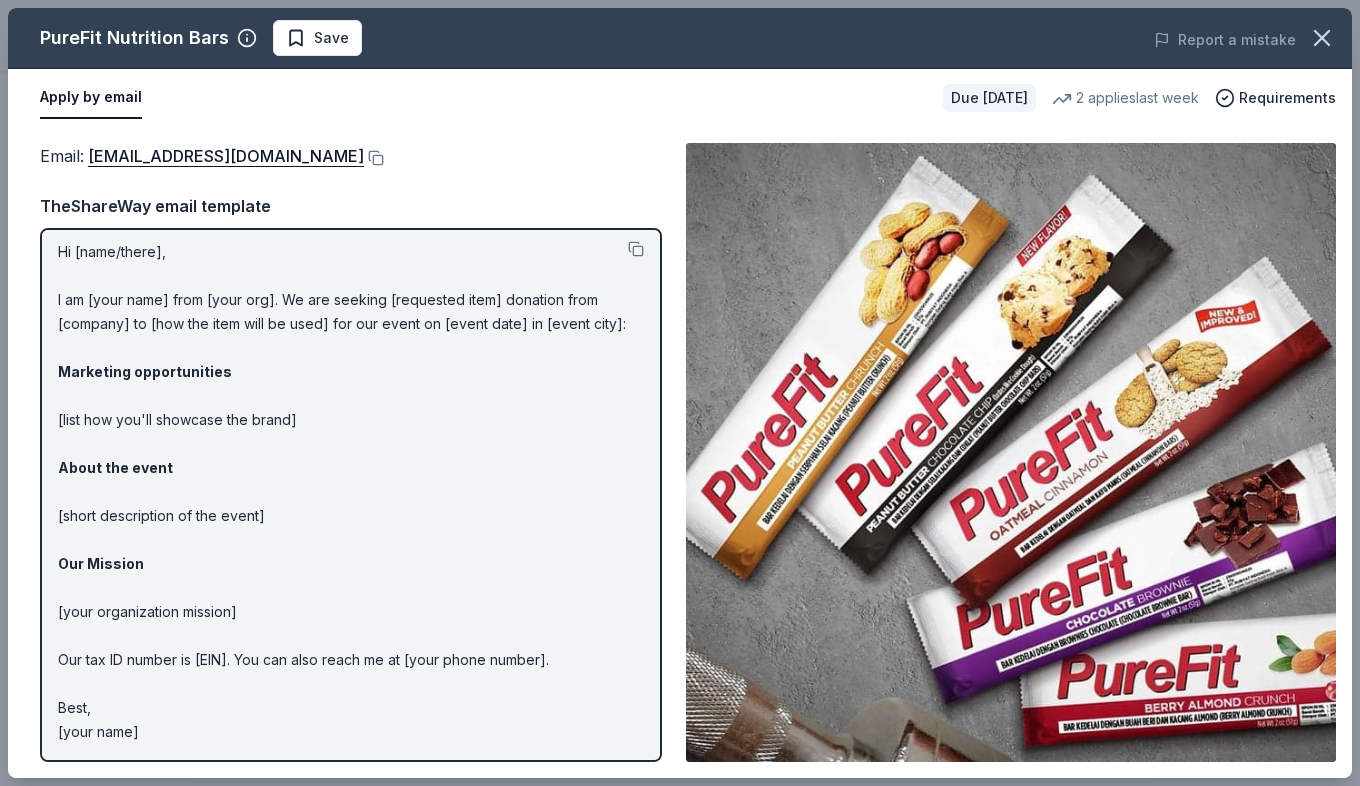 scroll, scrollTop: 0, scrollLeft: 0, axis: both 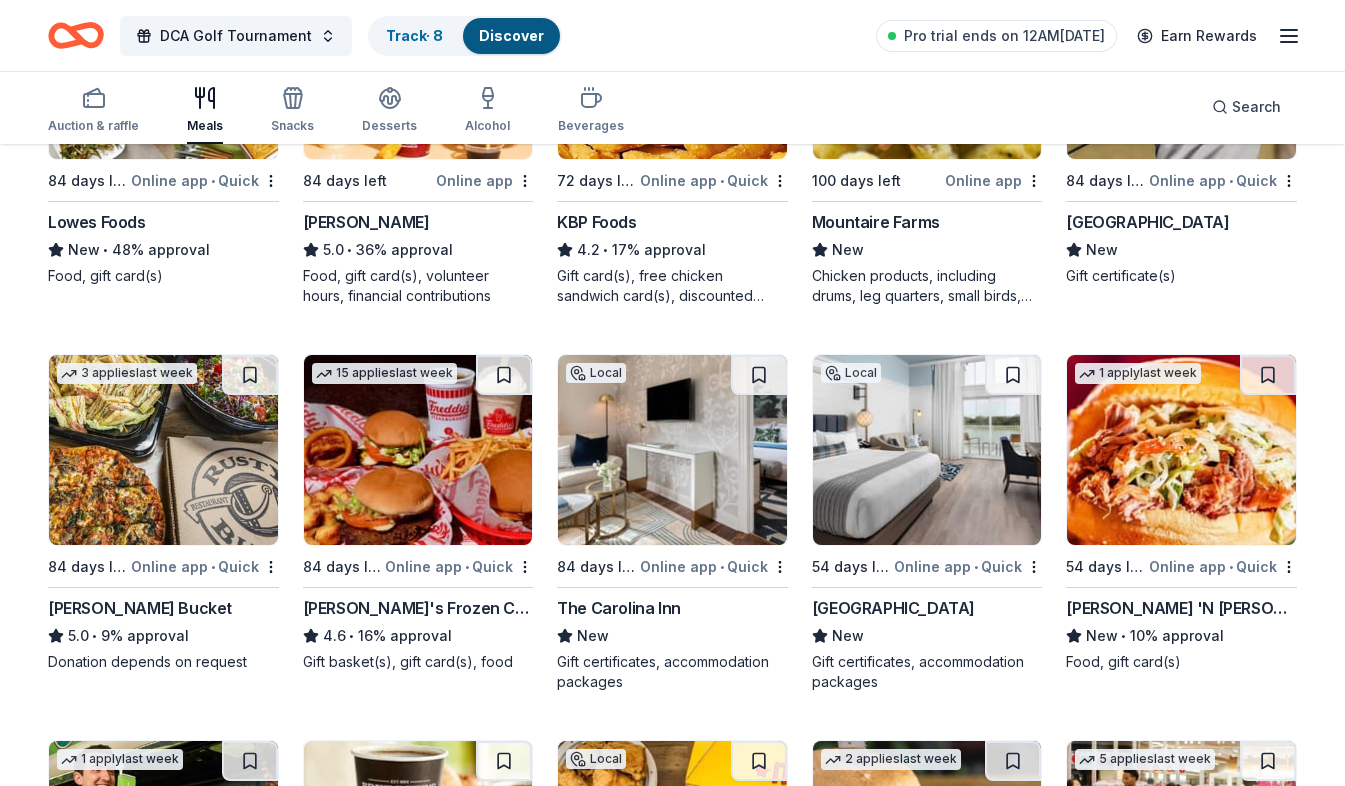 click at bounding box center [672, 450] 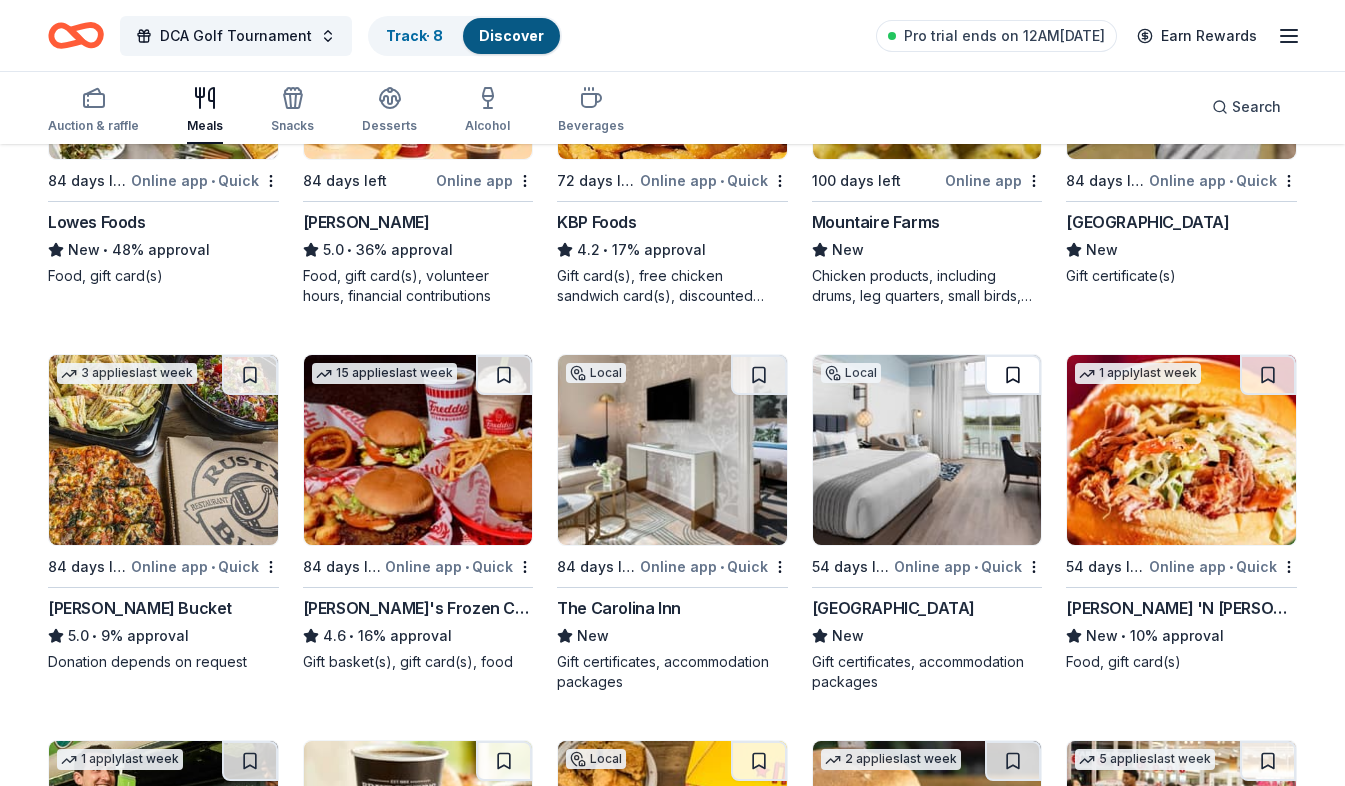 click at bounding box center [1013, 375] 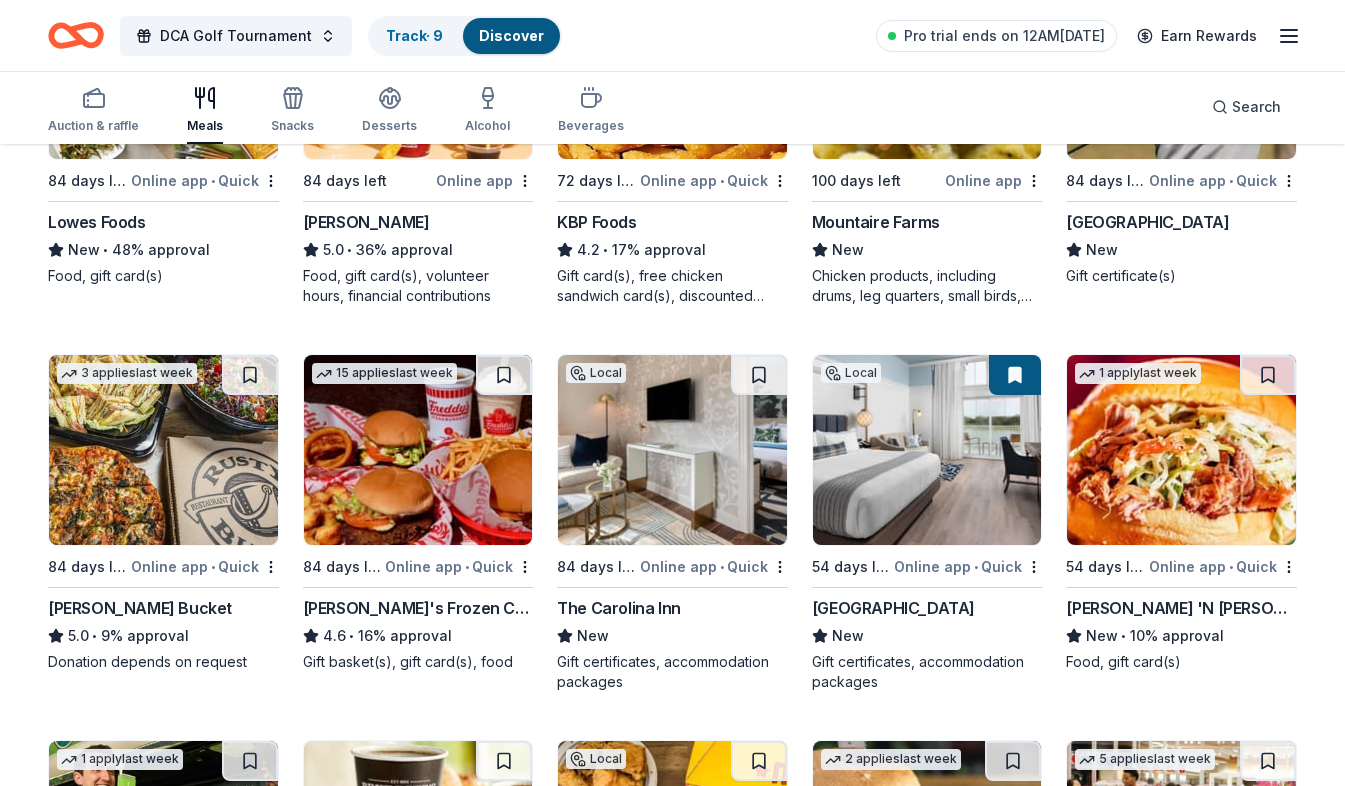 click at bounding box center [1015, 375] 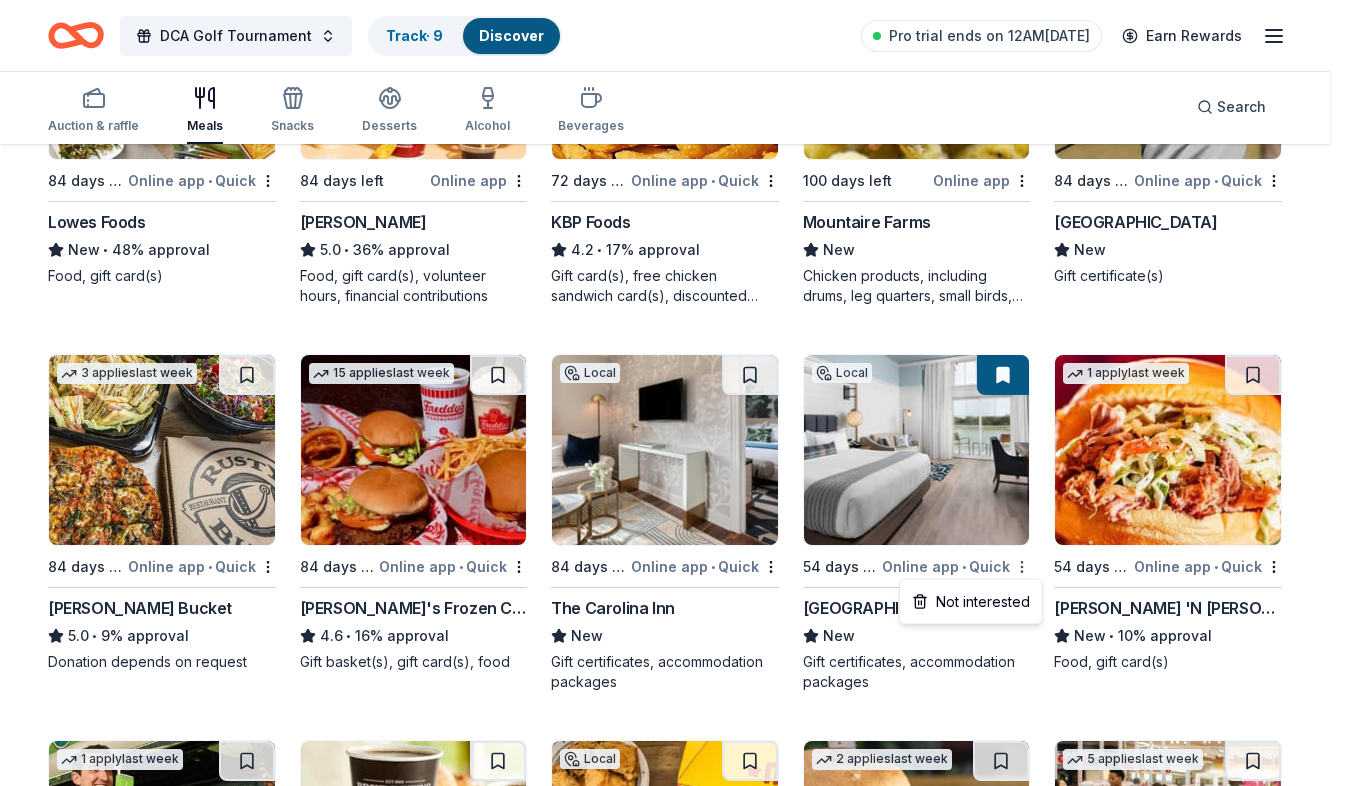 click on "DCA Golf Tournament Track  · 9 Discover Pro trial ends on 12AM, 7/23 Earn Rewards Auction & raffle Meals Snacks Desserts Alcohol Beverages Search 62 results  in  Bermuda Run, NC Application deadlines 0  this month 5  in September 57  in October 0  later on... 1   apply  last week Local 84 days left Online app • Quick Lowes Foods New • 48% approval Food, gift card(s) 2   applies  last week 84 days left Online app Sheetz 5.0 • 36% approval Food, gift card(s), volunteer hours, financial contributions 4   applies  last week 72 days left Online app • Quick KBP Foods 4.2 • 17% approval Gift card(s), free chicken sandwich card(s), discounted catering 100 days left Online app Mountaire Farms New Chicken products, including drums, leg quarters, small birds, whole birds, and whole legs Local 84 days left Online app • Quick Beau Rivage Golf & Resort New Gift certificate(s) 3   applies  last week 84 days left Online app • Quick Rusty Bucket 5.0 • 9% approval Donation depends on request 15   applies • 1" at bounding box center (672, -7) 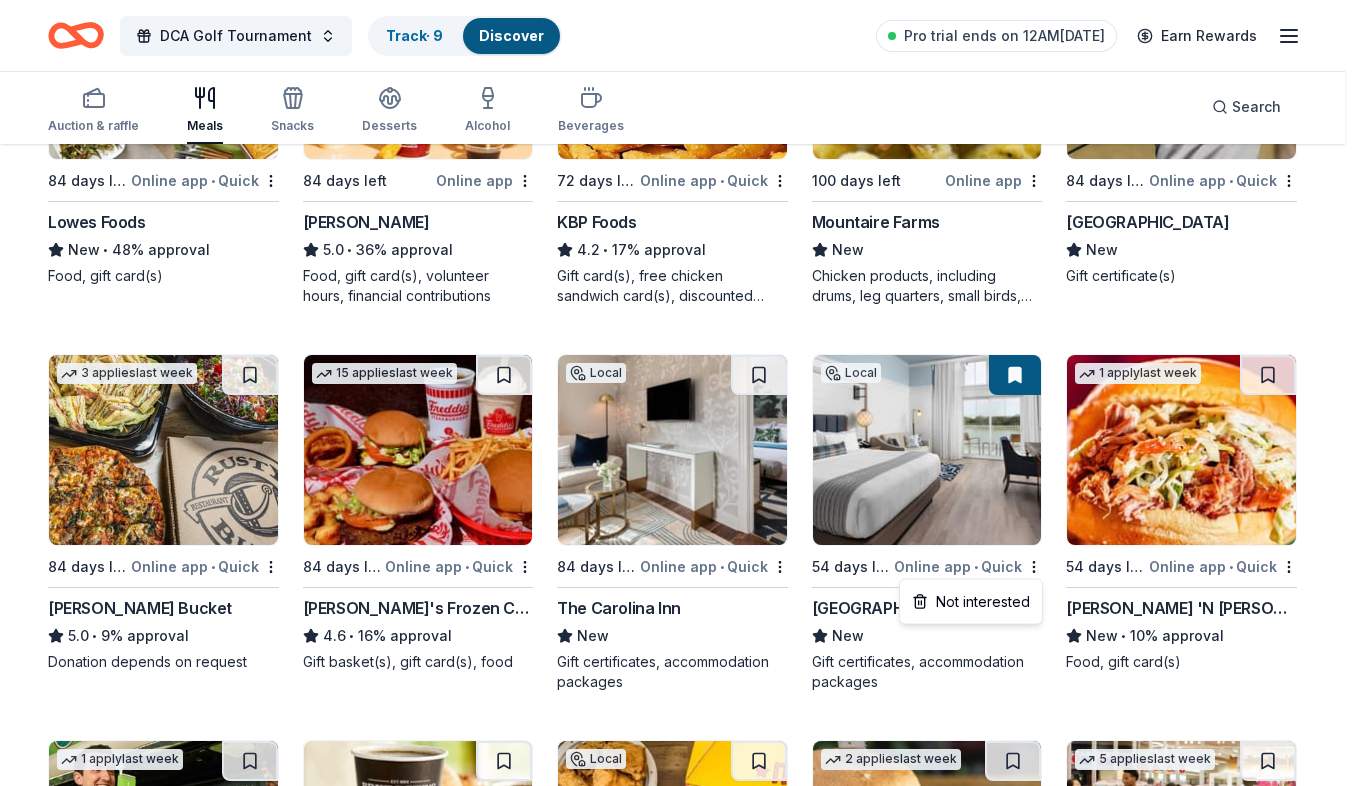 click on "DCA Golf Tournament Track  · 9 Discover Pro trial ends on 12AM, 7/23 Earn Rewards Auction & raffle Meals Snacks Desserts Alcohol Beverages Search 62 results  in  Bermuda Run, NC Application deadlines 0  this month 5  in September 57  in October 0  later on... 1   apply  last week Local 84 days left Online app • Quick Lowes Foods New • 48% approval Food, gift card(s) 2   applies  last week 84 days left Online app Sheetz 5.0 • 36% approval Food, gift card(s), volunteer hours, financial contributions 4   applies  last week 72 days left Online app • Quick KBP Foods 4.2 • 17% approval Gift card(s), free chicken sandwich card(s), discounted catering 100 days left Online app Mountaire Farms New Chicken products, including drums, leg quarters, small birds, whole birds, and whole legs Local 84 days left Online app • Quick Beau Rivage Golf & Resort New Gift certificate(s) 3   applies  last week 84 days left Online app • Quick Rusty Bucket 5.0 • 9% approval Donation depends on request 15   applies • 1" at bounding box center [680, -7] 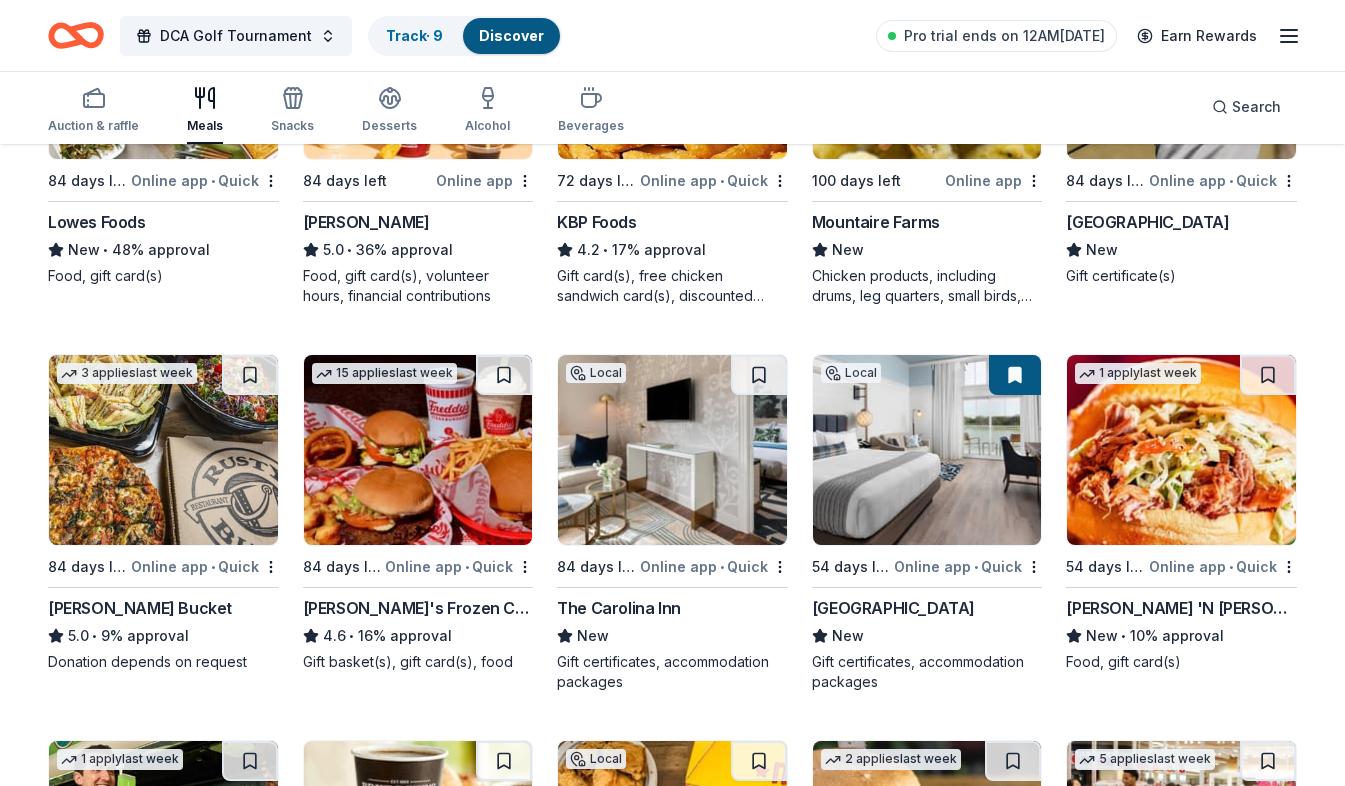 click at bounding box center [927, 450] 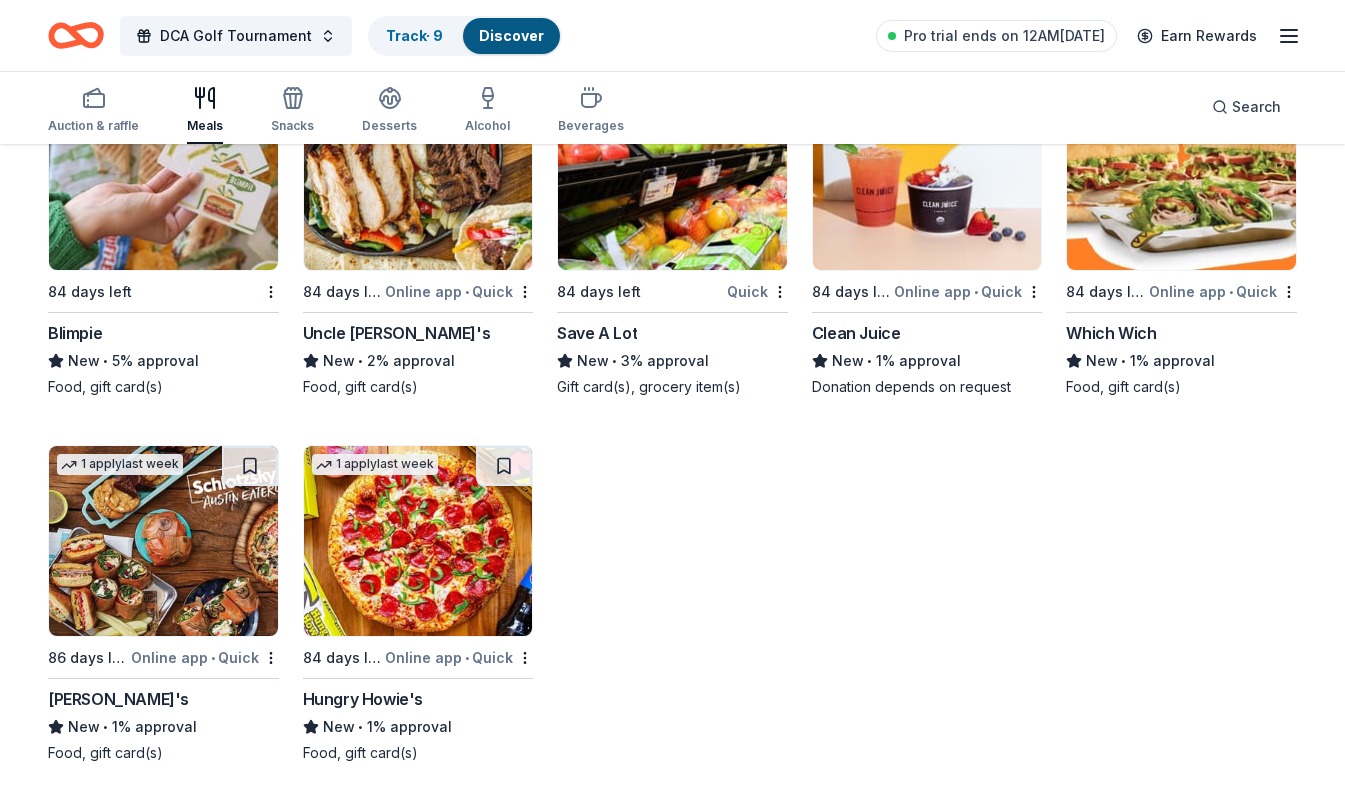 scroll, scrollTop: 4452, scrollLeft: 0, axis: vertical 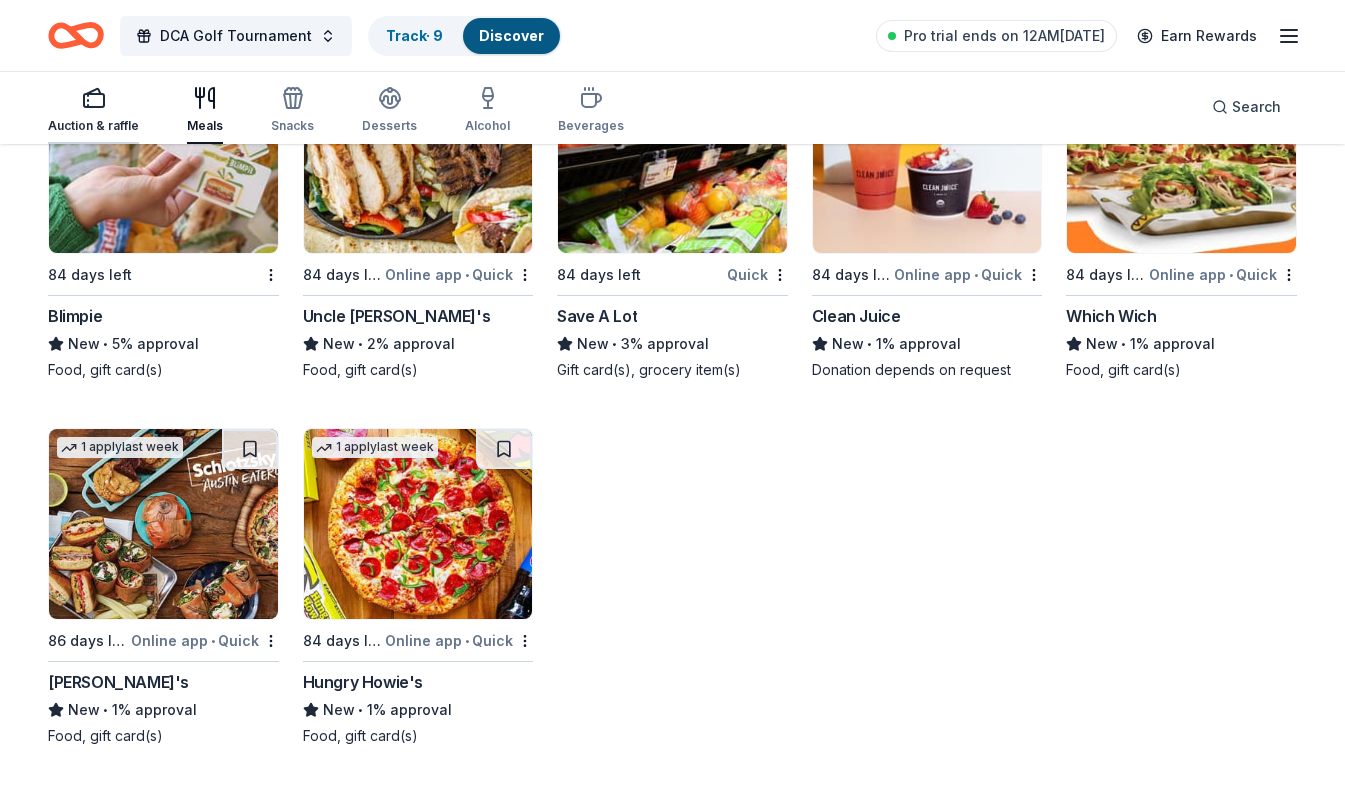 click 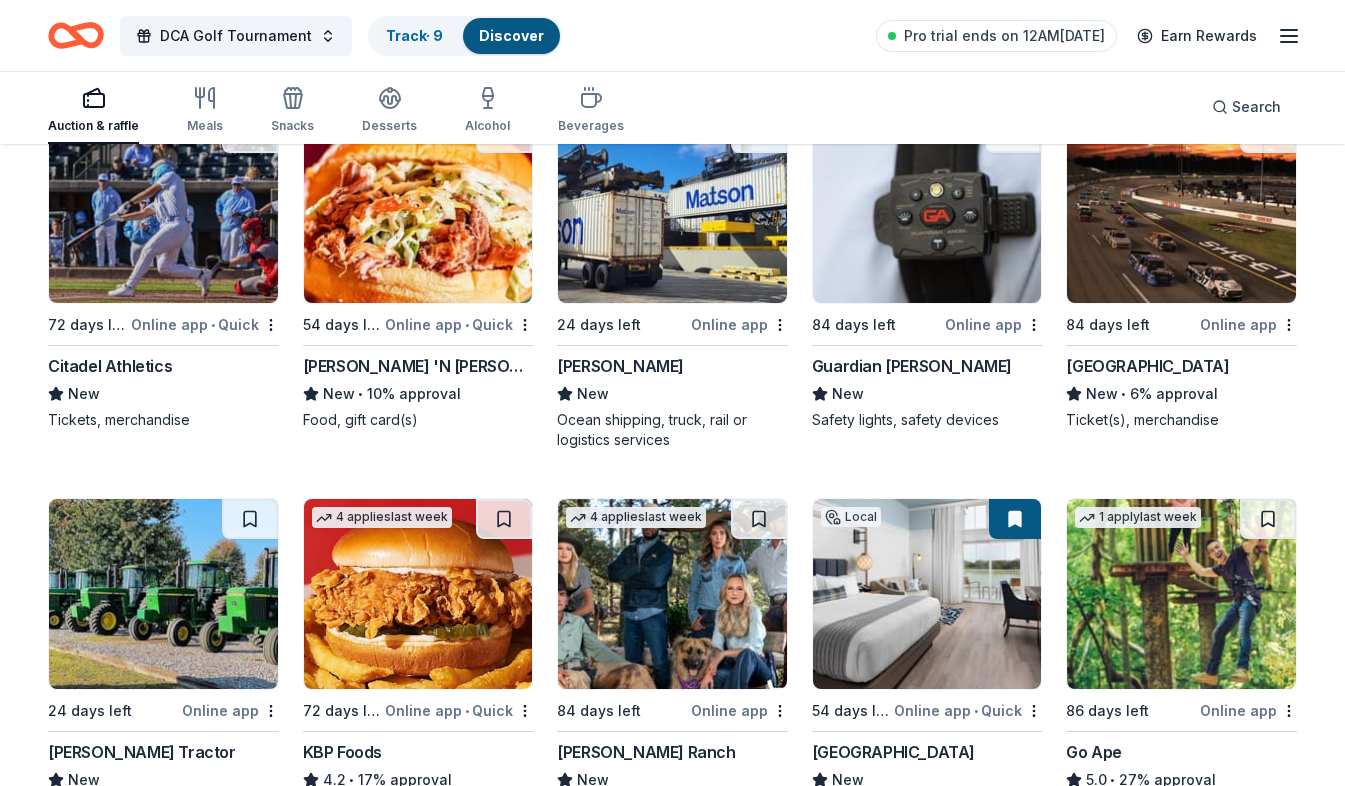 scroll, scrollTop: 1900, scrollLeft: 0, axis: vertical 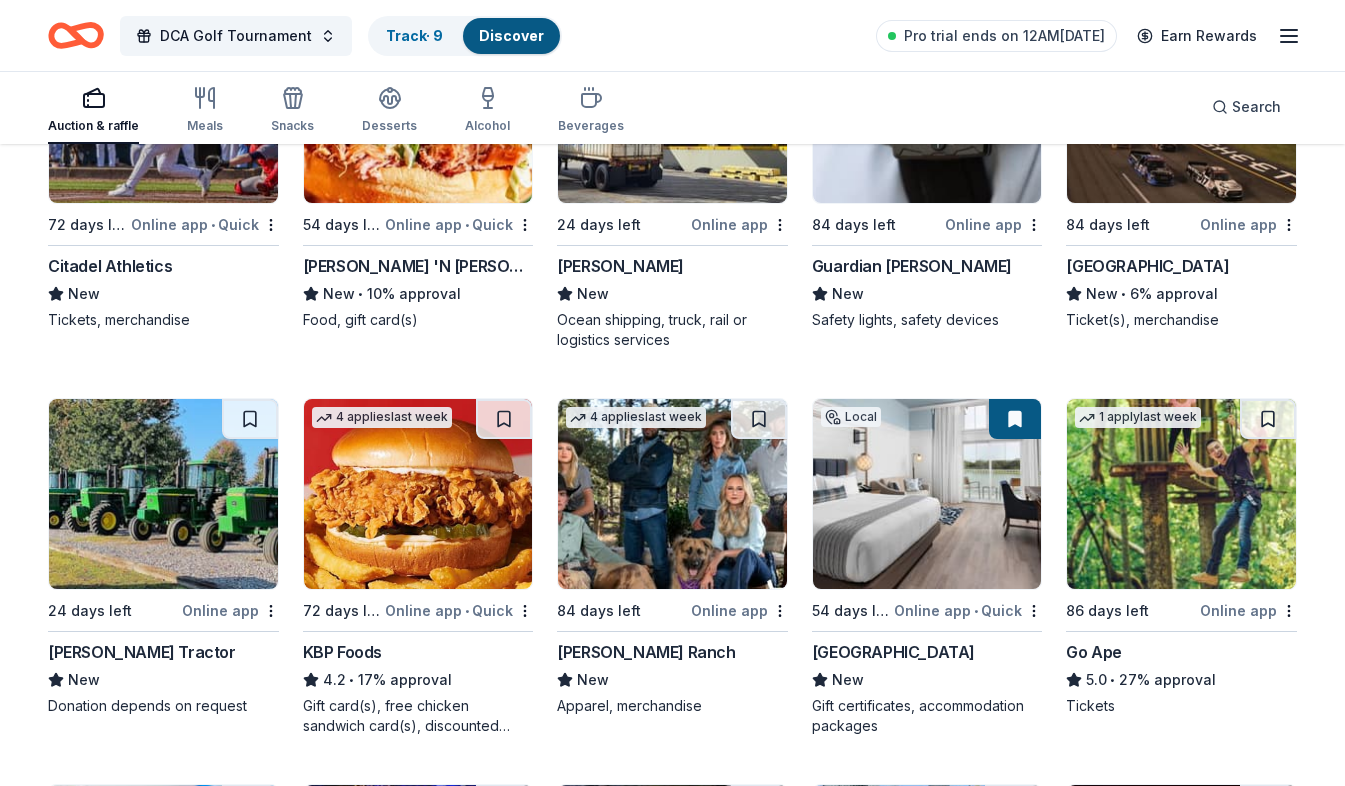 click at bounding box center [672, 494] 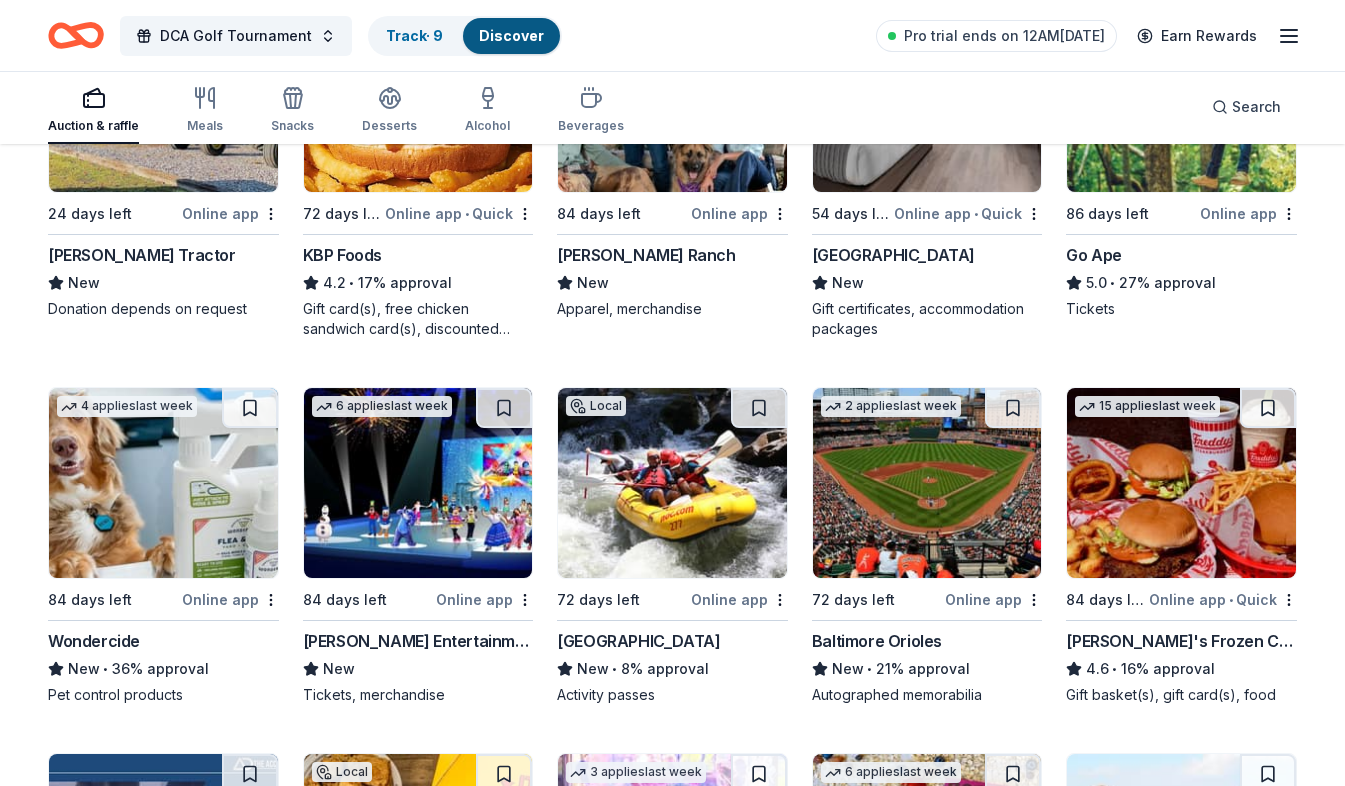 scroll, scrollTop: 2300, scrollLeft: 0, axis: vertical 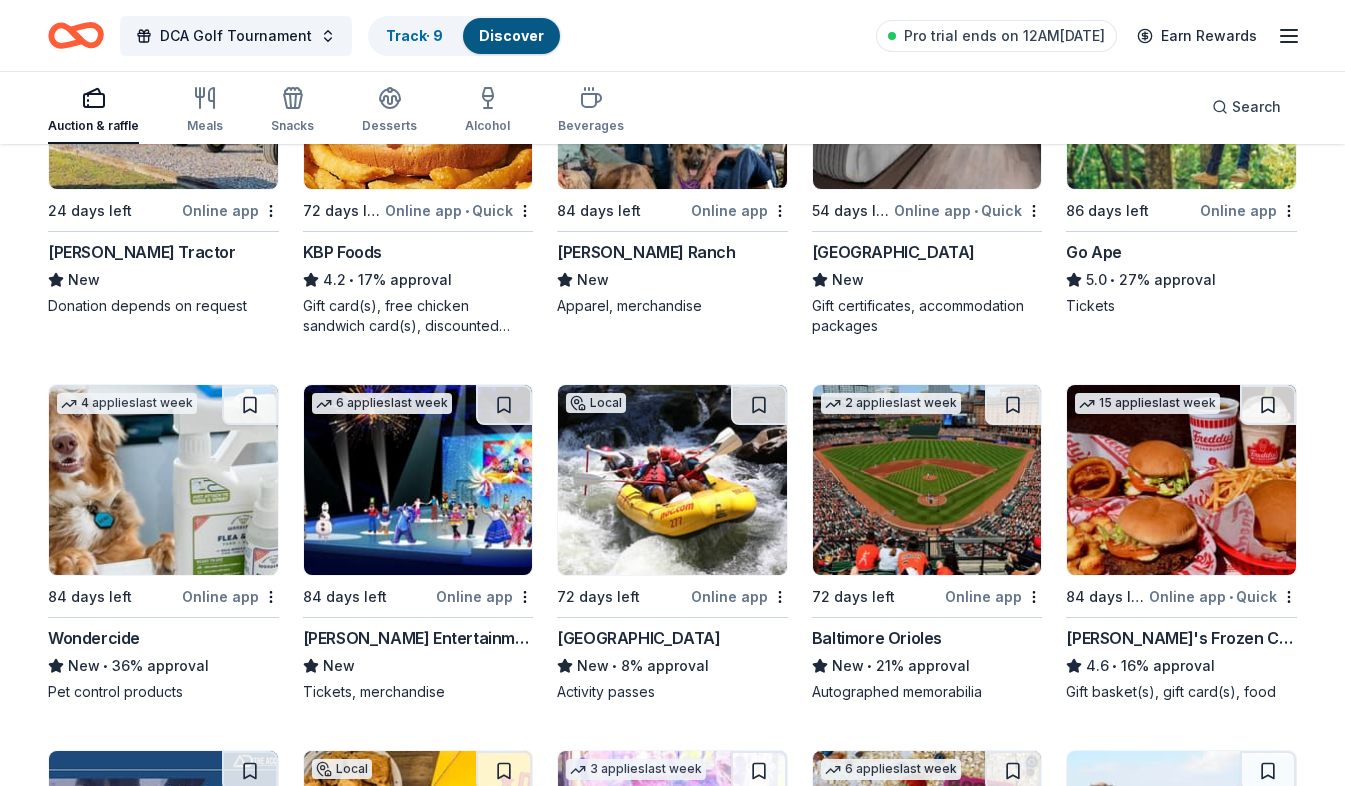 click at bounding box center [672, 480] 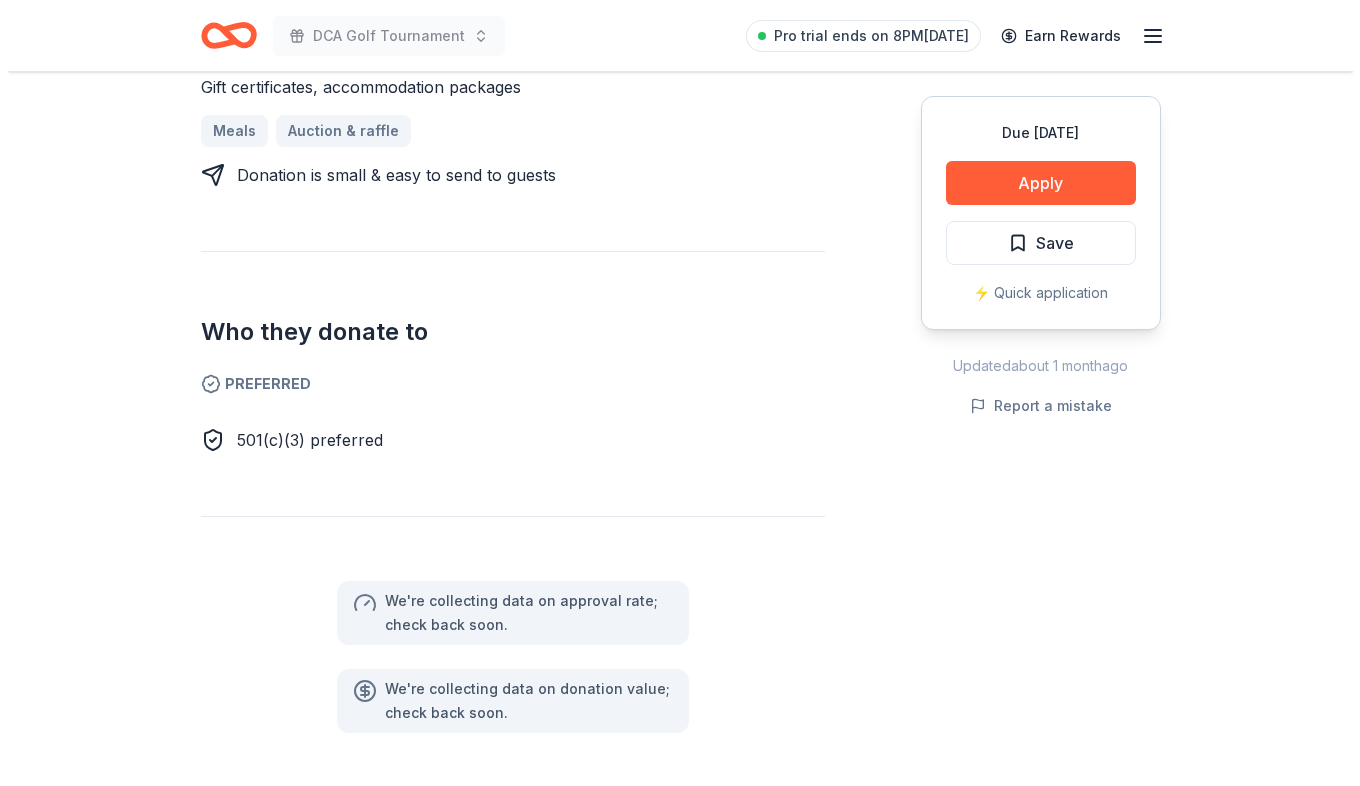 scroll, scrollTop: 809, scrollLeft: 0, axis: vertical 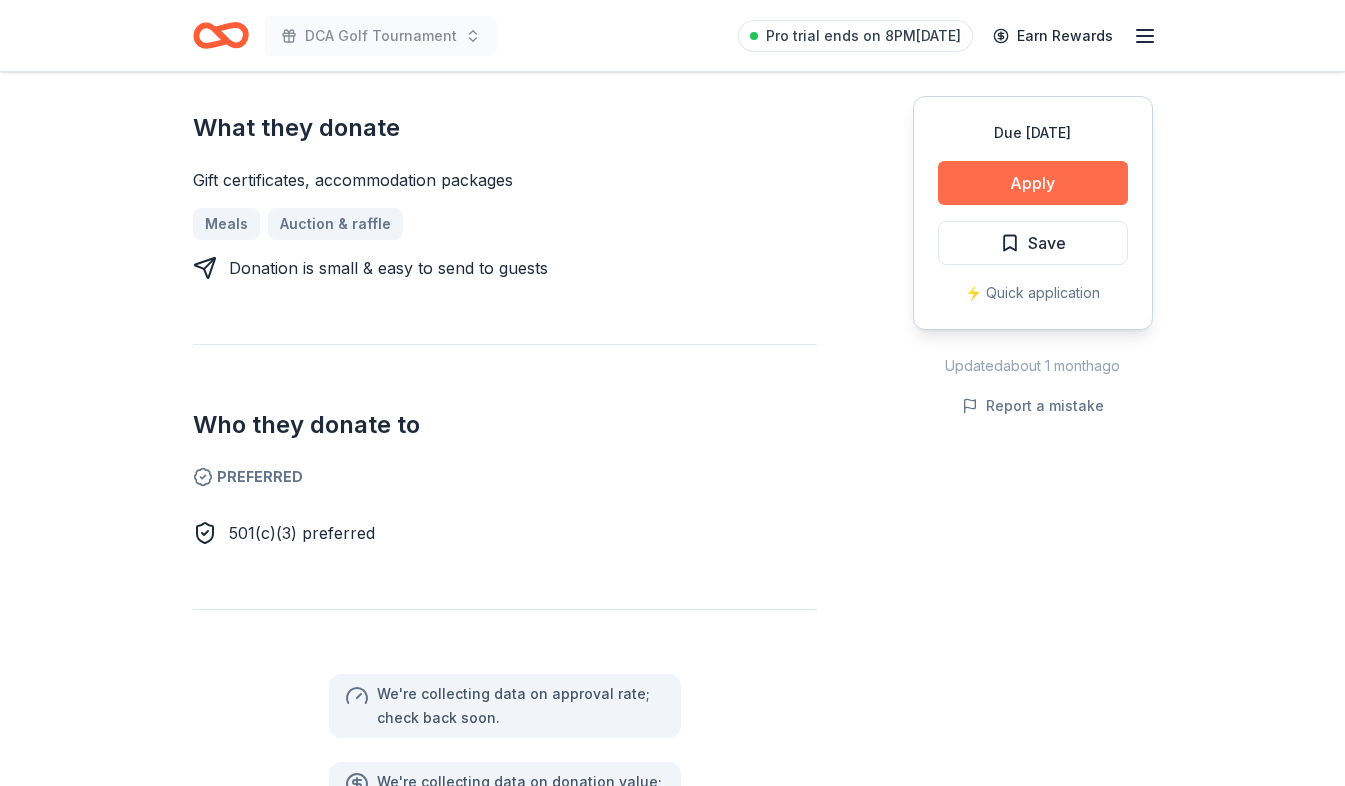 click on "Apply" at bounding box center (1033, 183) 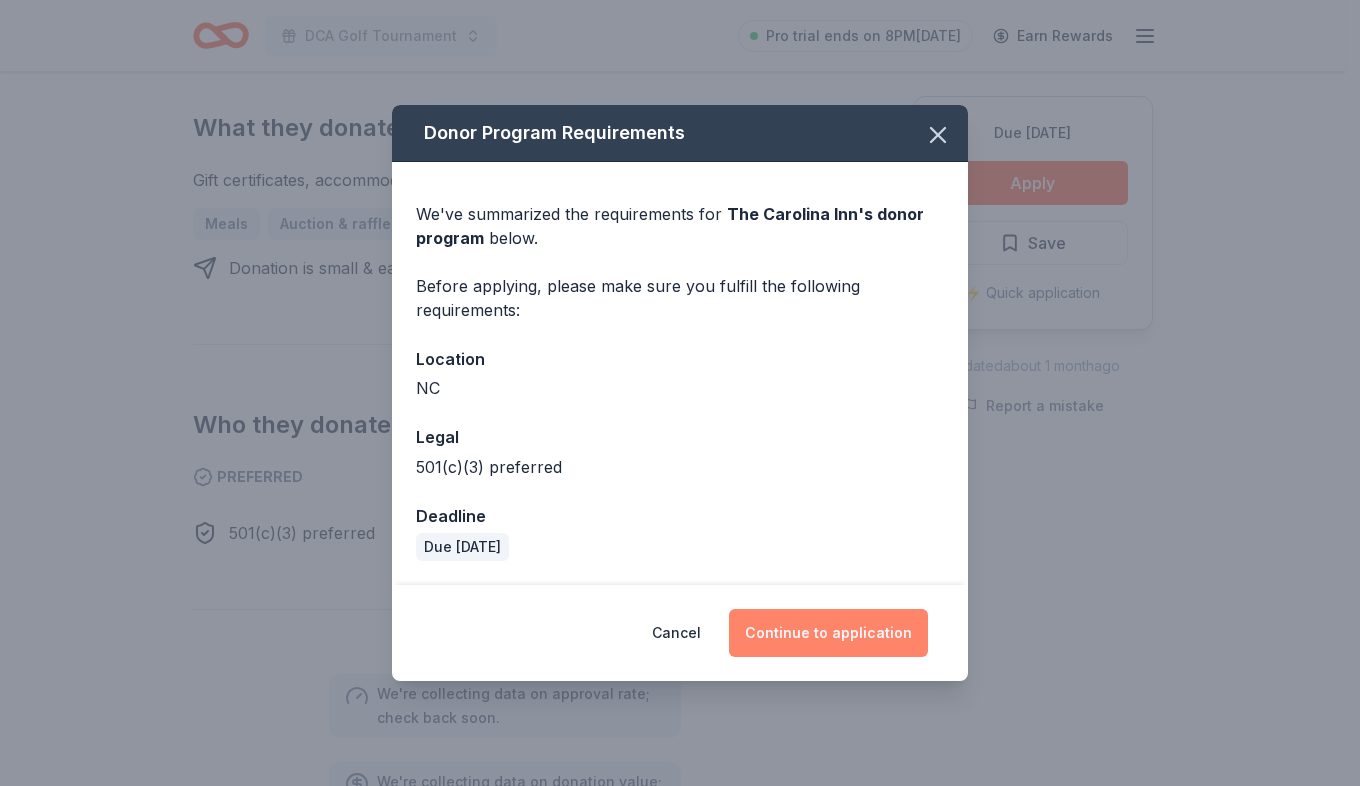 click on "Continue to application" at bounding box center (828, 633) 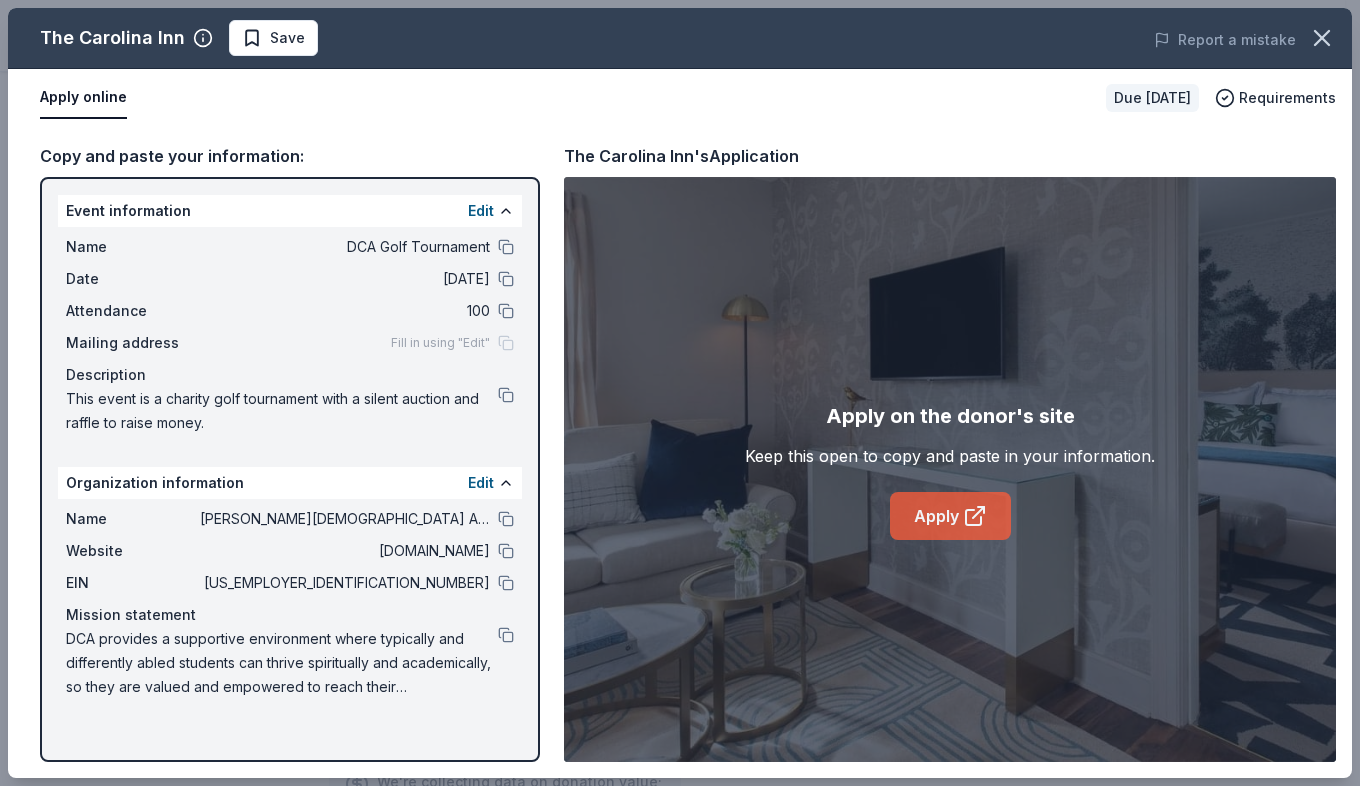 click on "Apply" at bounding box center [950, 516] 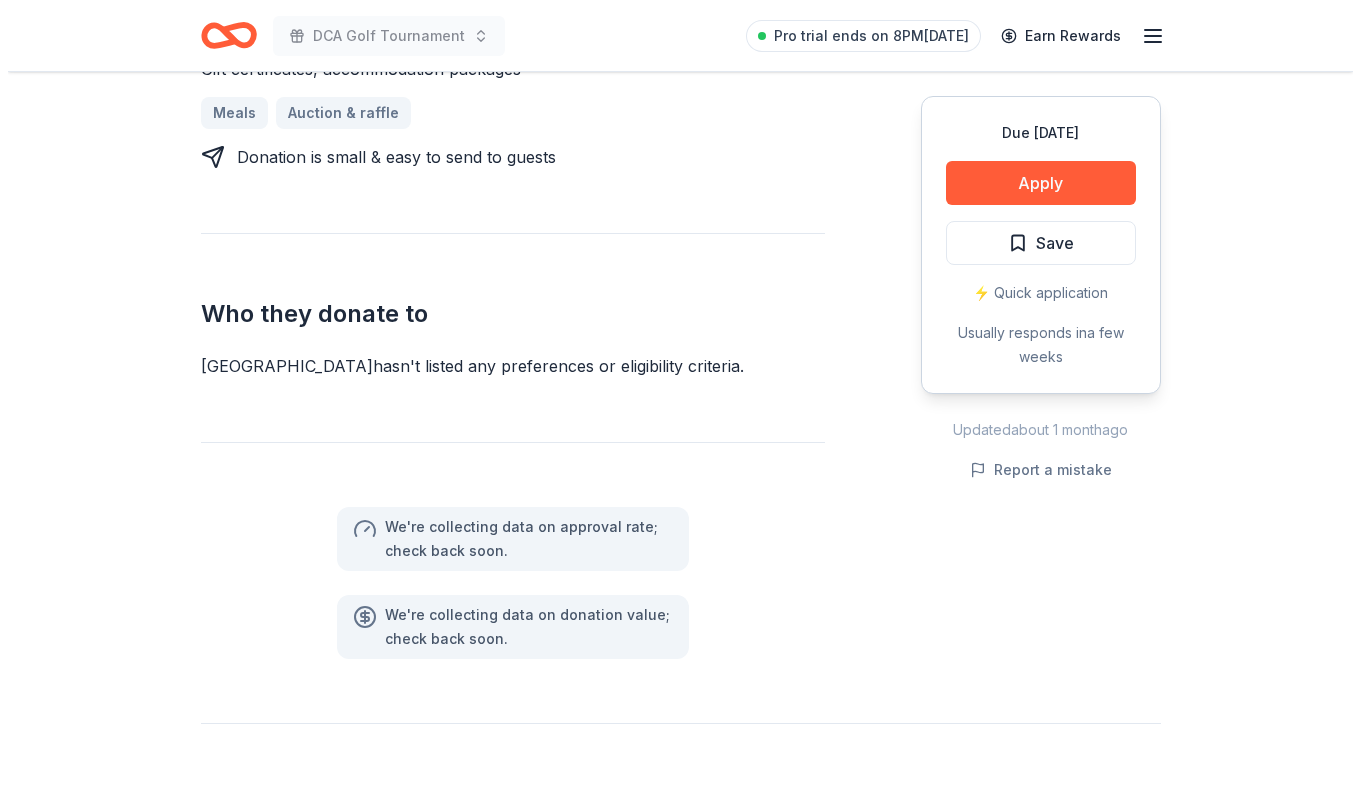 scroll, scrollTop: 900, scrollLeft: 0, axis: vertical 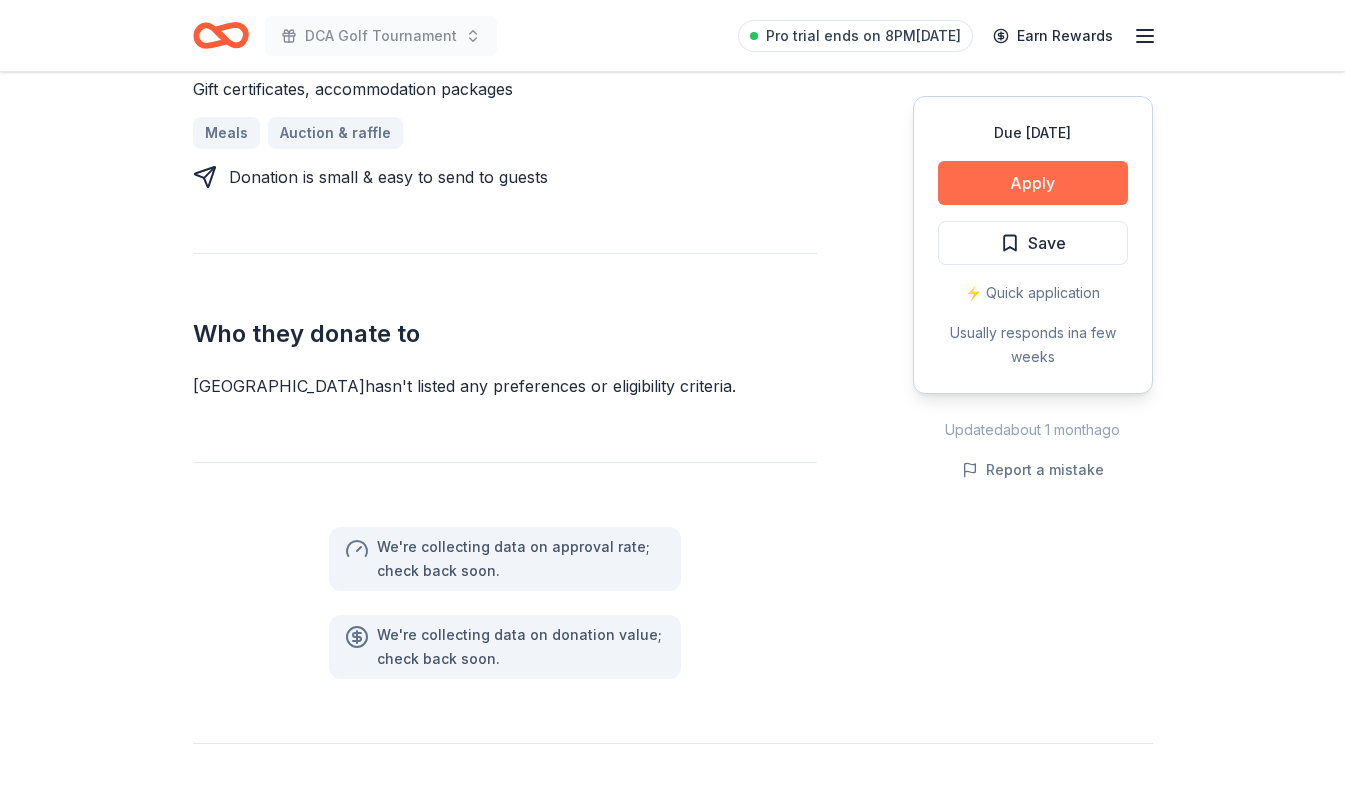 click on "Apply" at bounding box center [1033, 183] 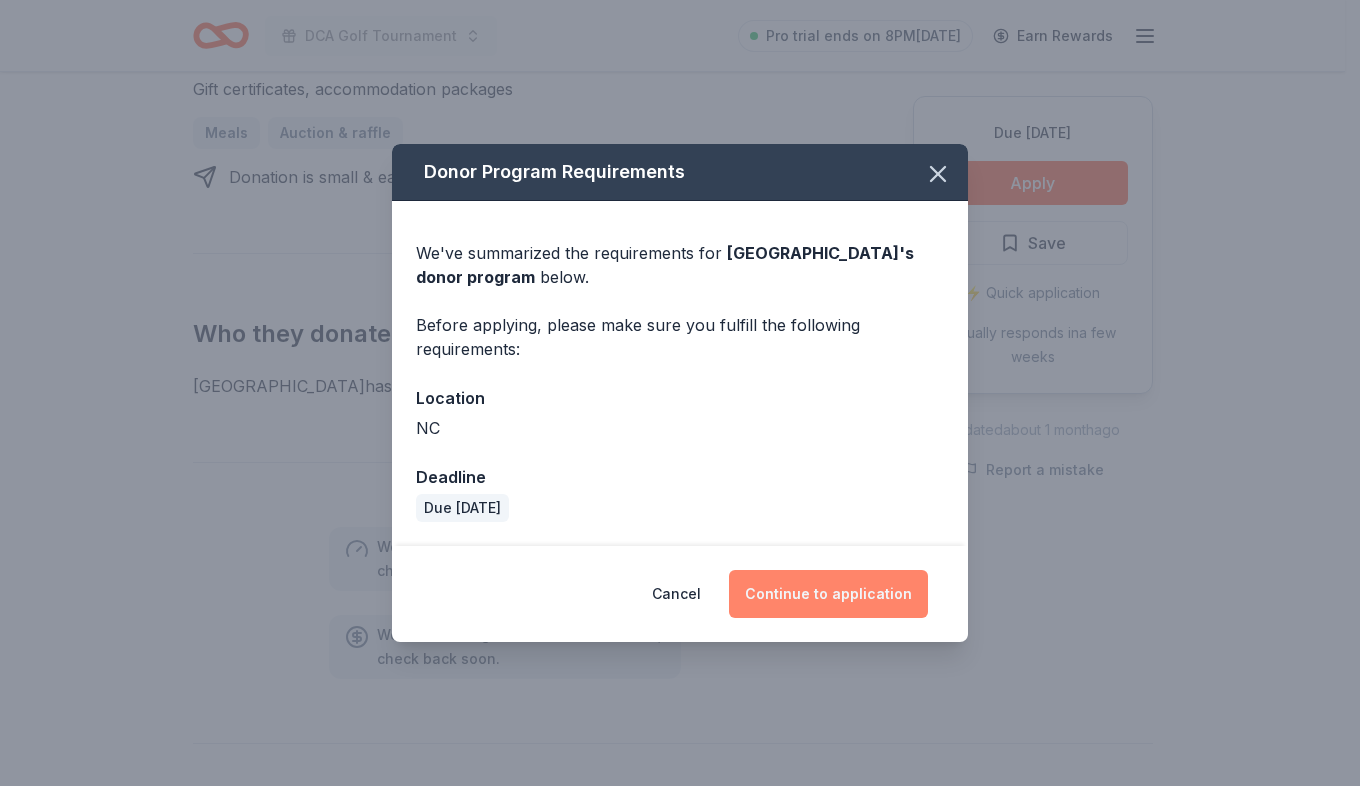 click on "Continue to application" at bounding box center [828, 594] 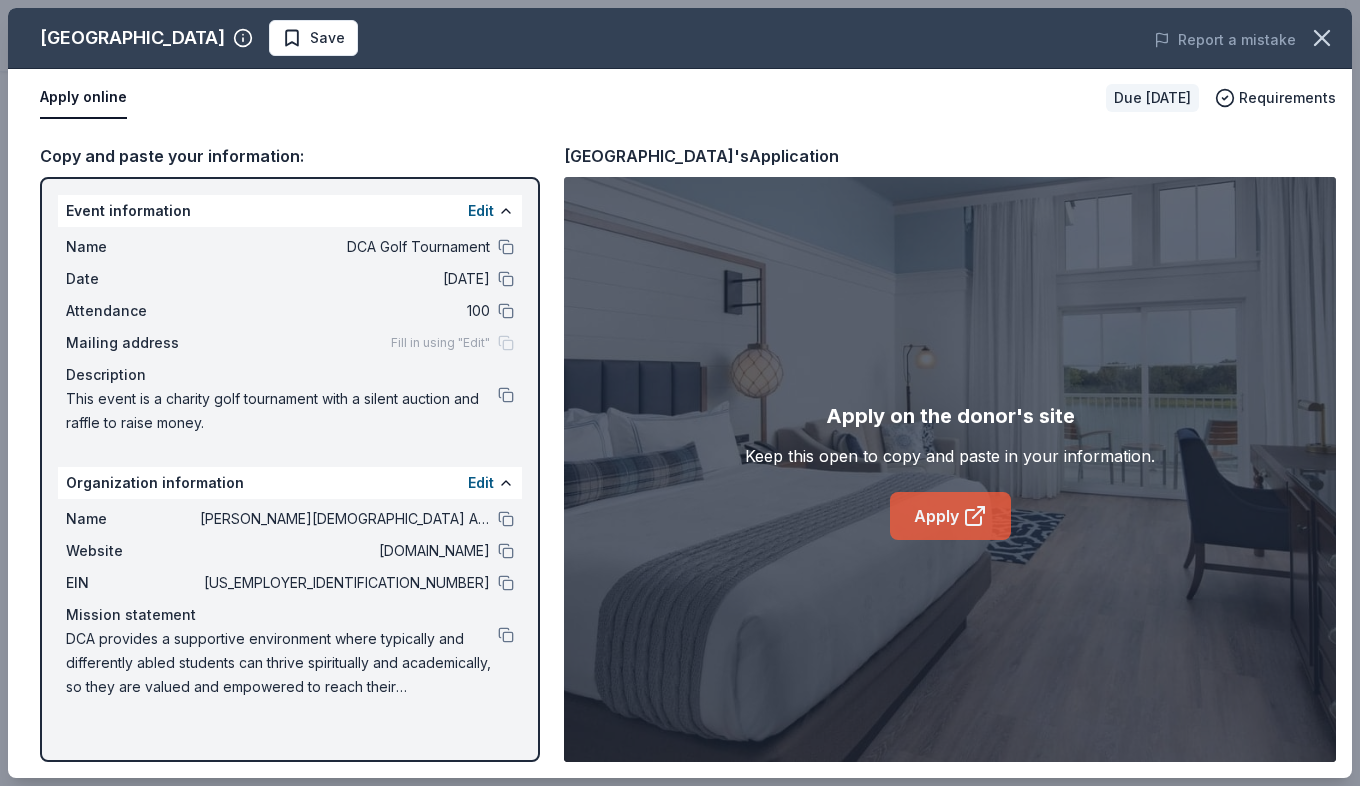 click 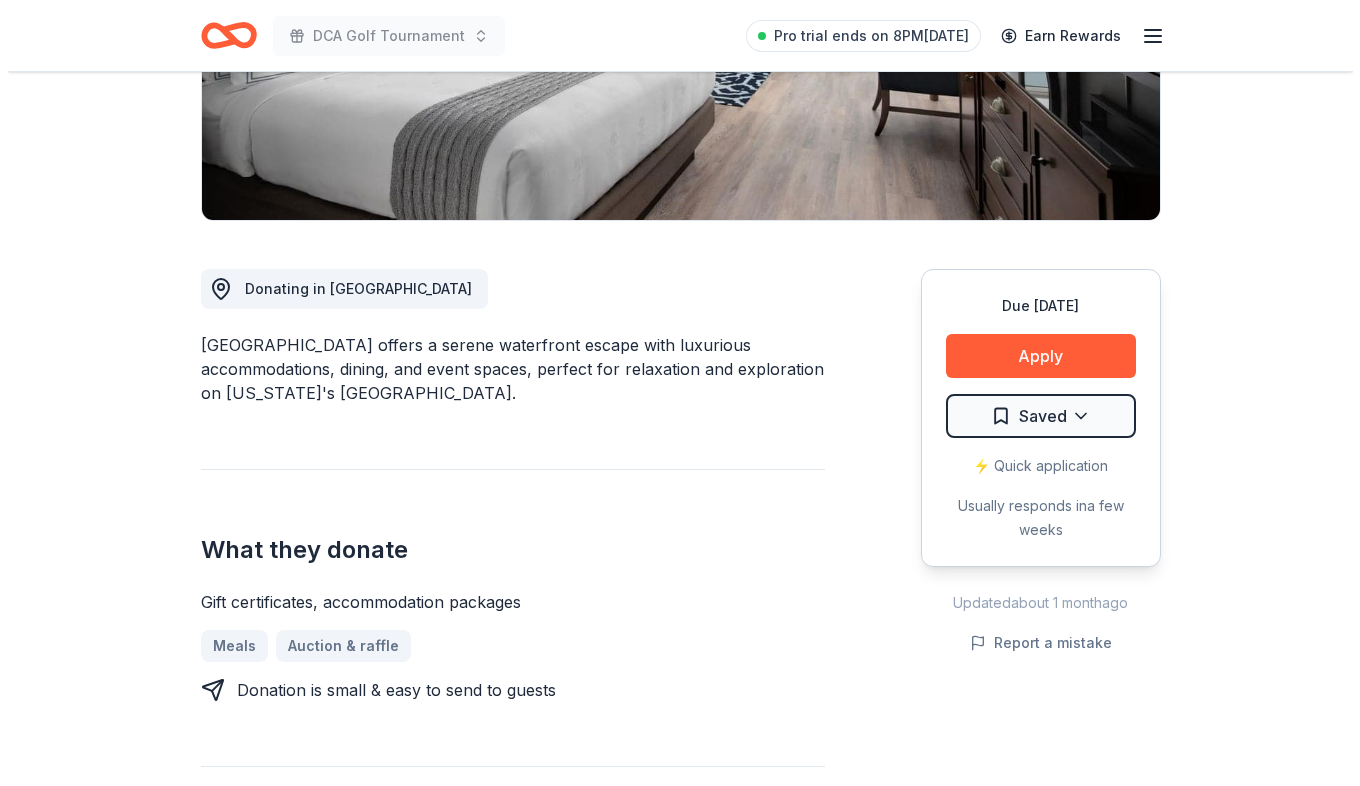 scroll, scrollTop: 400, scrollLeft: 0, axis: vertical 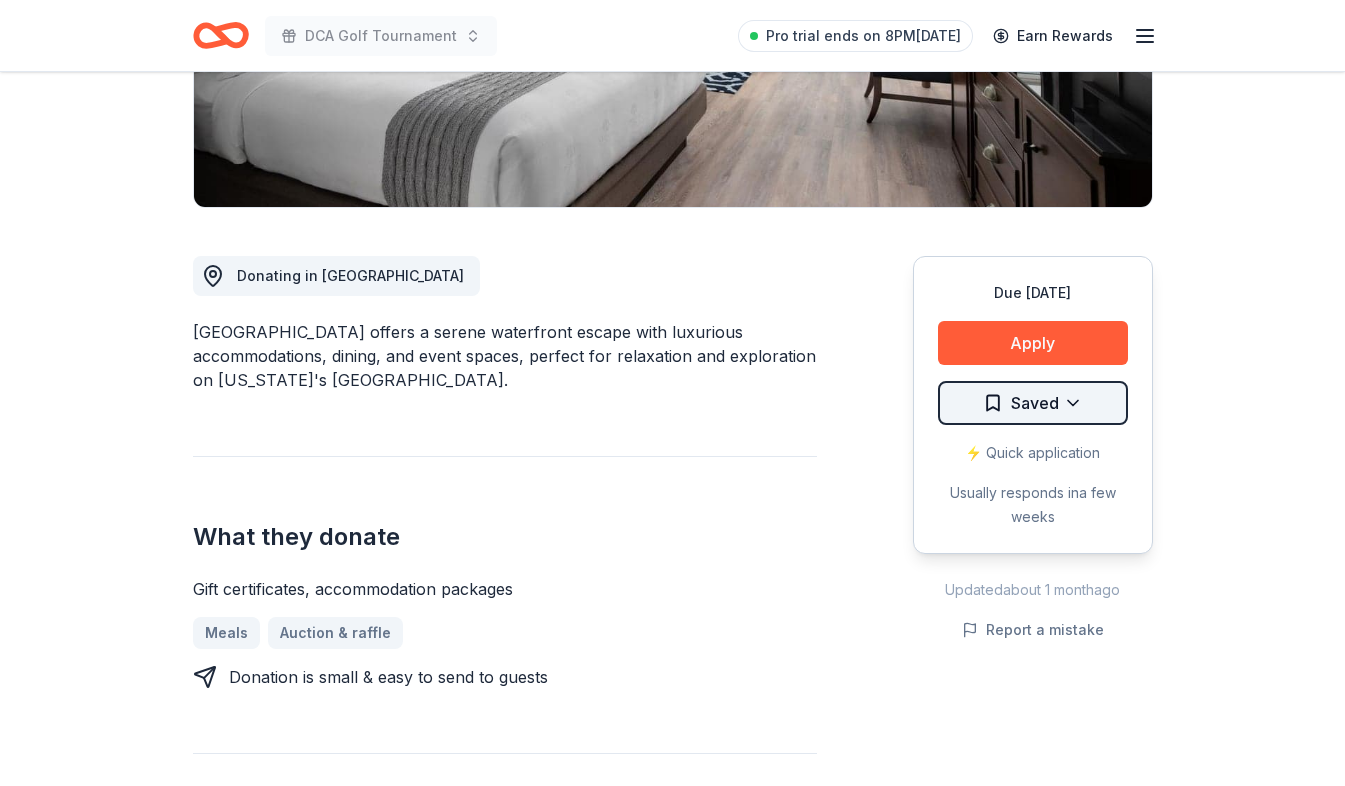 click on "DCA Golf Tournament Pro trial ends on 8PM[DATE] Earn Rewards Due [DATE] [GEOGRAPHIC_DATA] New Share Donating in [GEOGRAPHIC_DATA] offers a serene waterfront escape with luxurious accommodations, dining, and event spaces, perfect for relaxation and exploration on [US_STATE]'s Crystal Coast. What they donate Gift certificates, accommodation packages Meals Auction & raffle Donation is small & easy to send to guests Who they donate to [GEOGRAPHIC_DATA]  hasn ' t listed any preferences or eligibility criteria. We ' re collecting data on   approval rate ; check back soon. We ' re collecting data on   donation value ; check back soon. Due [DATE] Apply Saved ⚡️ Quick application Usually responds in  a few weeks Updated  about [DATE] Report a mistake New Be the first to review this company! Leave a review Similar donors 4   applies  last week 72 days left Online app KBP Foods 4.2 Gift card(s), free chicken sandwich card(s), discounted catering Local 84 days left Online app [DEMOGRAPHIC_DATA]-fil-A ([GEOGRAPHIC_DATA])" at bounding box center (672, -7) 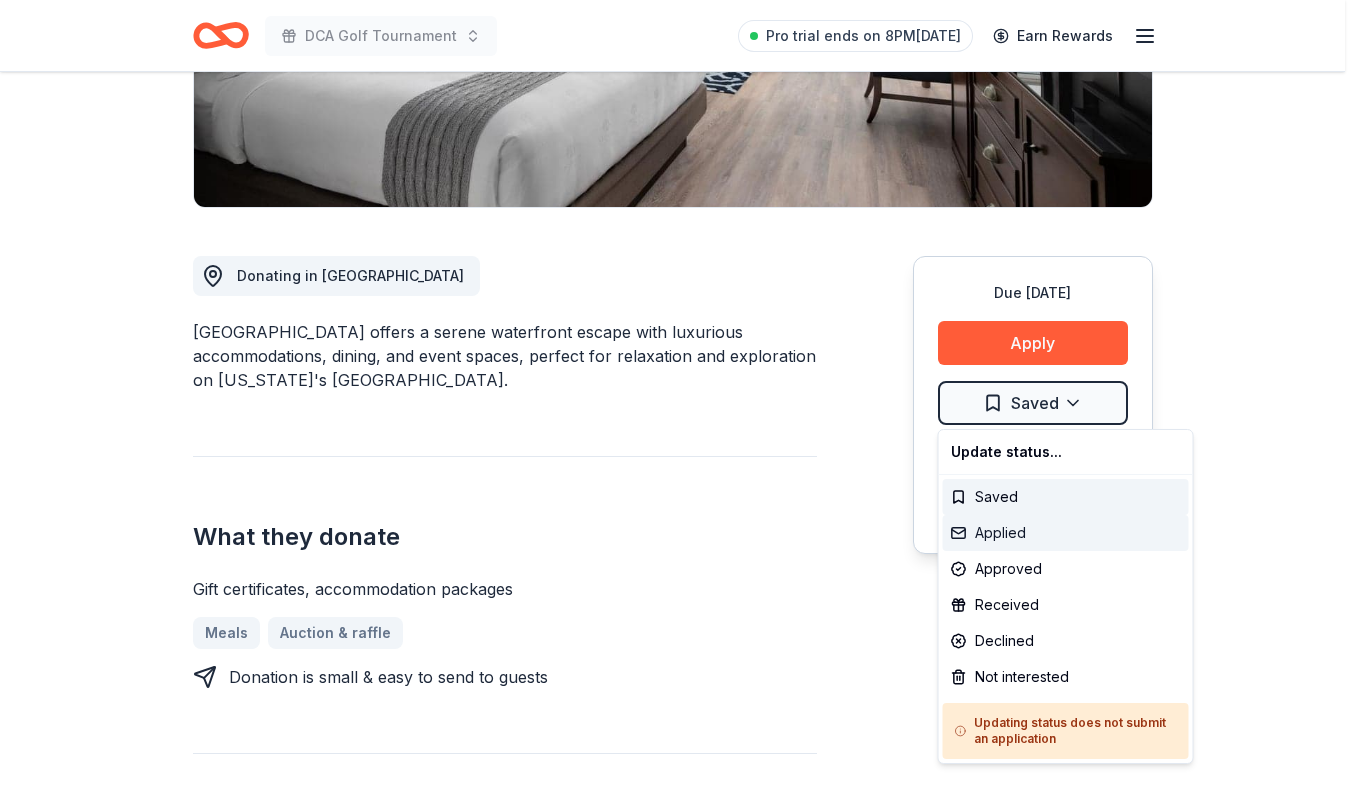 click on "Applied" at bounding box center (1066, 533) 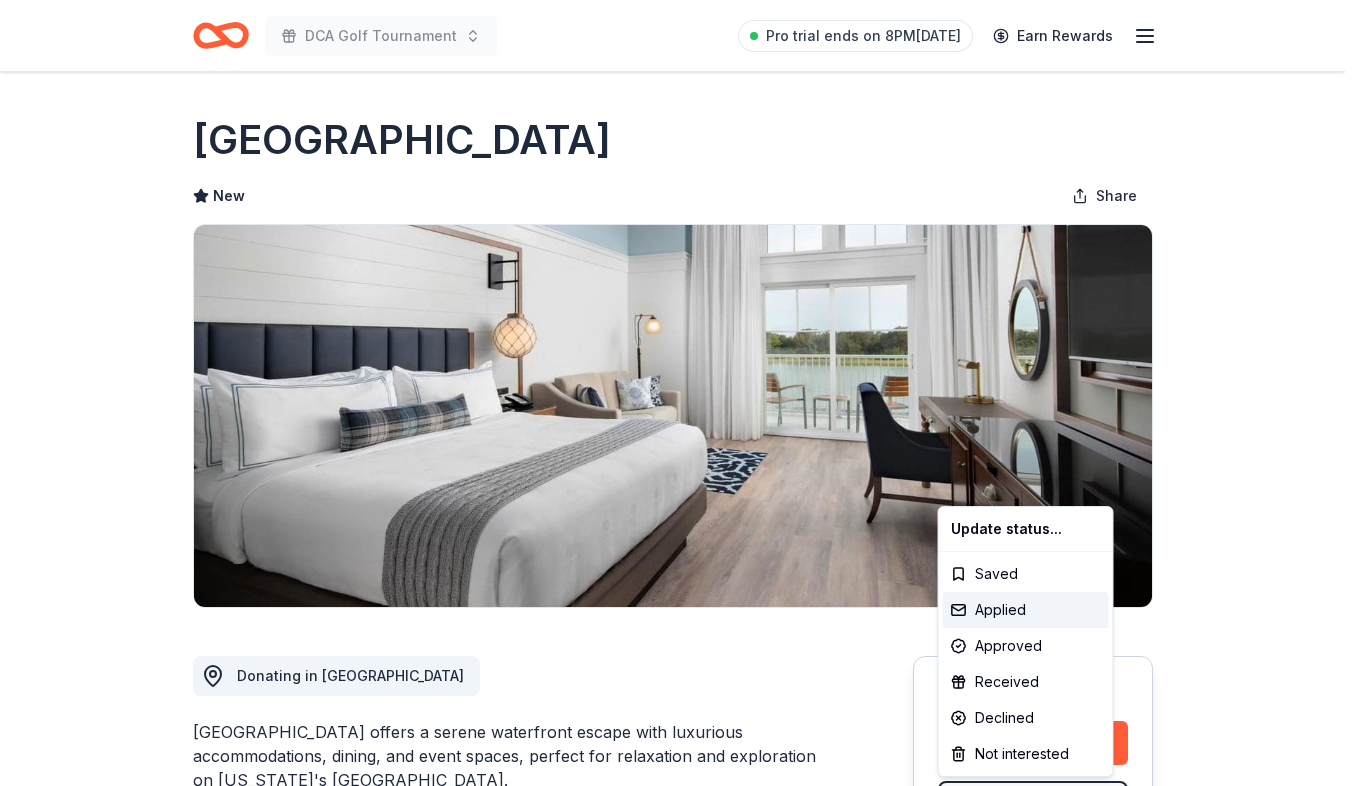 scroll, scrollTop: 0, scrollLeft: 0, axis: both 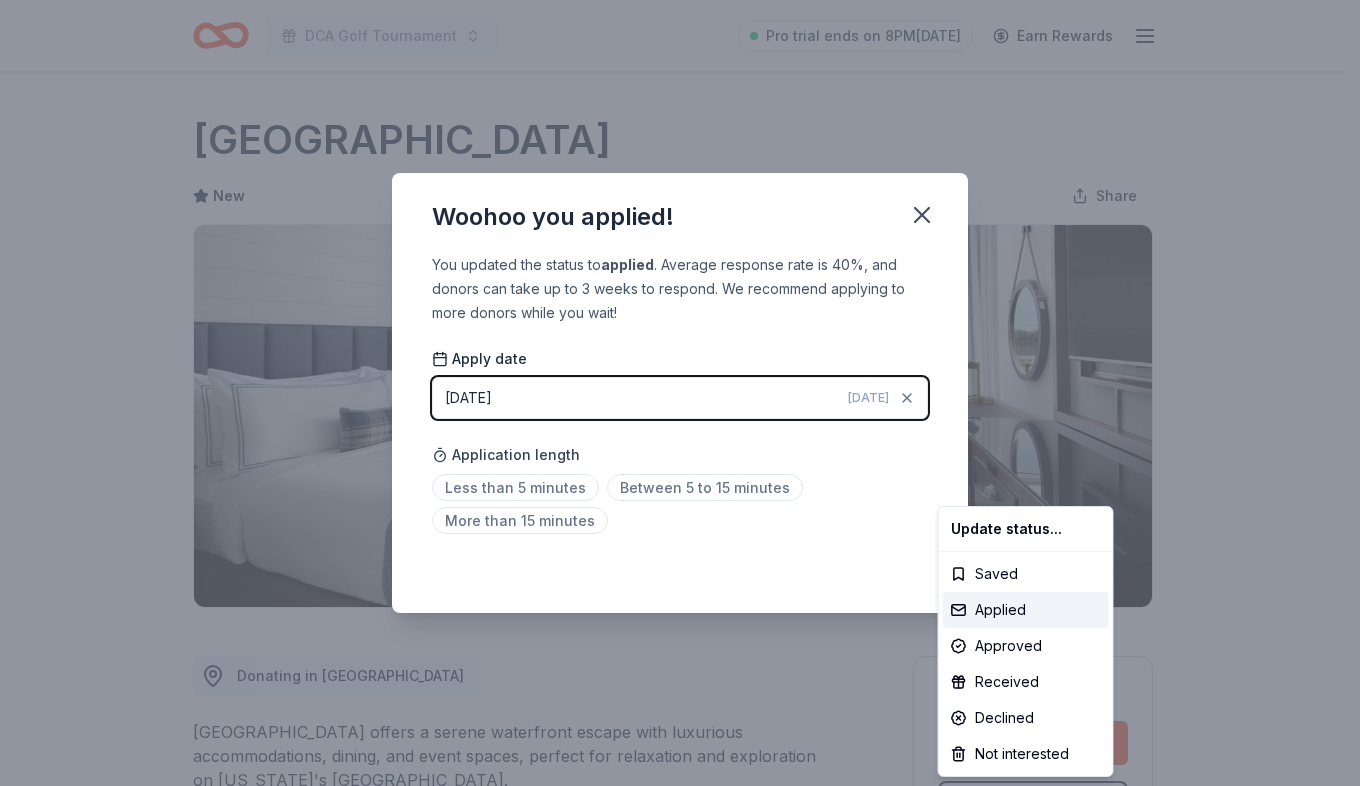 click on "DCA Golf Tournament Pro trial ends on 8PM[DATE] Earn Rewards Due [DATE] [GEOGRAPHIC_DATA] New Share Donating in [GEOGRAPHIC_DATA] offers a serene waterfront escape with luxurious accommodations, dining, and event spaces, perfect for relaxation and exploration on [US_STATE]'s Crystal Coast. What they donate Gift certificates, accommodation packages Meals Auction & raffle Donation is small & easy to send to guests Who they donate to [GEOGRAPHIC_DATA]  hasn ' t listed any preferences or eligibility criteria. We ' re collecting data on   approval rate ; check back soon. We ' re collecting data on   donation value ; check back soon. Due [DATE] Apply Applied ⚡️ Quick application Usually responds in  a few weeks Updated  about [DATE] Report a mistake New Be the first to review this company! Leave a review Similar donors 4   applies  last week 72 days left Online app KBP Foods 4.2 Gift card(s), free chicken sandwich card(s), discounted catering Local 84 days left Online app New 1   apply Local 1" at bounding box center [680, 393] 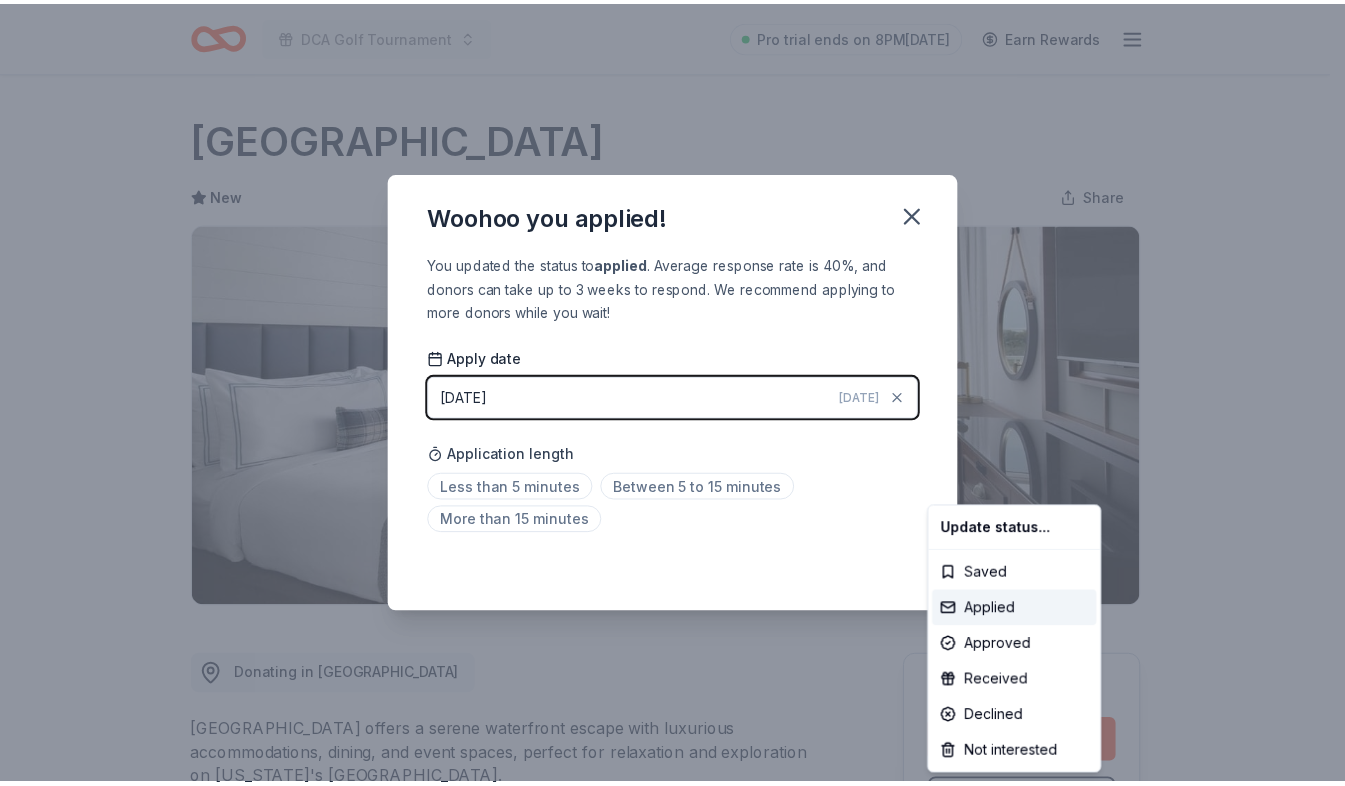 scroll, scrollTop: 39, scrollLeft: 0, axis: vertical 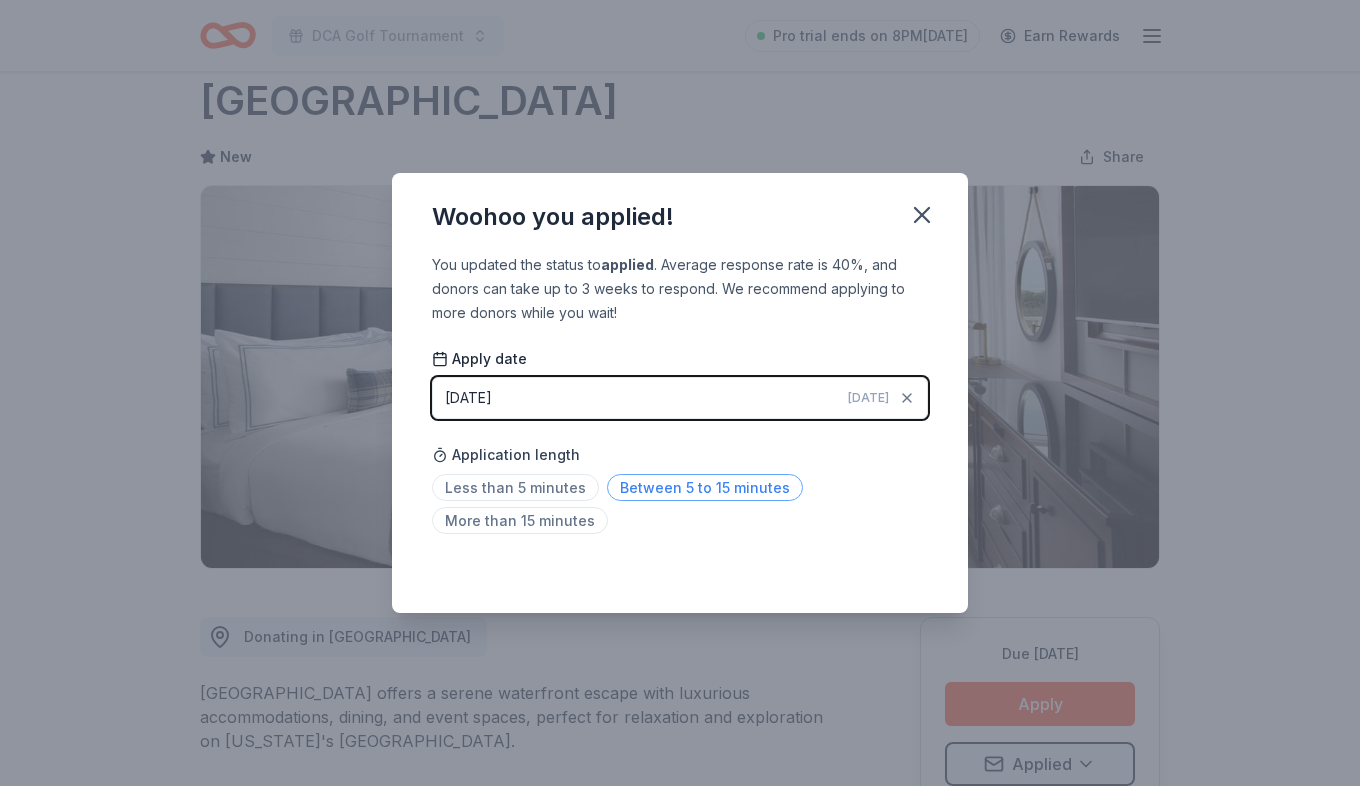 click on "Between 5 to 15 minutes" at bounding box center (705, 487) 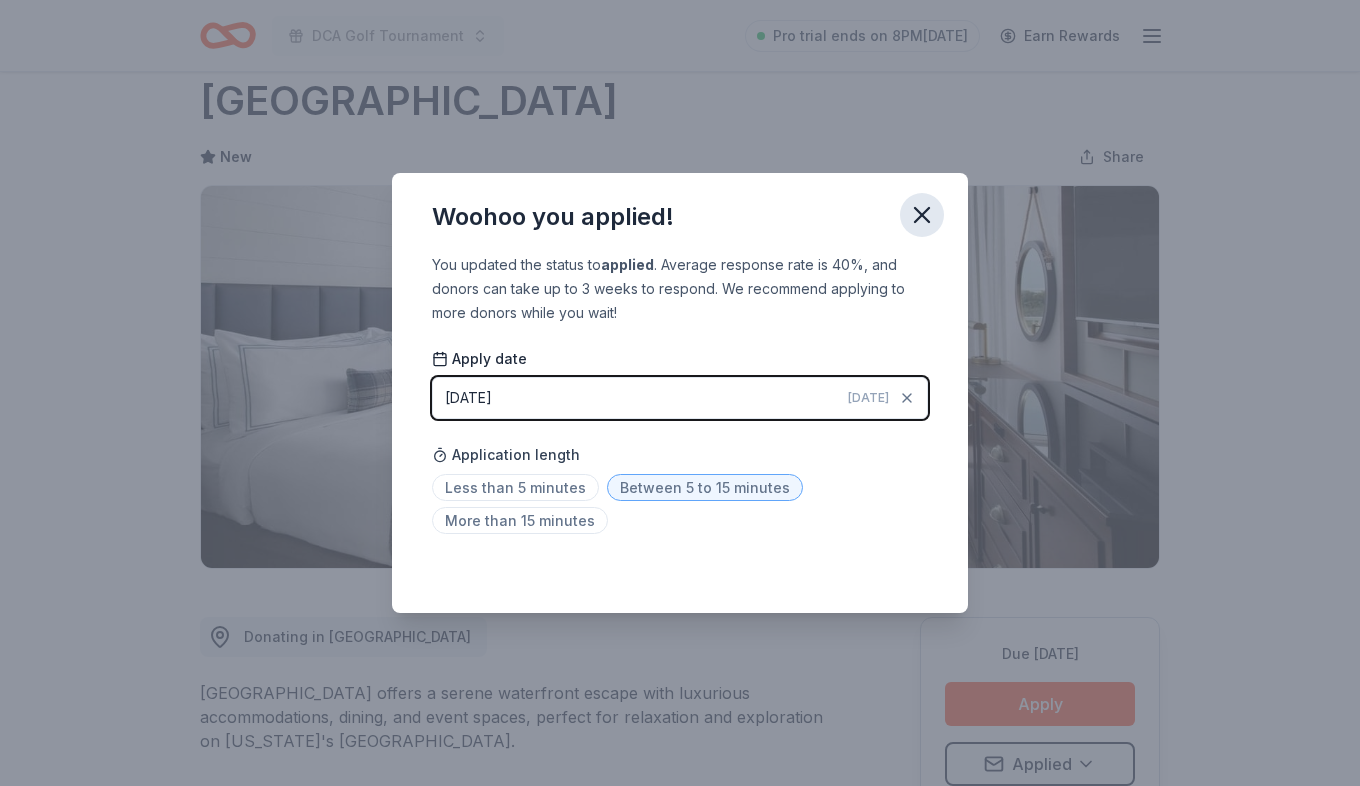 click 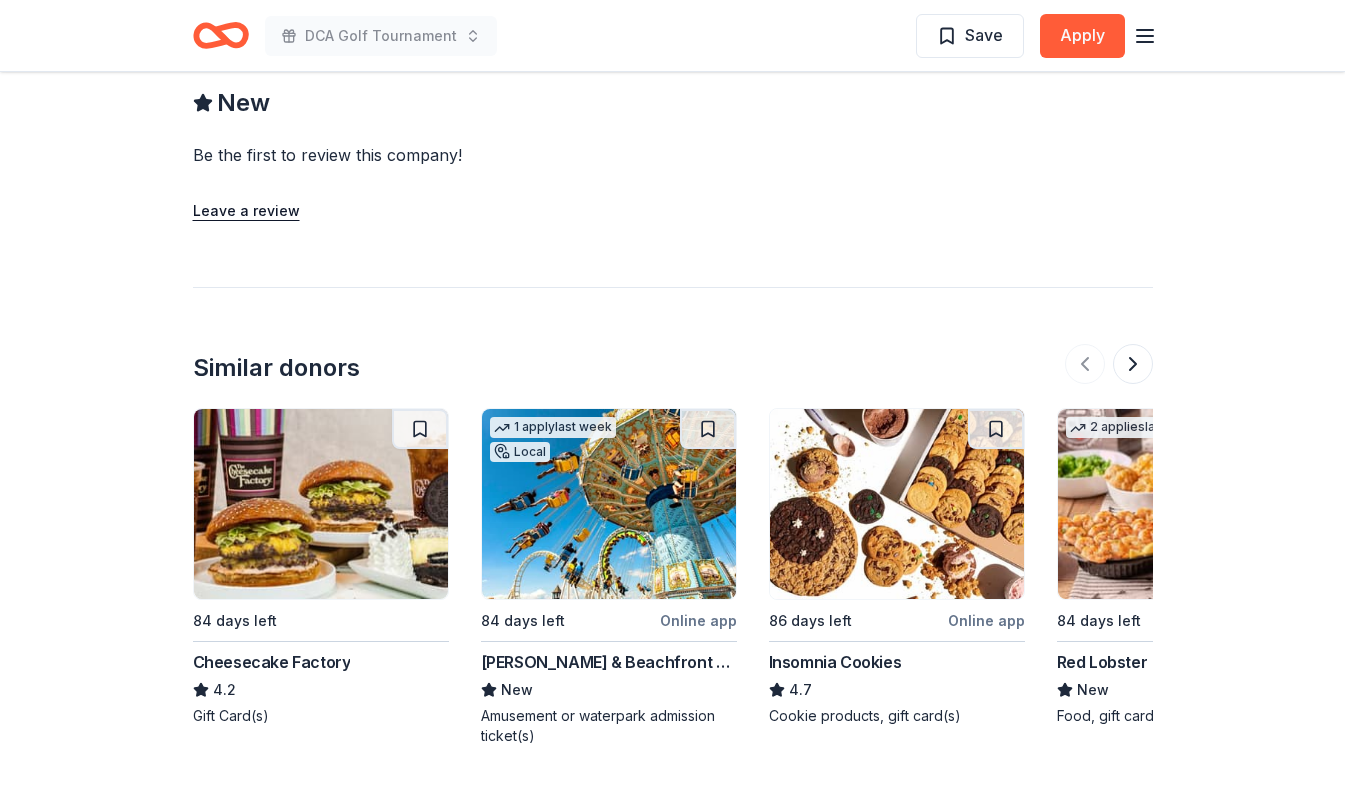 scroll, scrollTop: 1700, scrollLeft: 0, axis: vertical 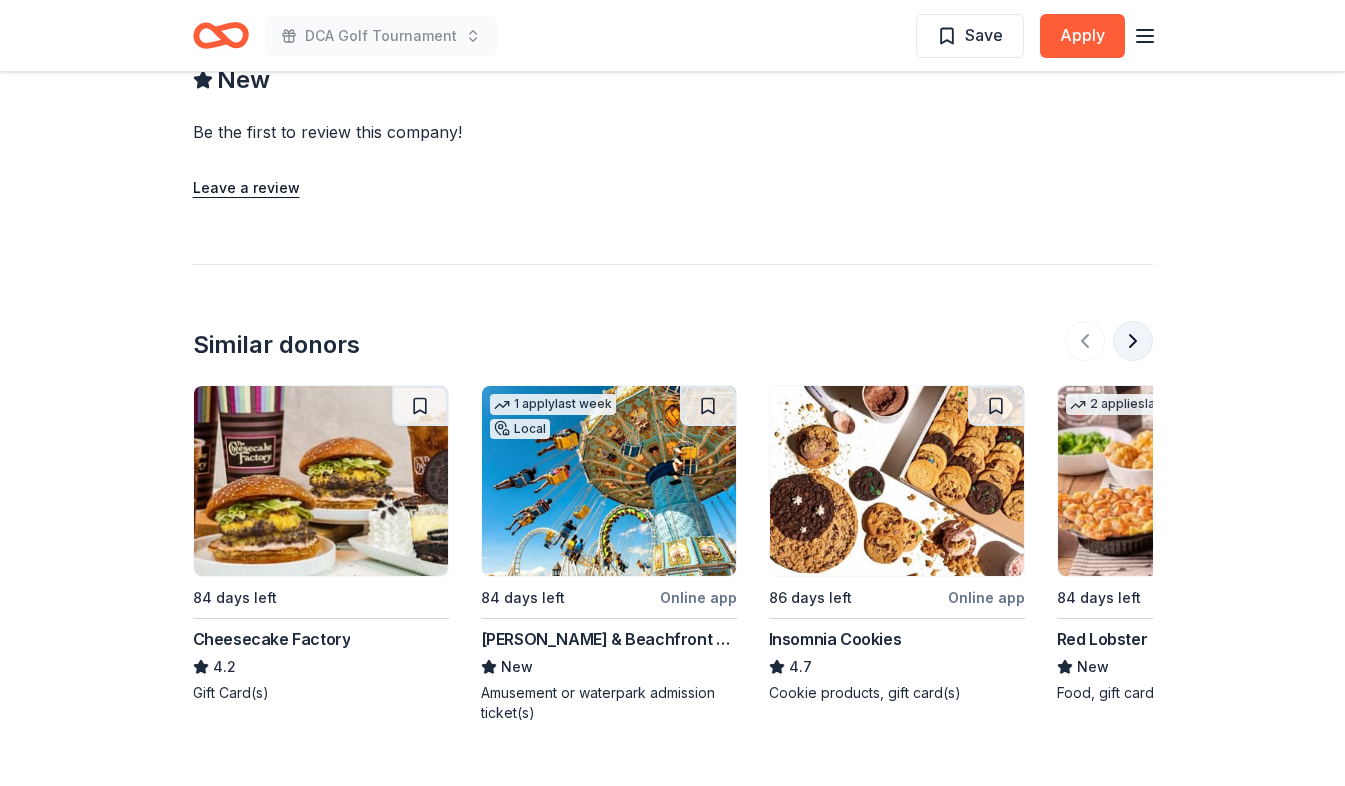 click at bounding box center [1133, 341] 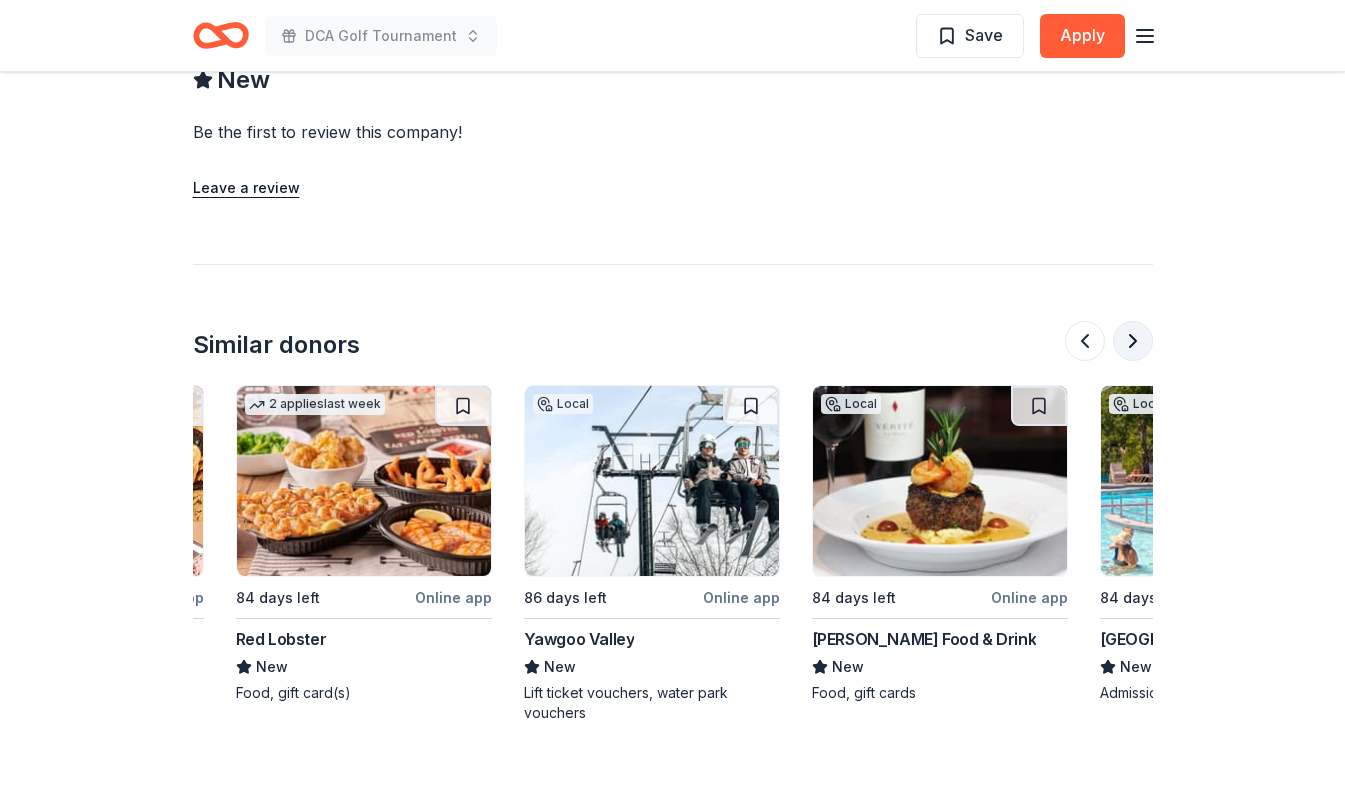 scroll, scrollTop: 0, scrollLeft: 864, axis: horizontal 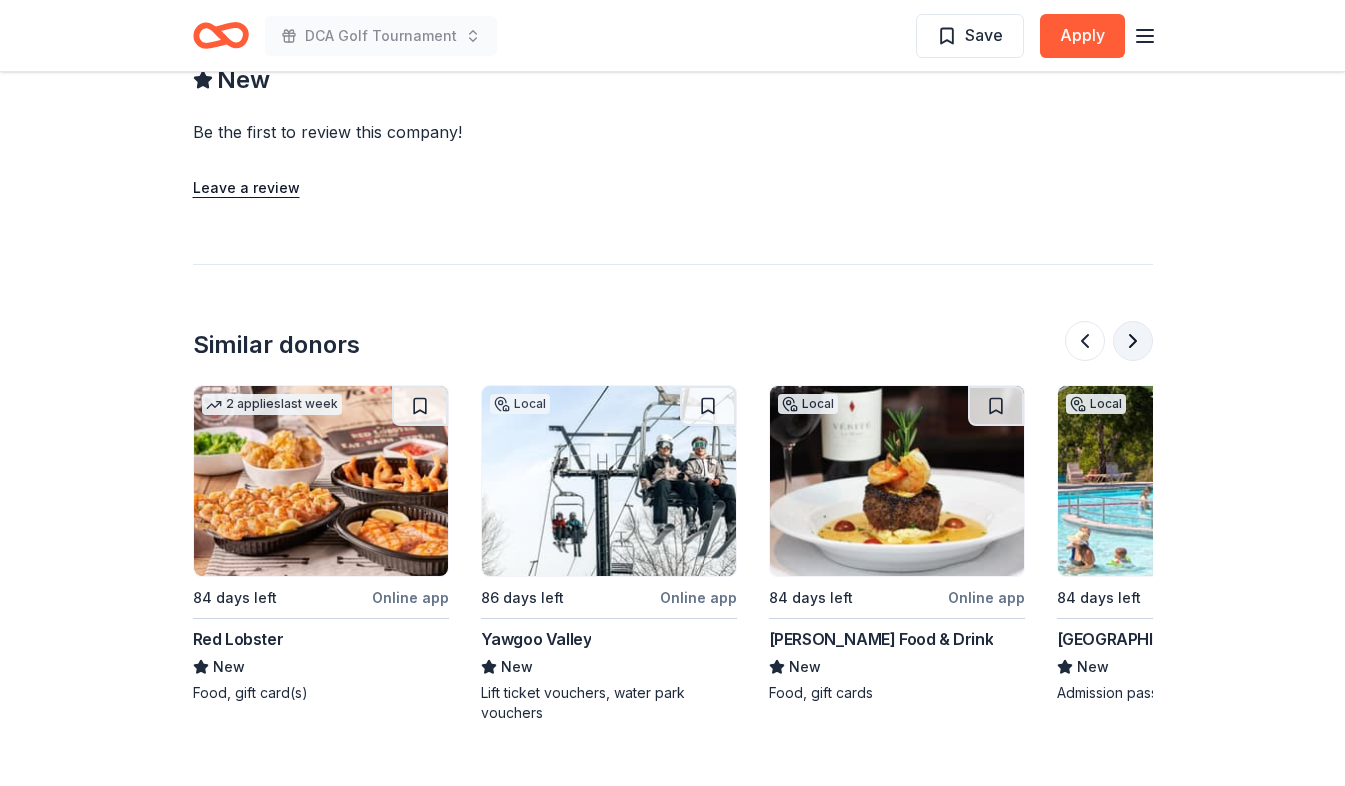 click at bounding box center (1133, 341) 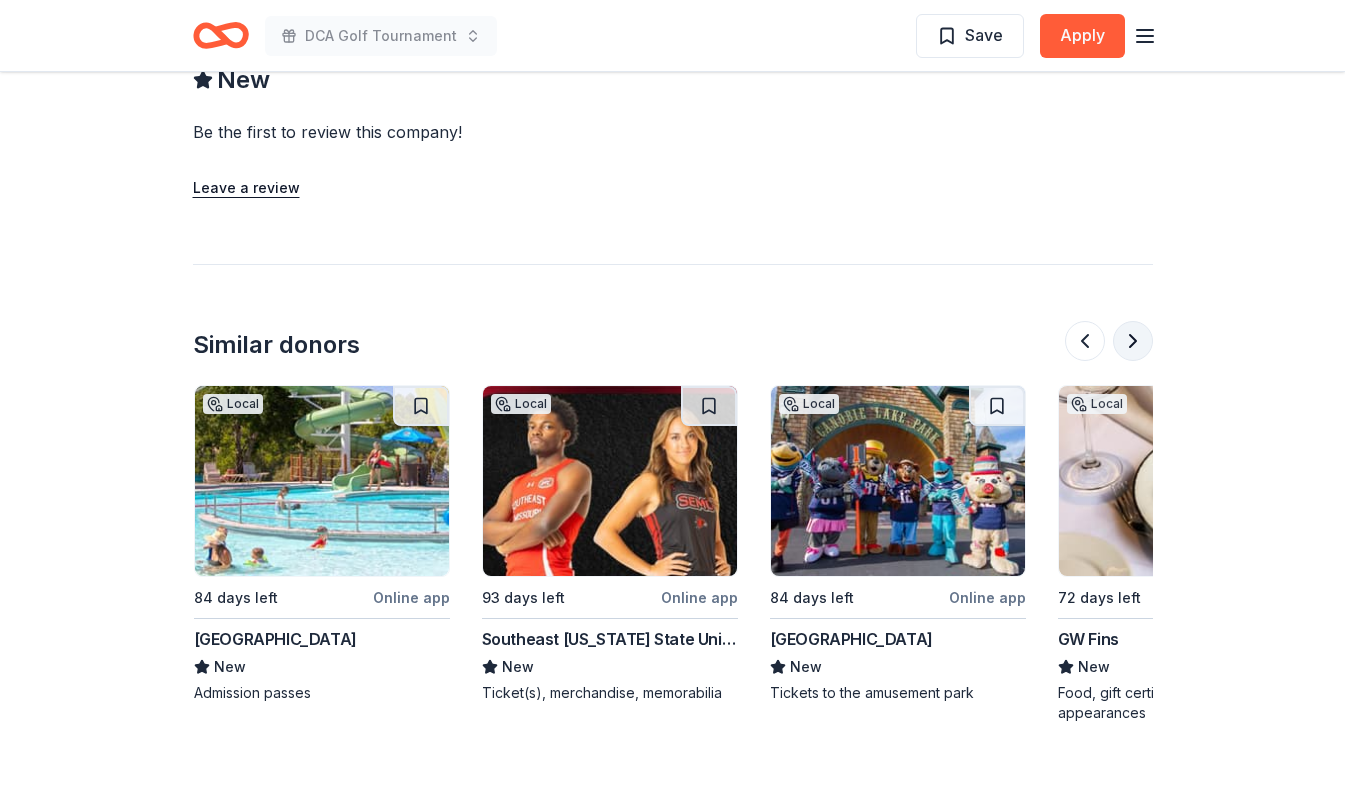 scroll, scrollTop: 0, scrollLeft: 1728, axis: horizontal 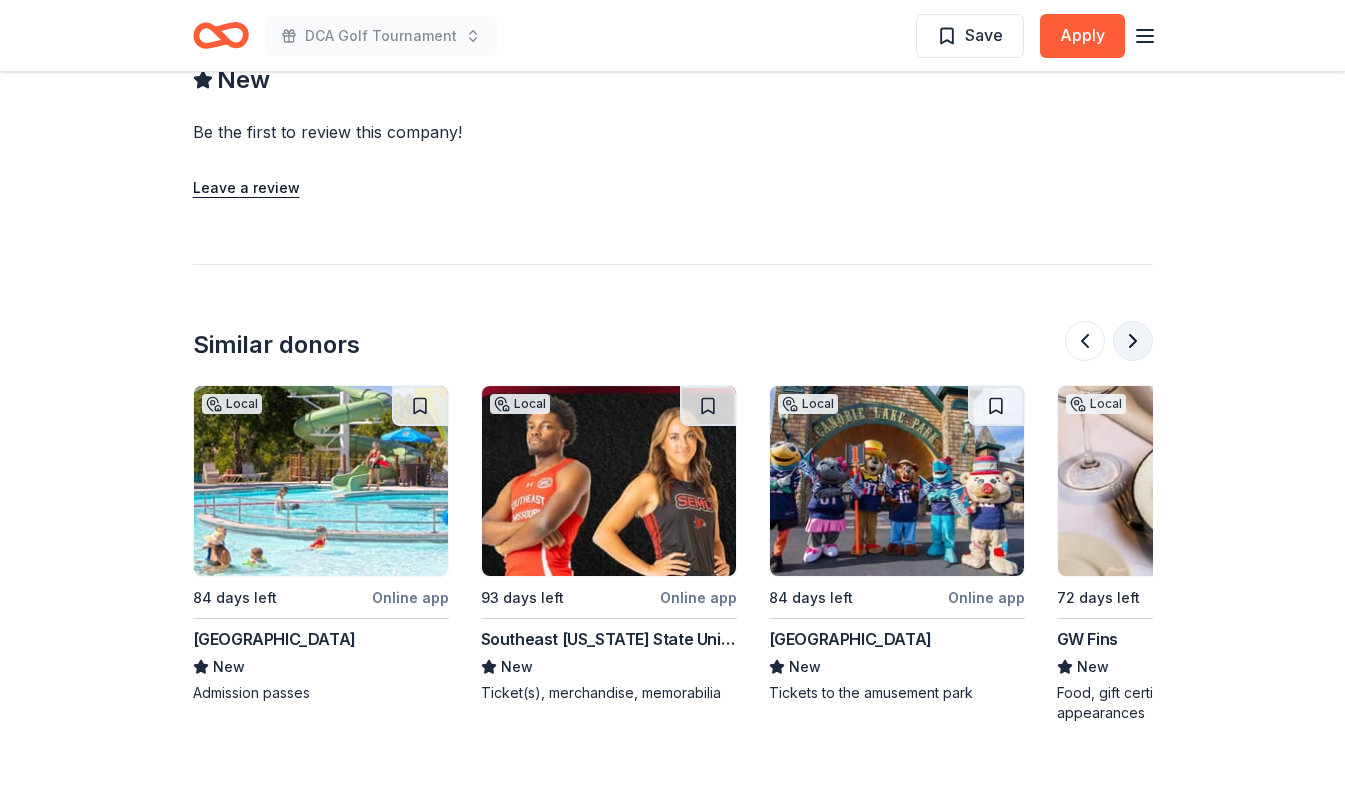 click at bounding box center [1133, 341] 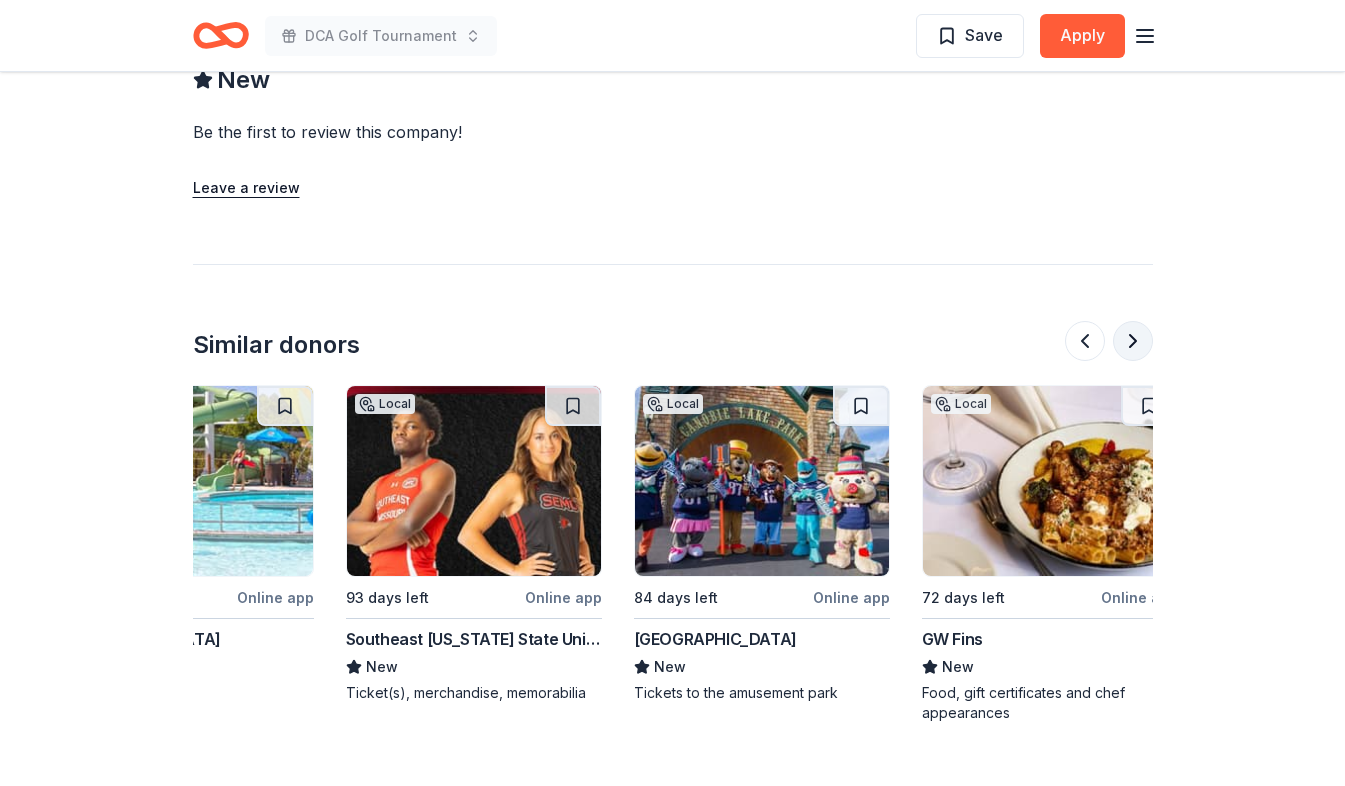 scroll, scrollTop: 0, scrollLeft: 1888, axis: horizontal 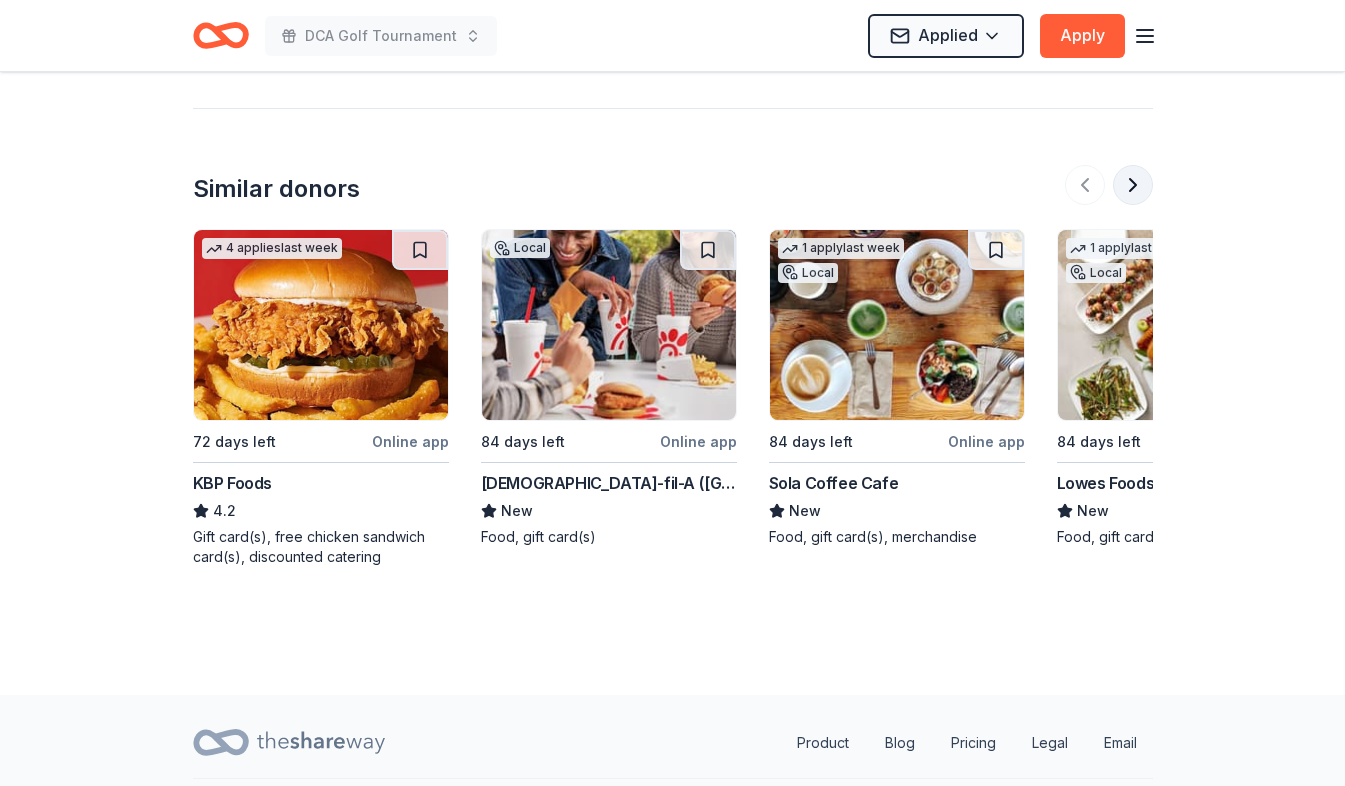 click at bounding box center (1133, 185) 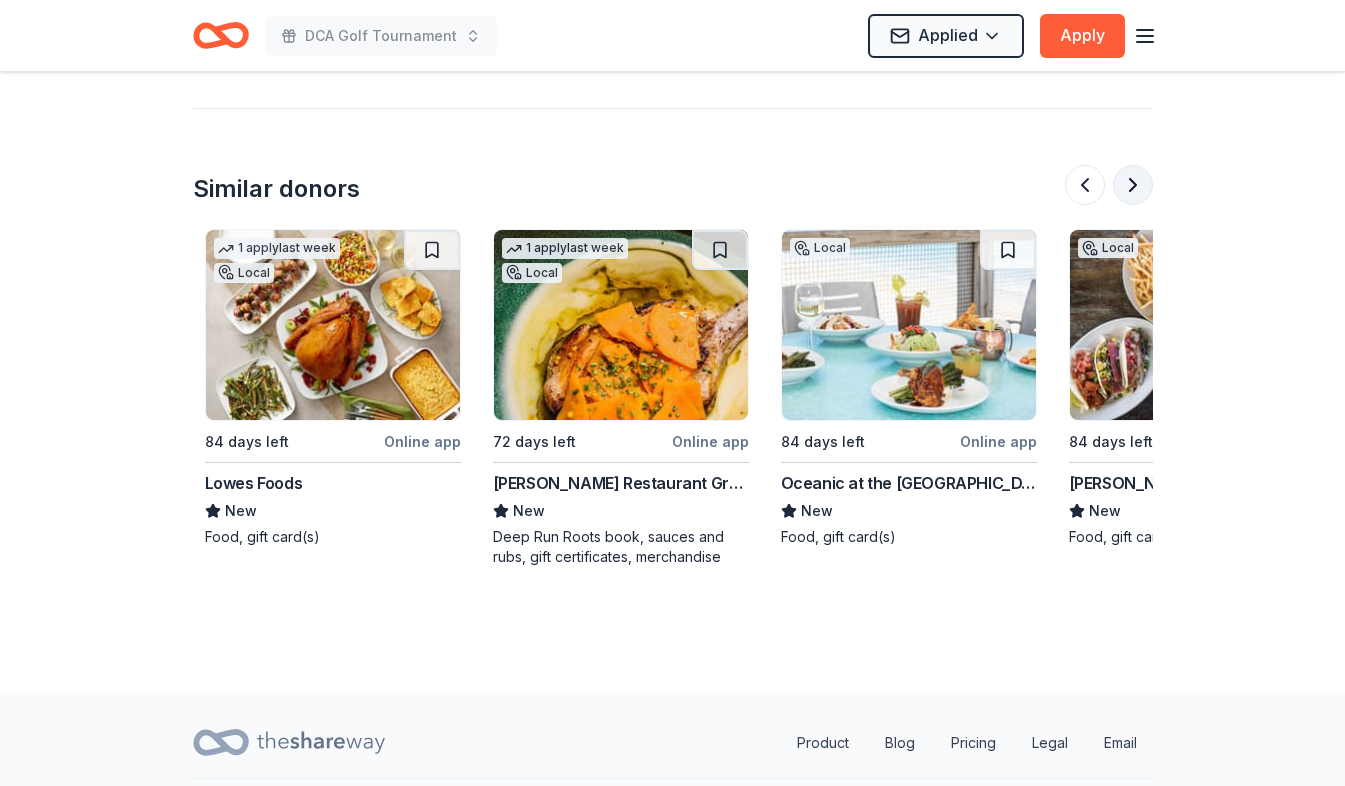 scroll, scrollTop: 0, scrollLeft: 864, axis: horizontal 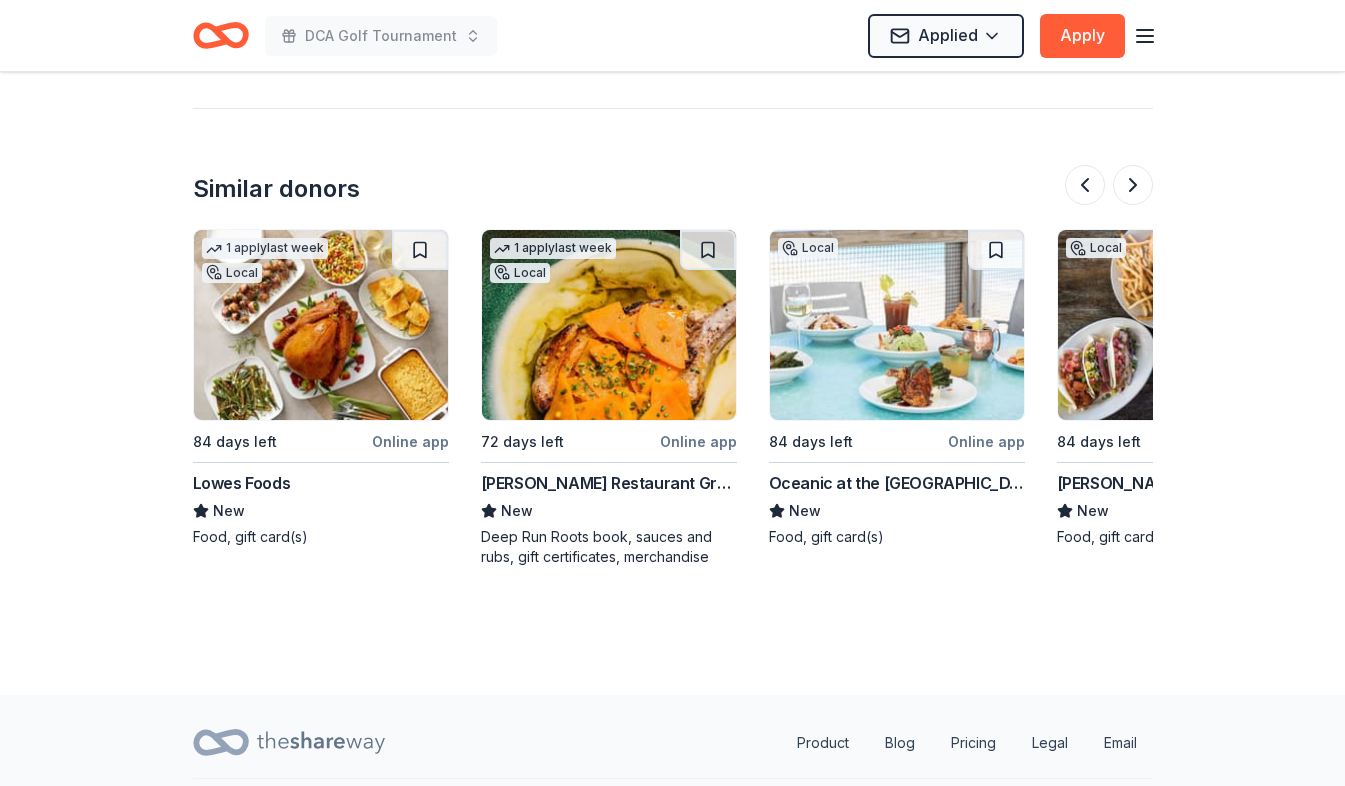 click at bounding box center (897, 325) 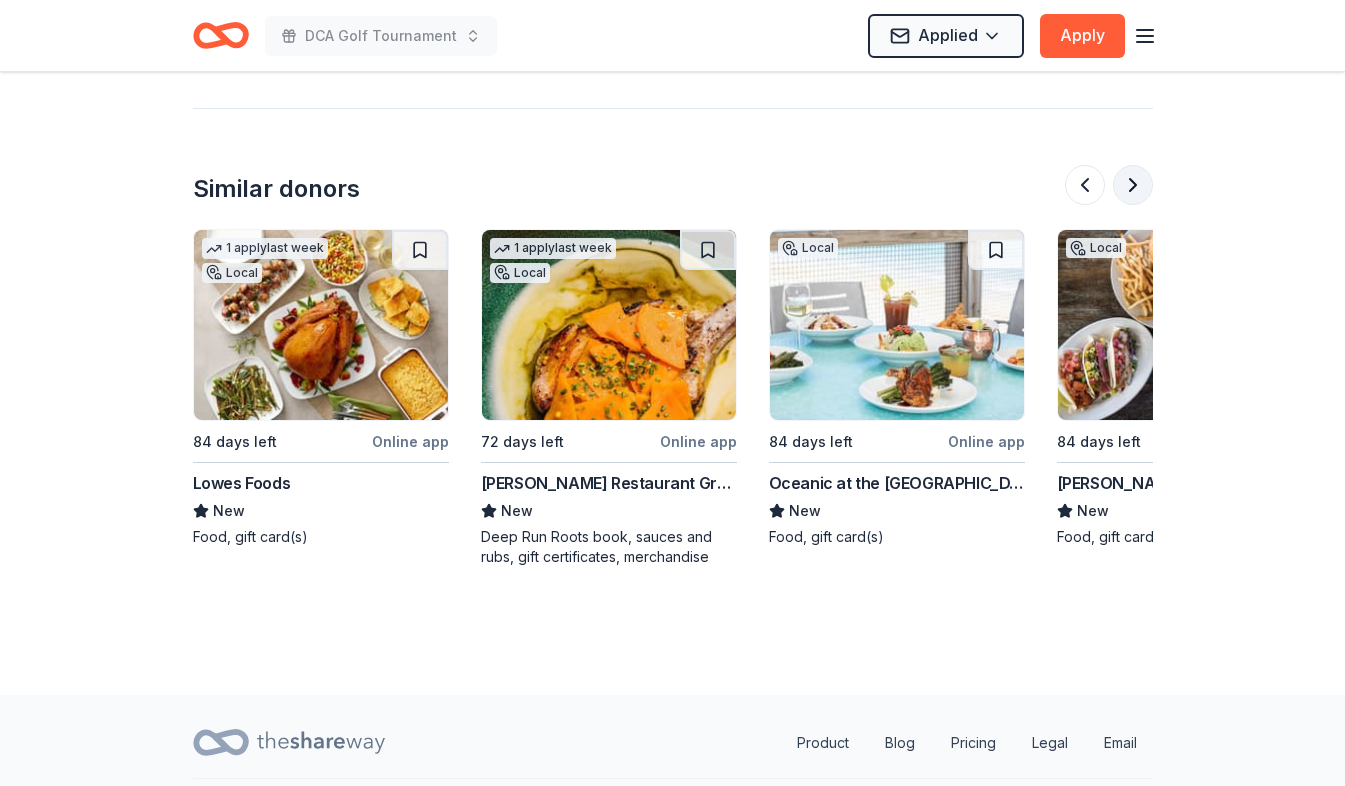 click at bounding box center (1133, 185) 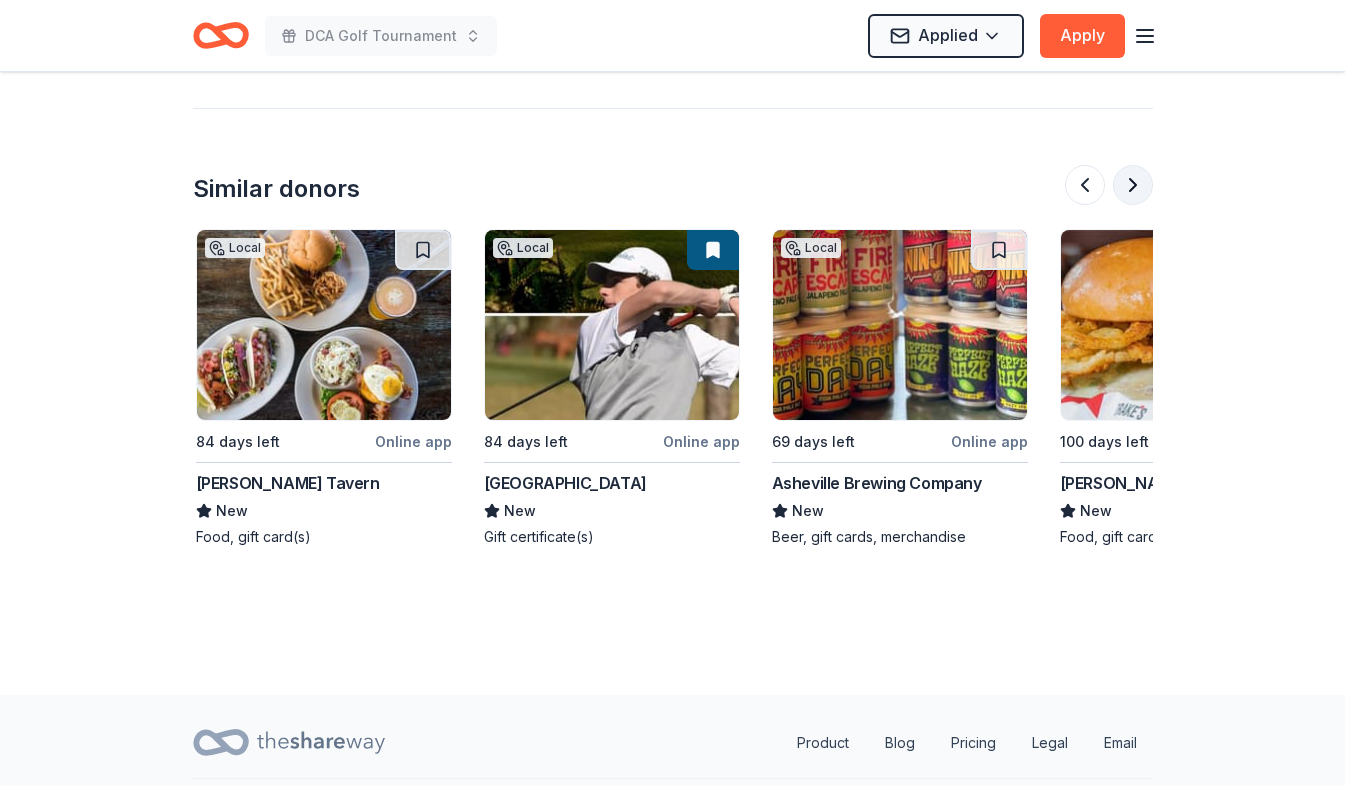 scroll, scrollTop: 0, scrollLeft: 1728, axis: horizontal 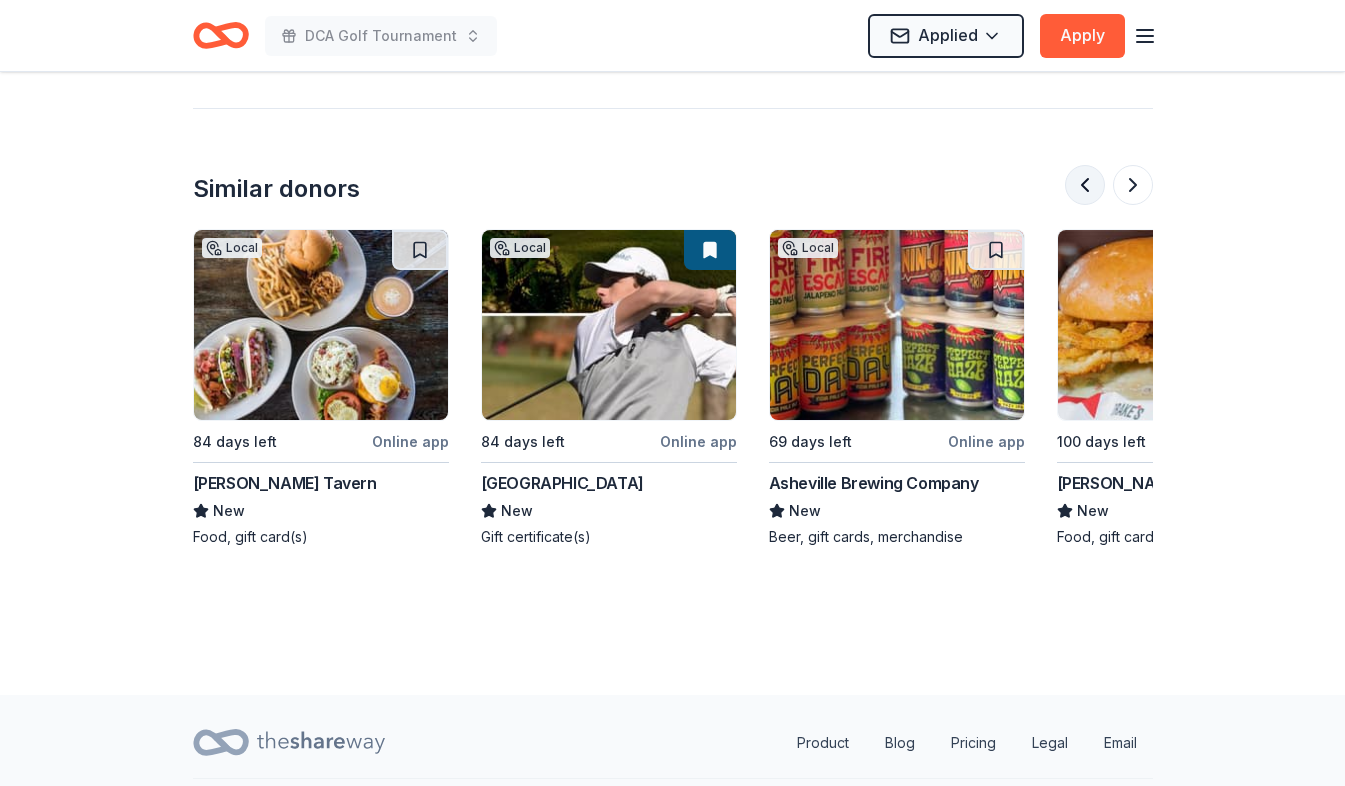 click at bounding box center [1085, 185] 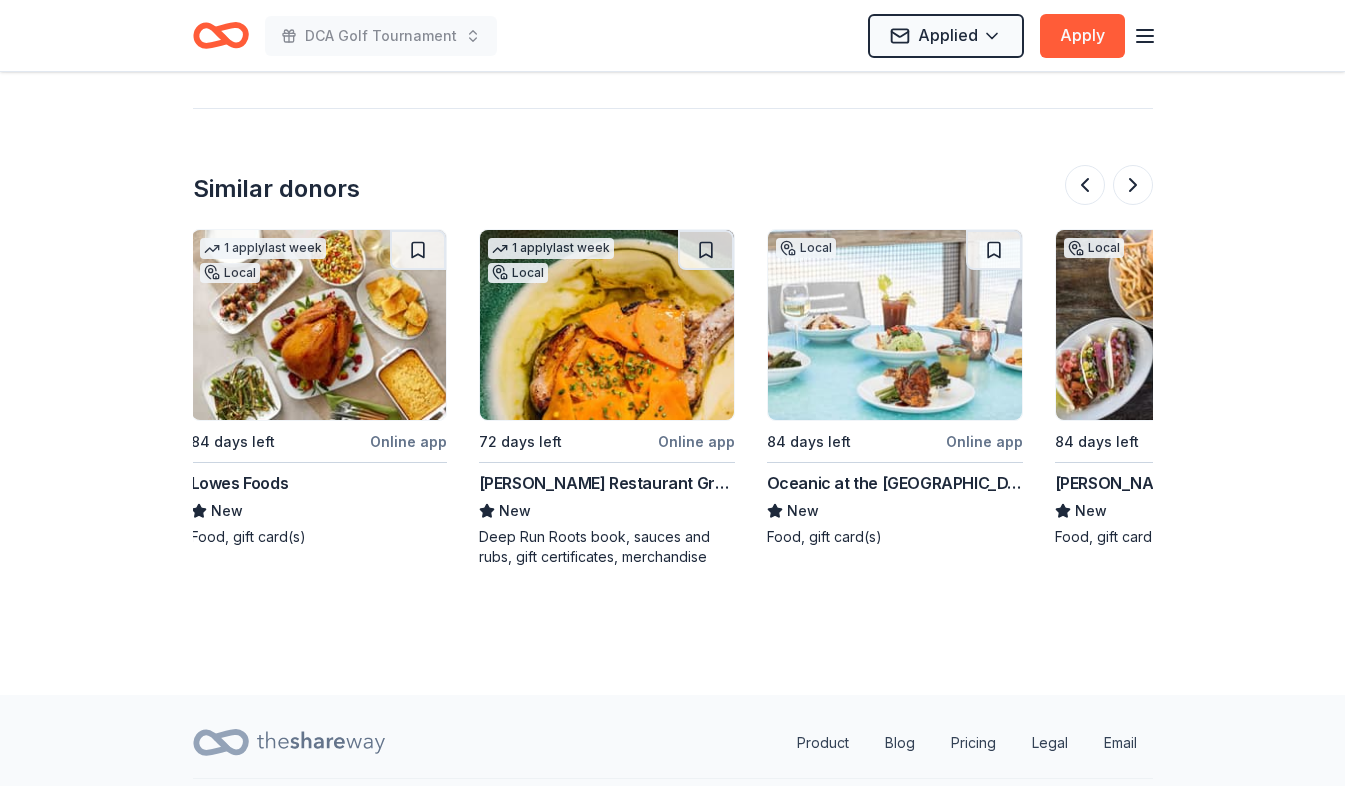 scroll, scrollTop: 0, scrollLeft: 864, axis: horizontal 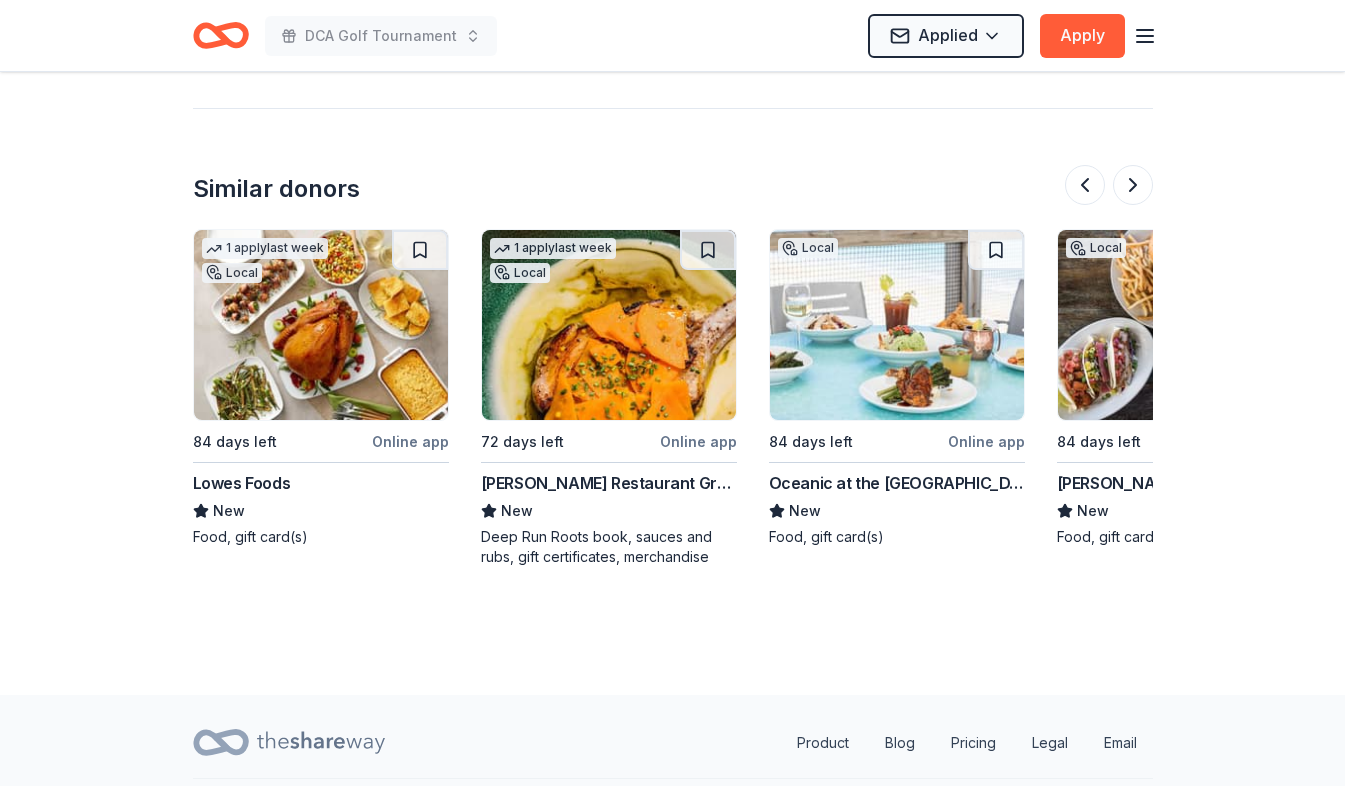 click at bounding box center (609, 325) 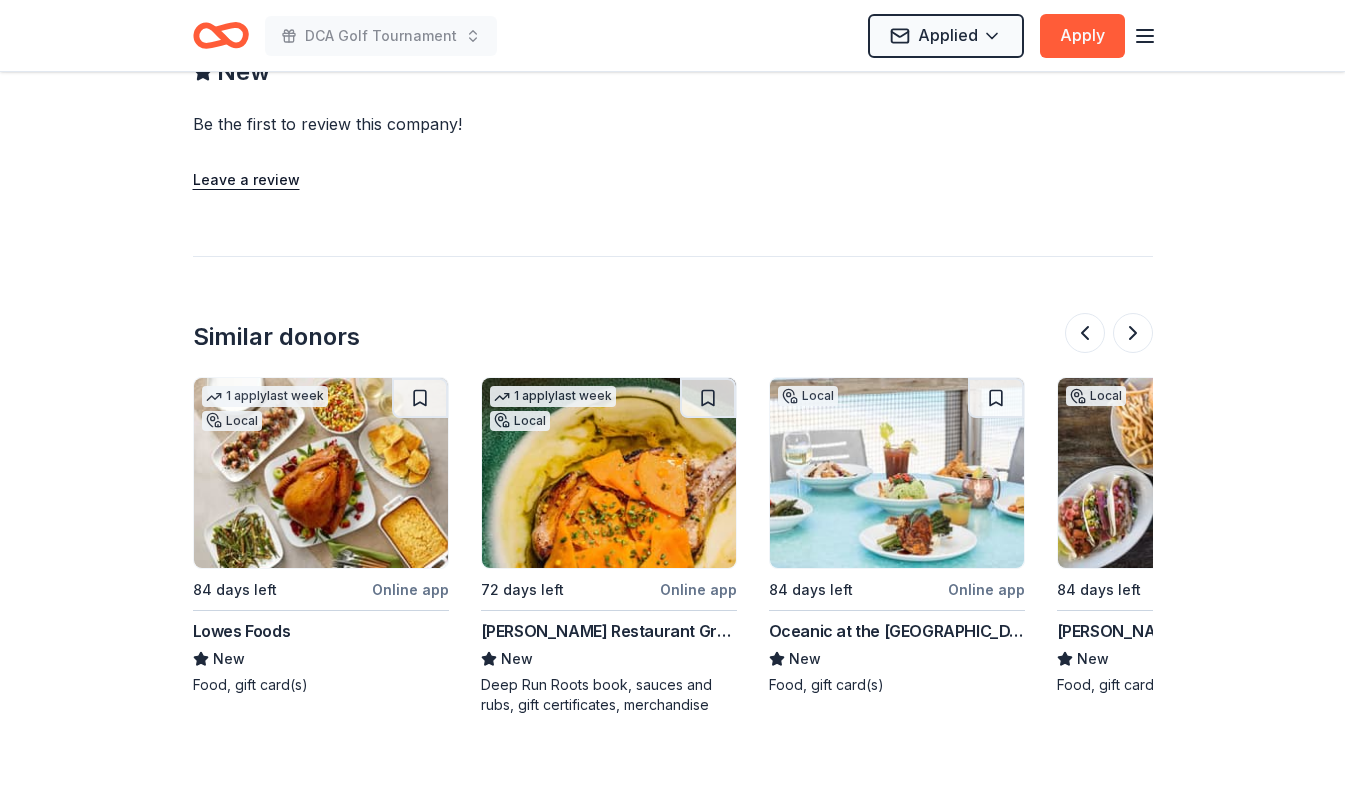 scroll, scrollTop: 1800, scrollLeft: 0, axis: vertical 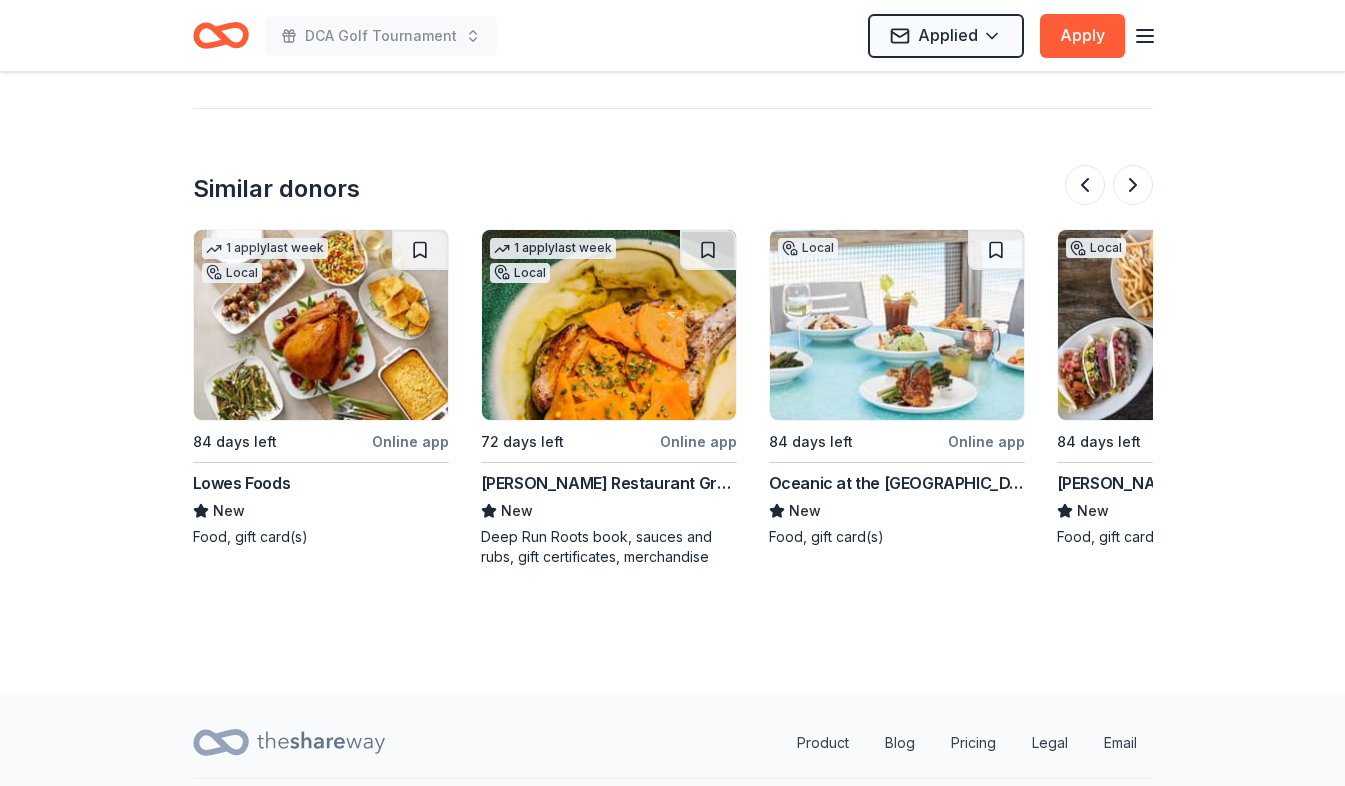 click at bounding box center [1185, 325] 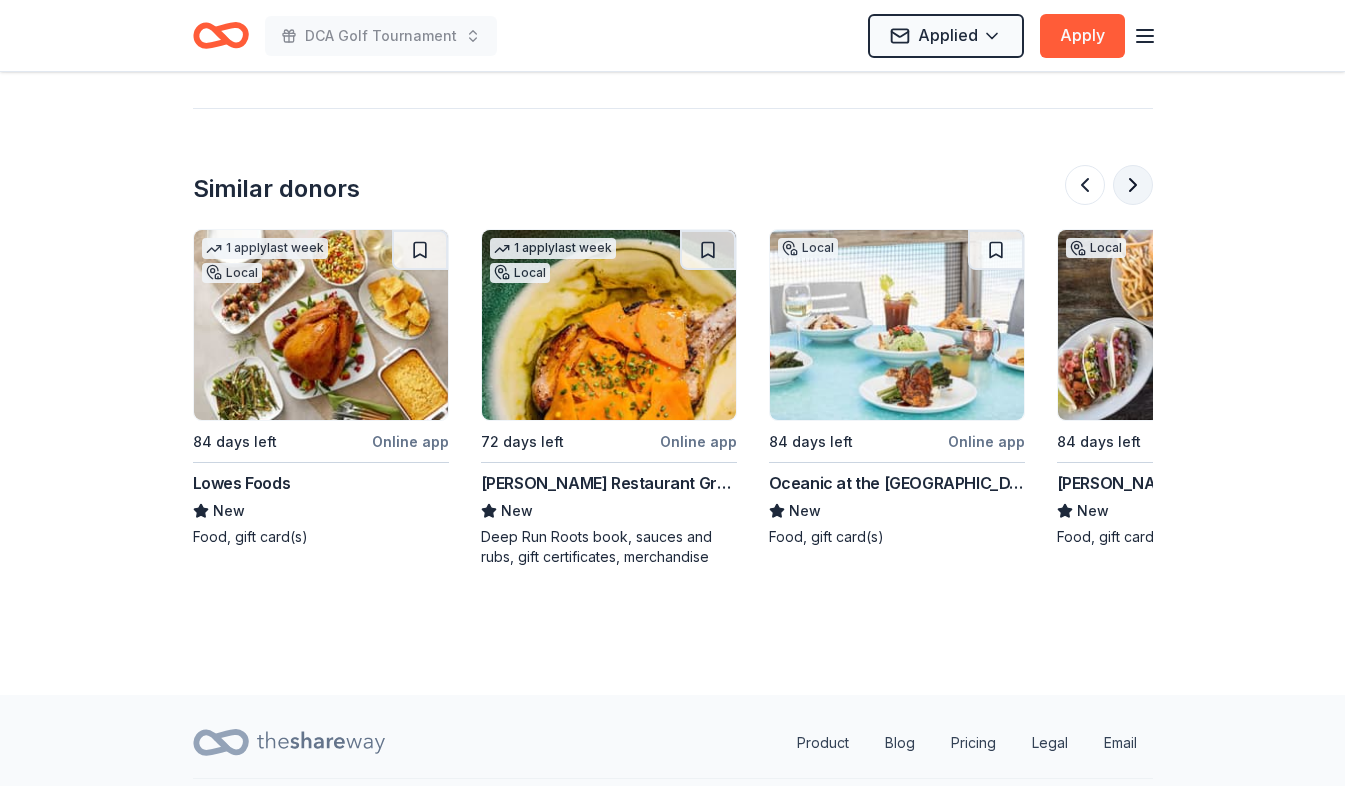 click at bounding box center [1133, 185] 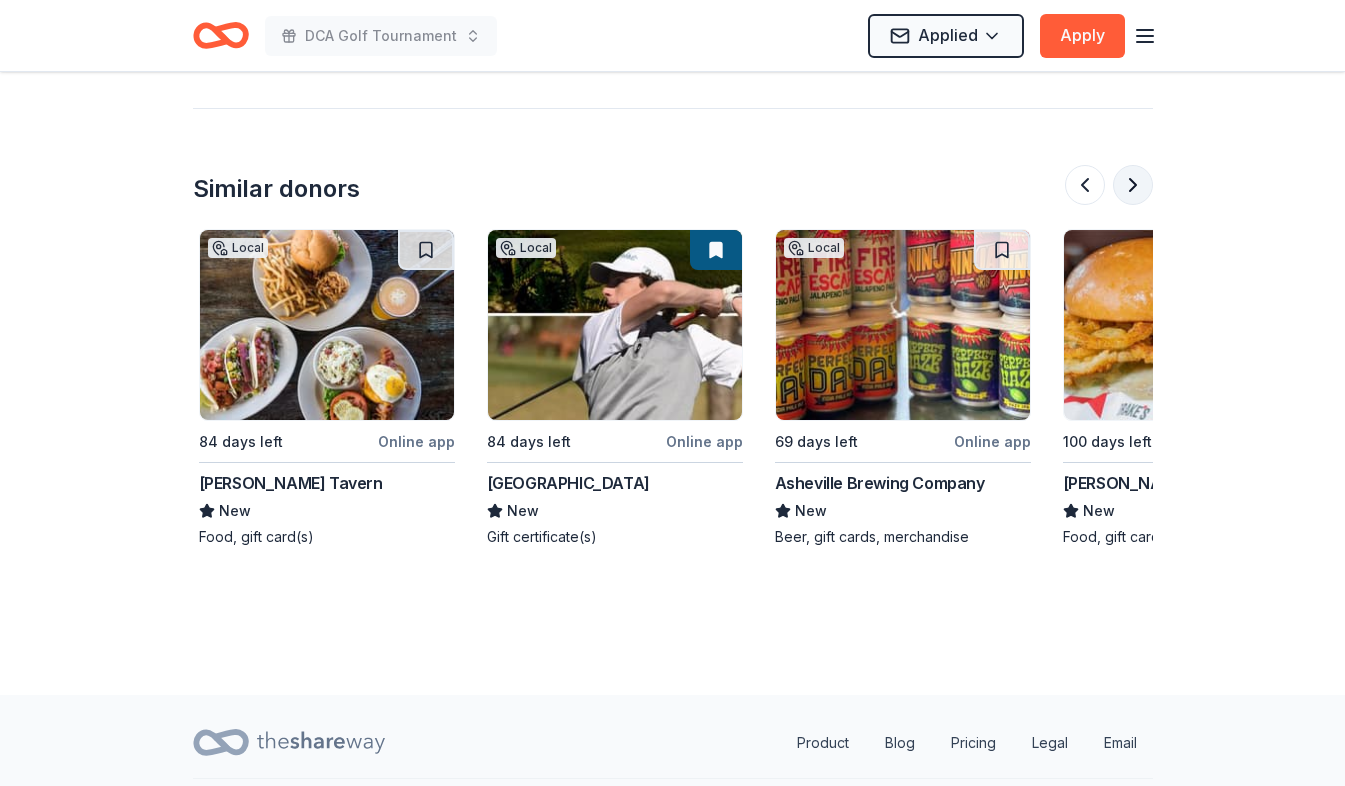 scroll, scrollTop: 0, scrollLeft: 1728, axis: horizontal 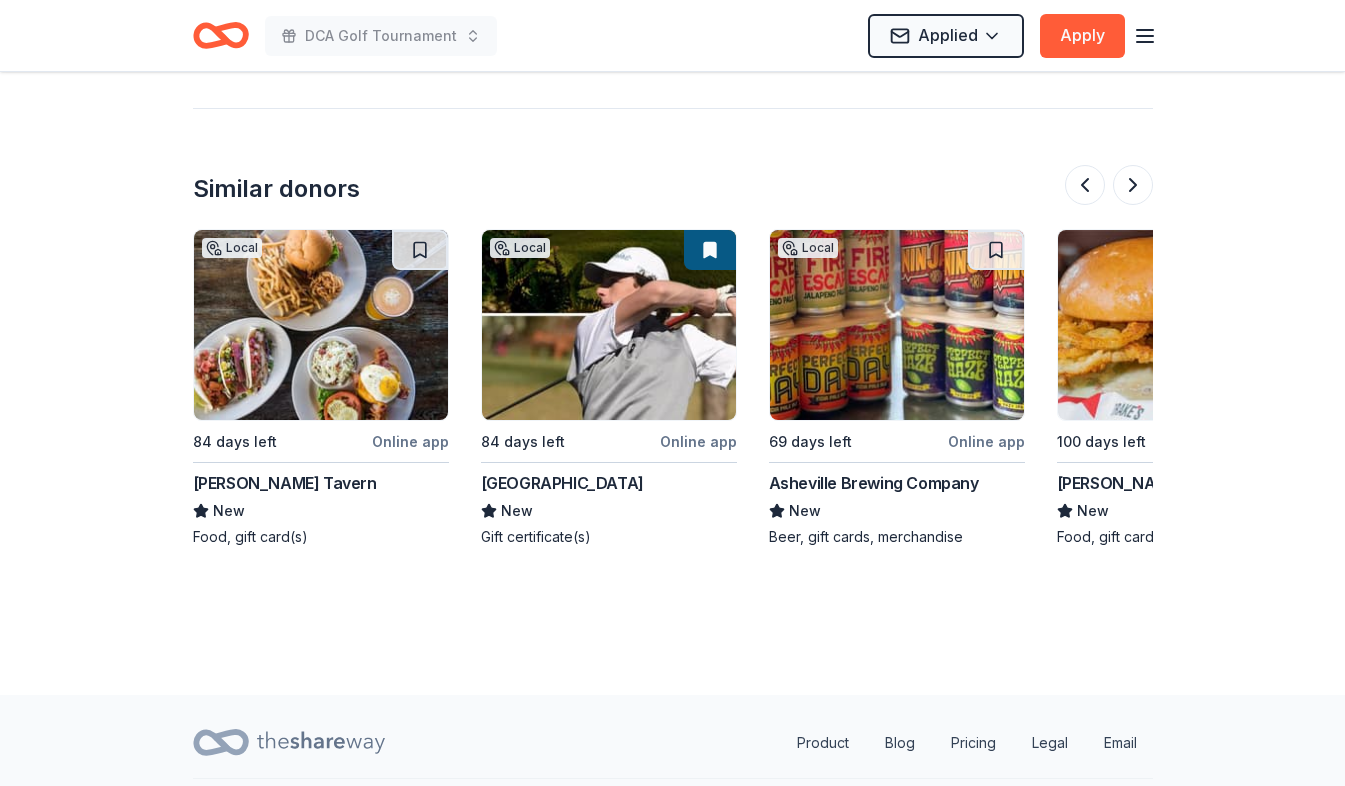 click at bounding box center [897, 325] 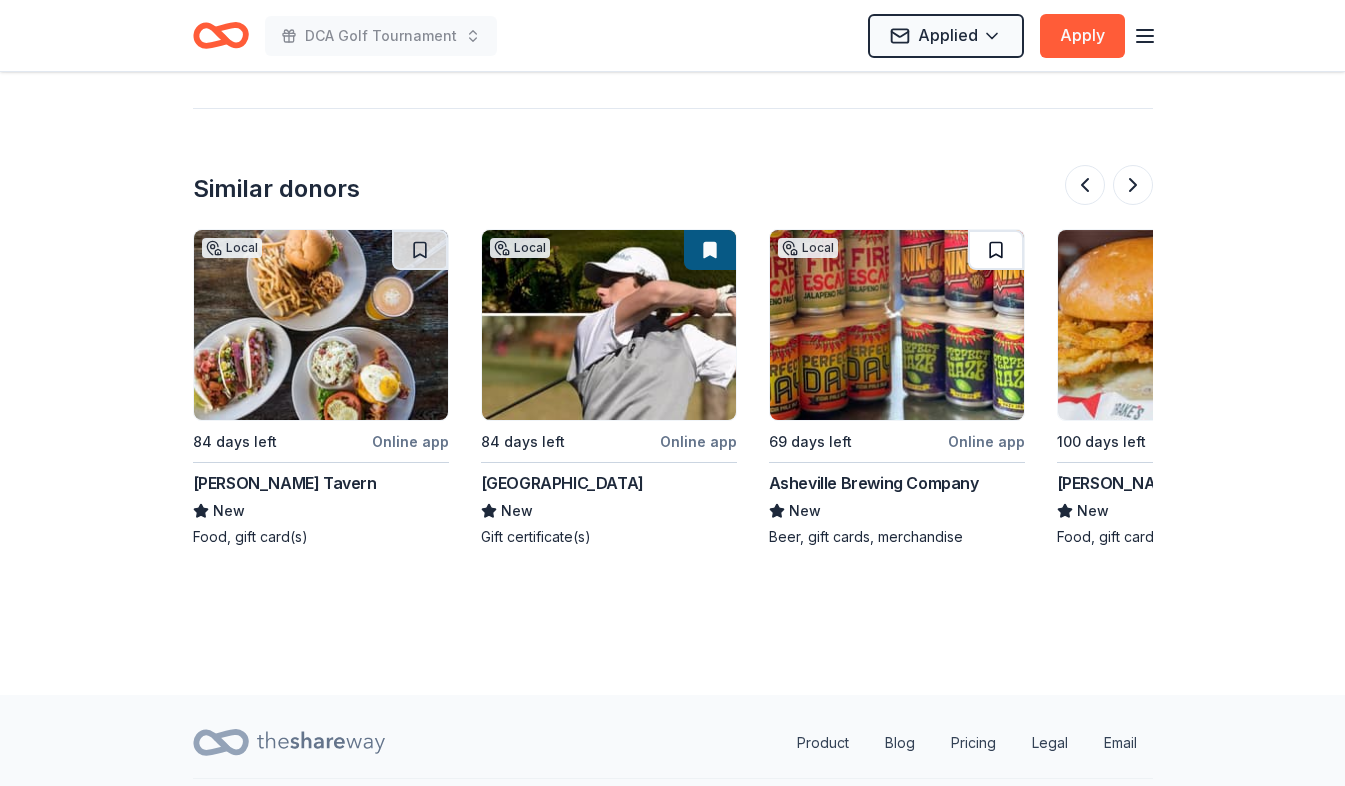 click at bounding box center [996, 250] 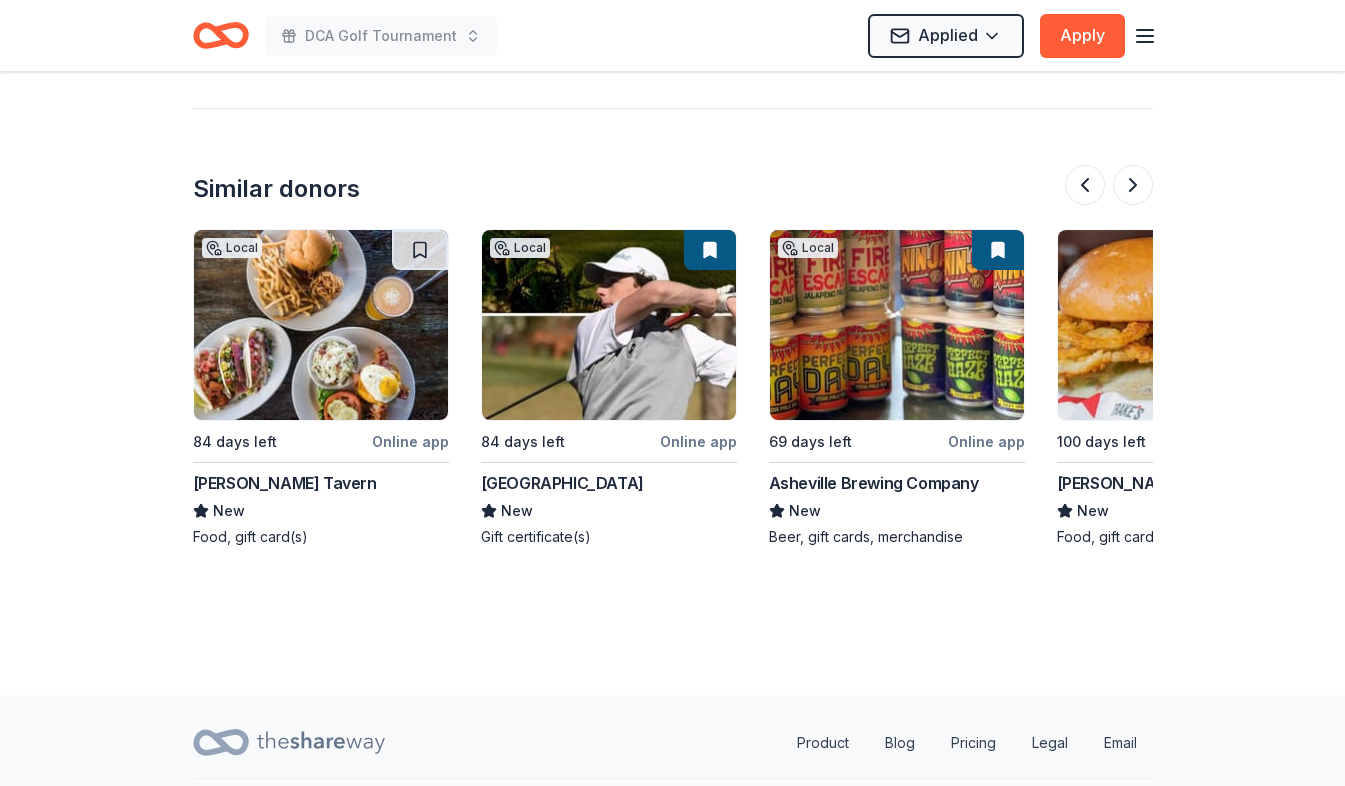 click at bounding box center [897, 325] 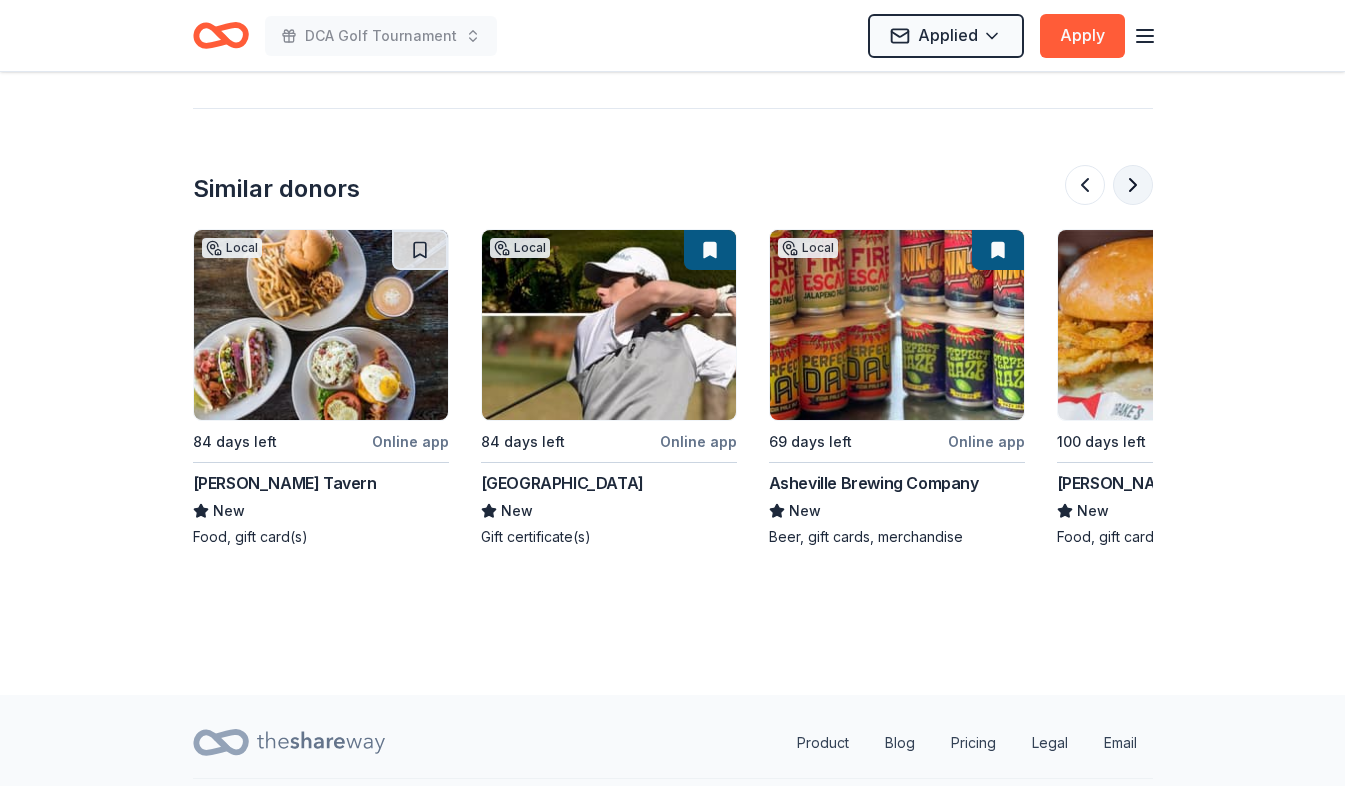 click at bounding box center (1133, 185) 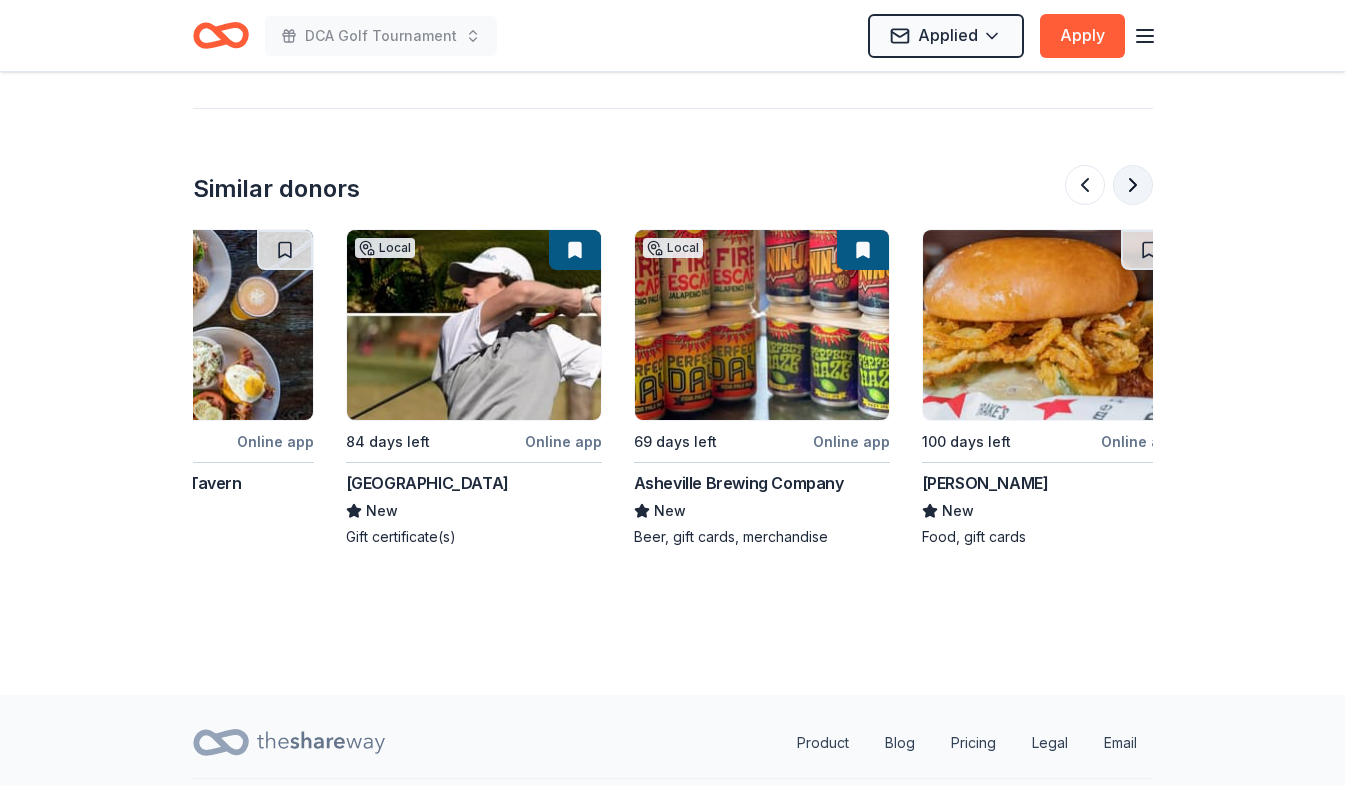 scroll, scrollTop: 0, scrollLeft: 1888, axis: horizontal 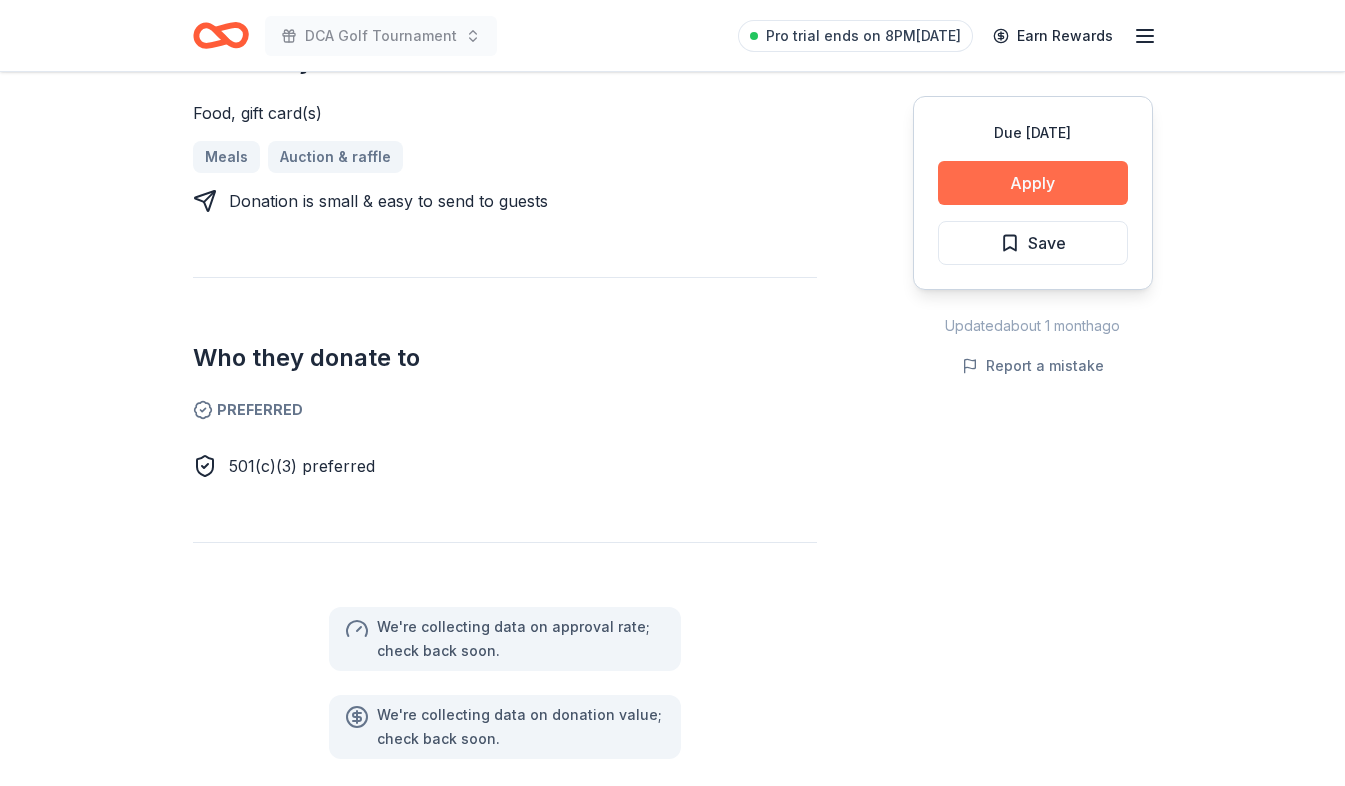 click on "Apply" at bounding box center (1033, 183) 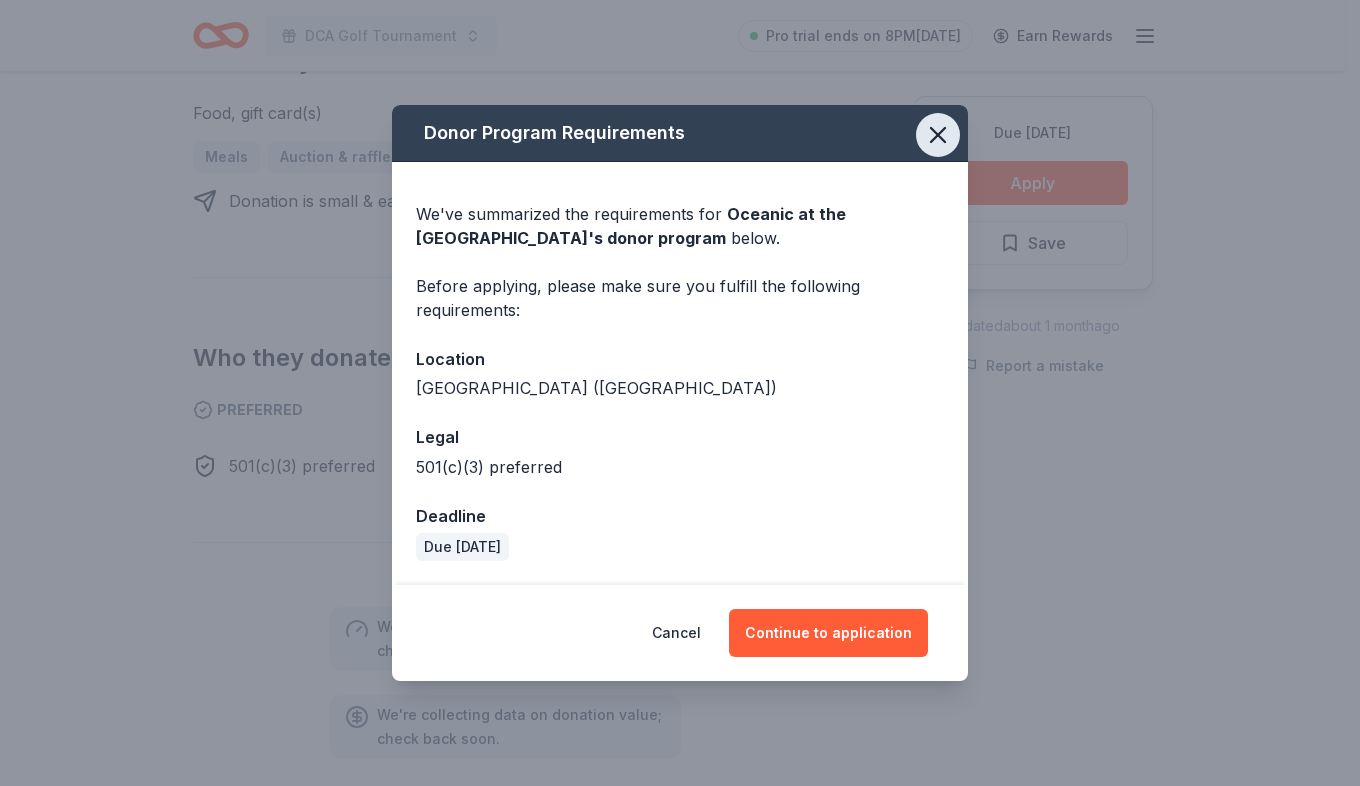 click 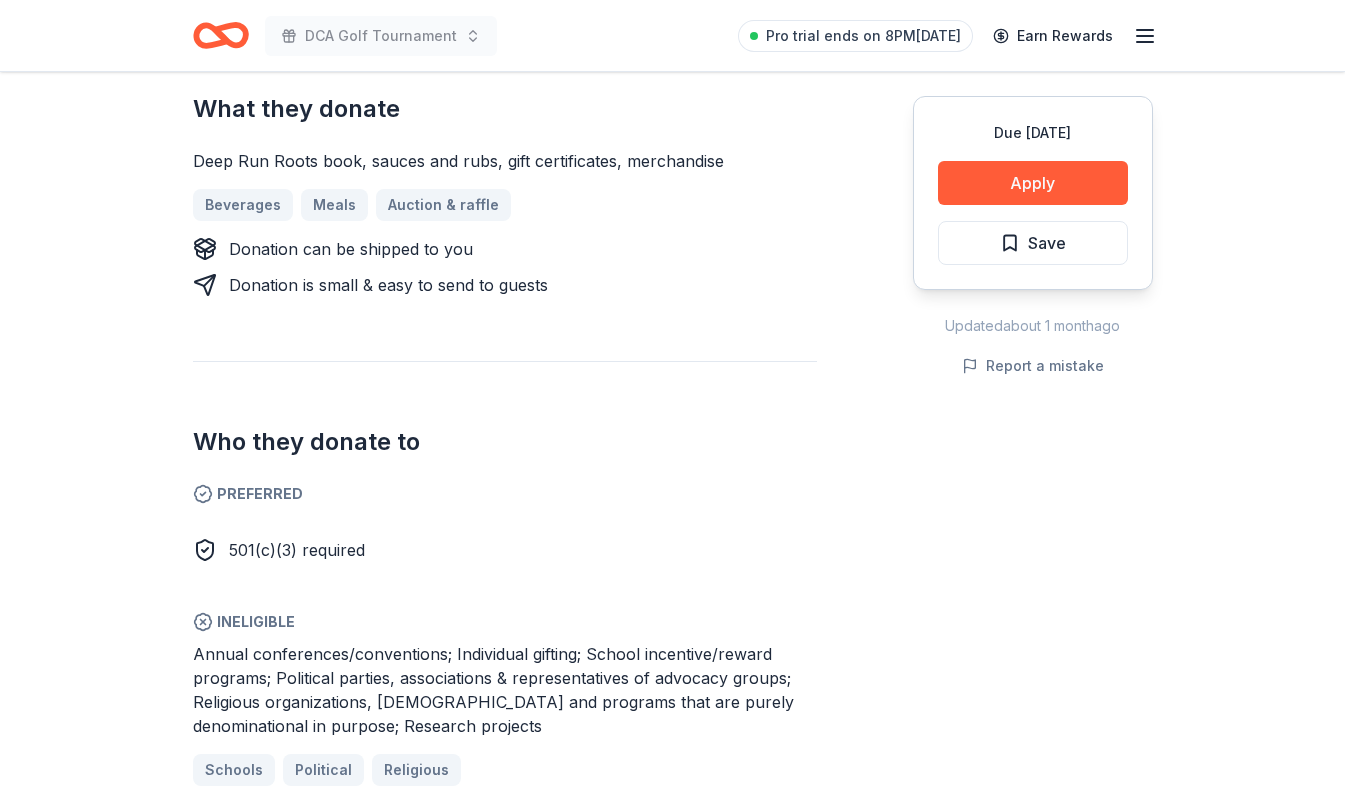 scroll, scrollTop: 1200, scrollLeft: 0, axis: vertical 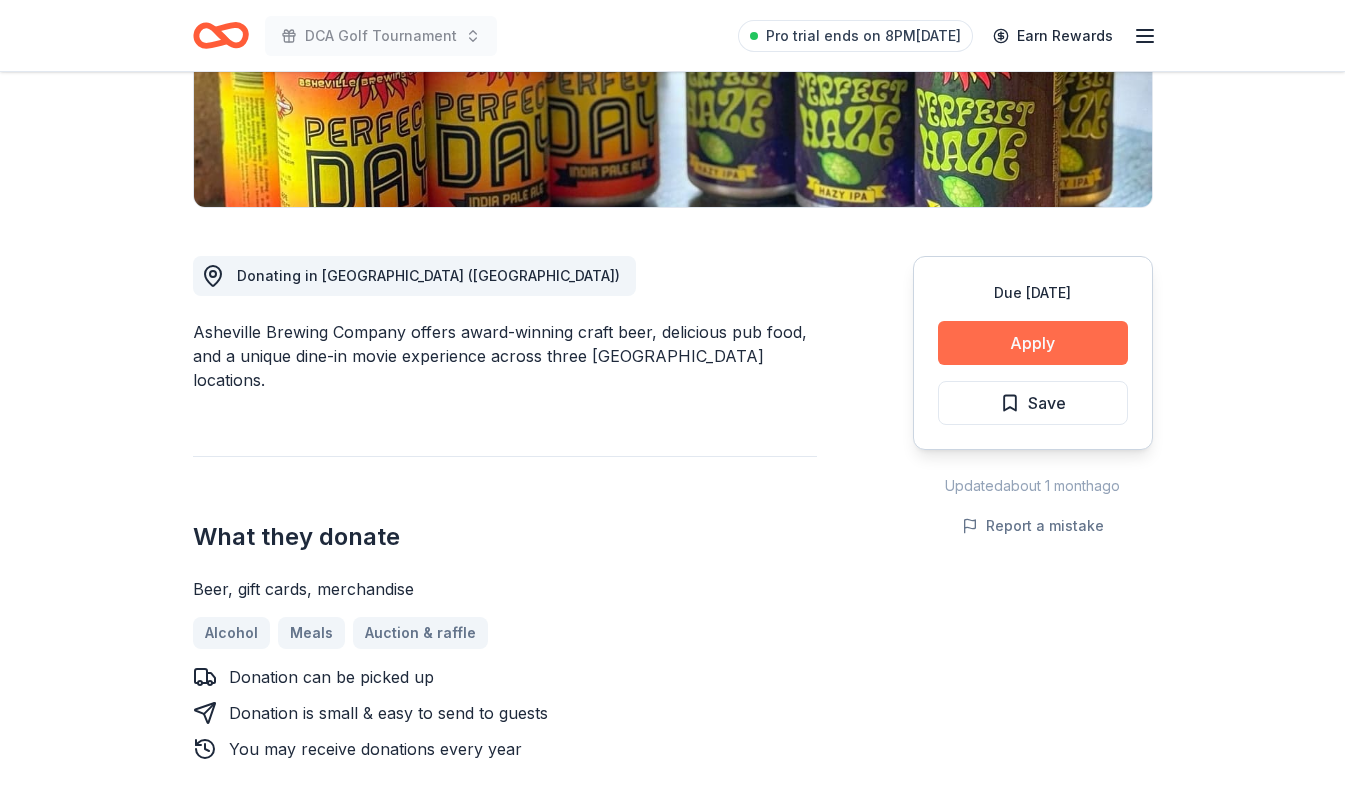 click on "Apply" at bounding box center [1033, 343] 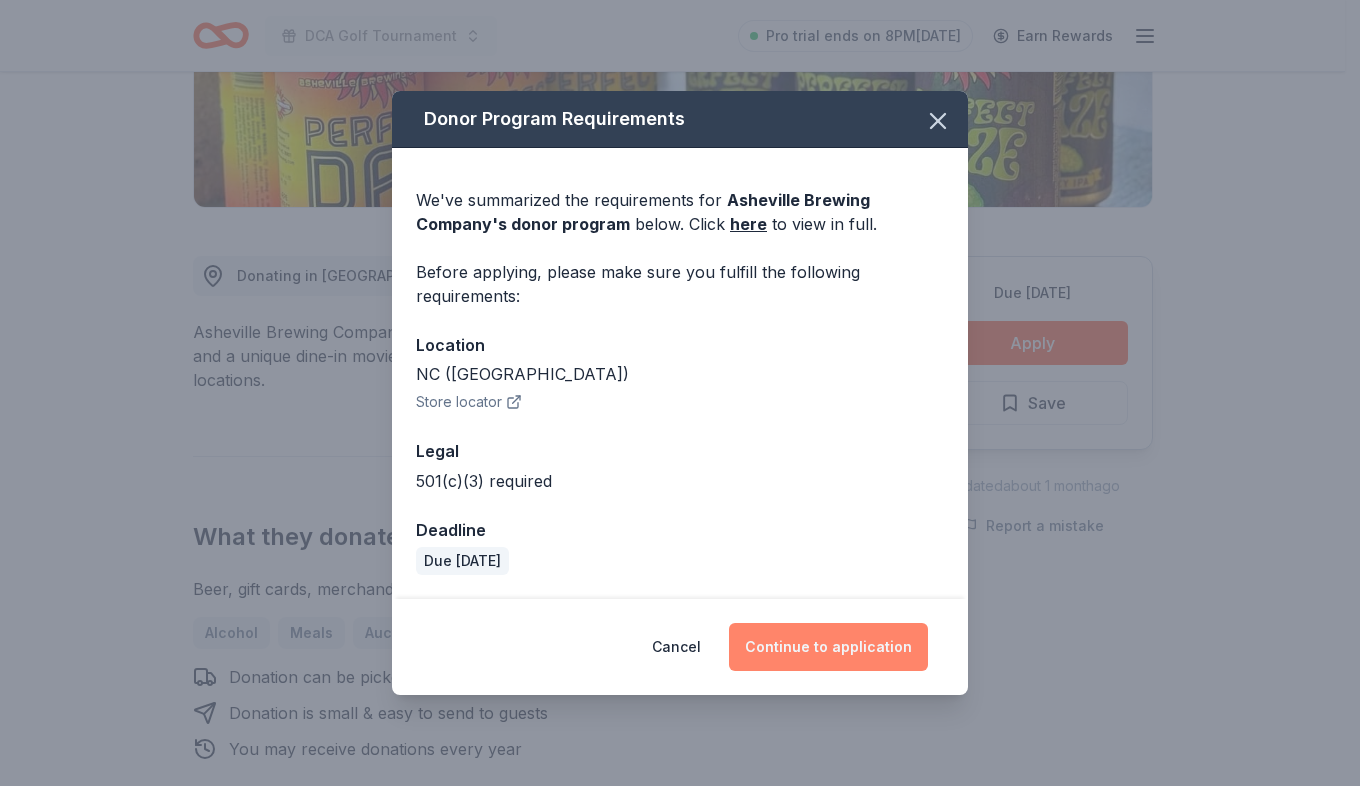 click on "Continue to application" at bounding box center [828, 647] 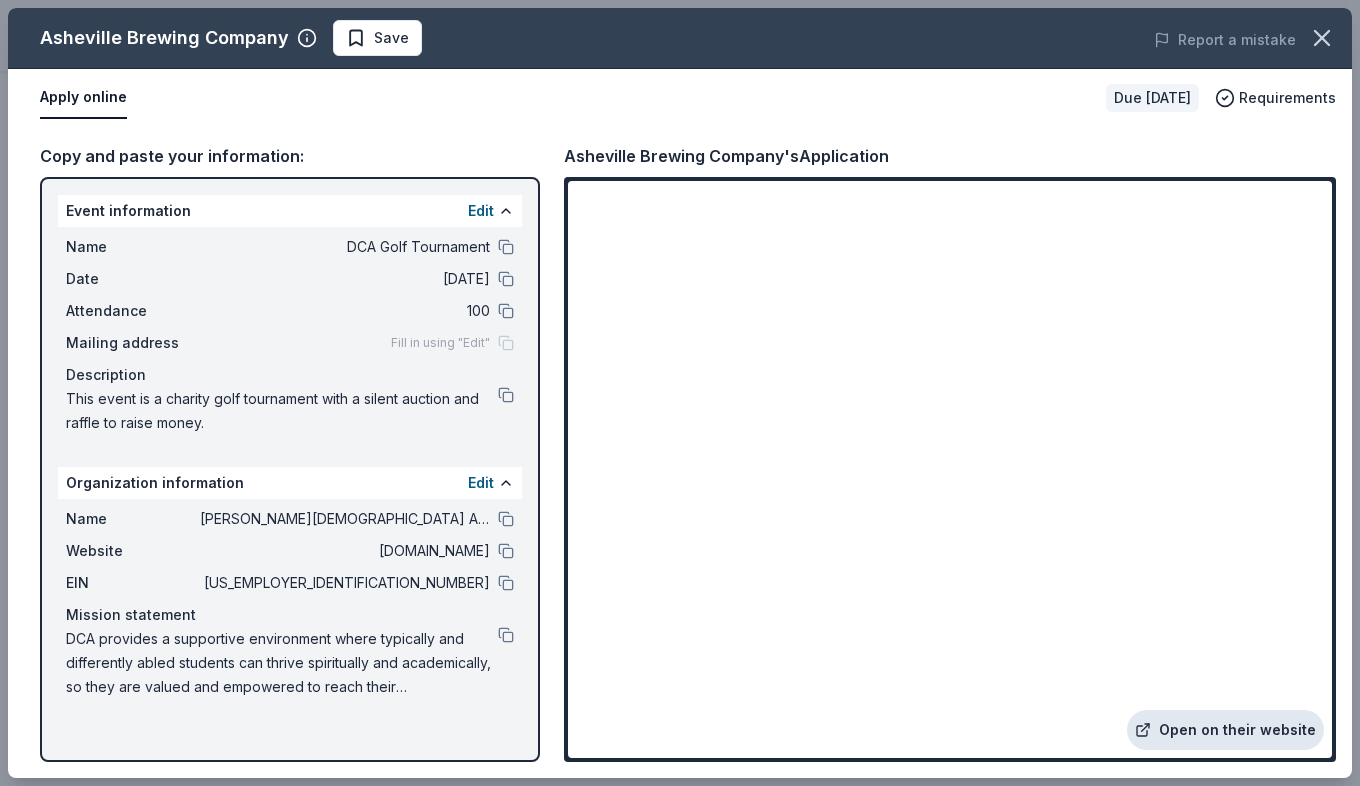 click on "Open on their website" at bounding box center [1225, 730] 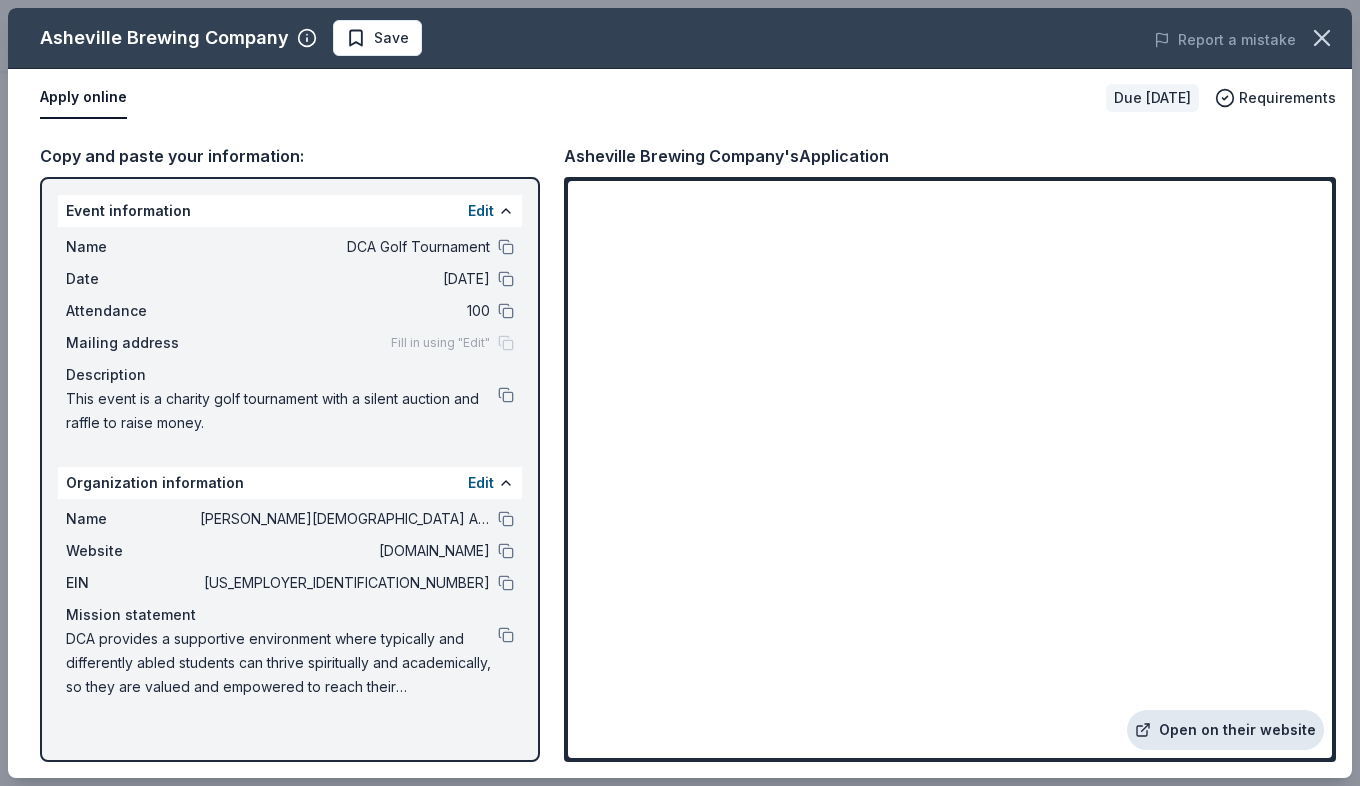 click on "Open on their website" at bounding box center (1225, 730) 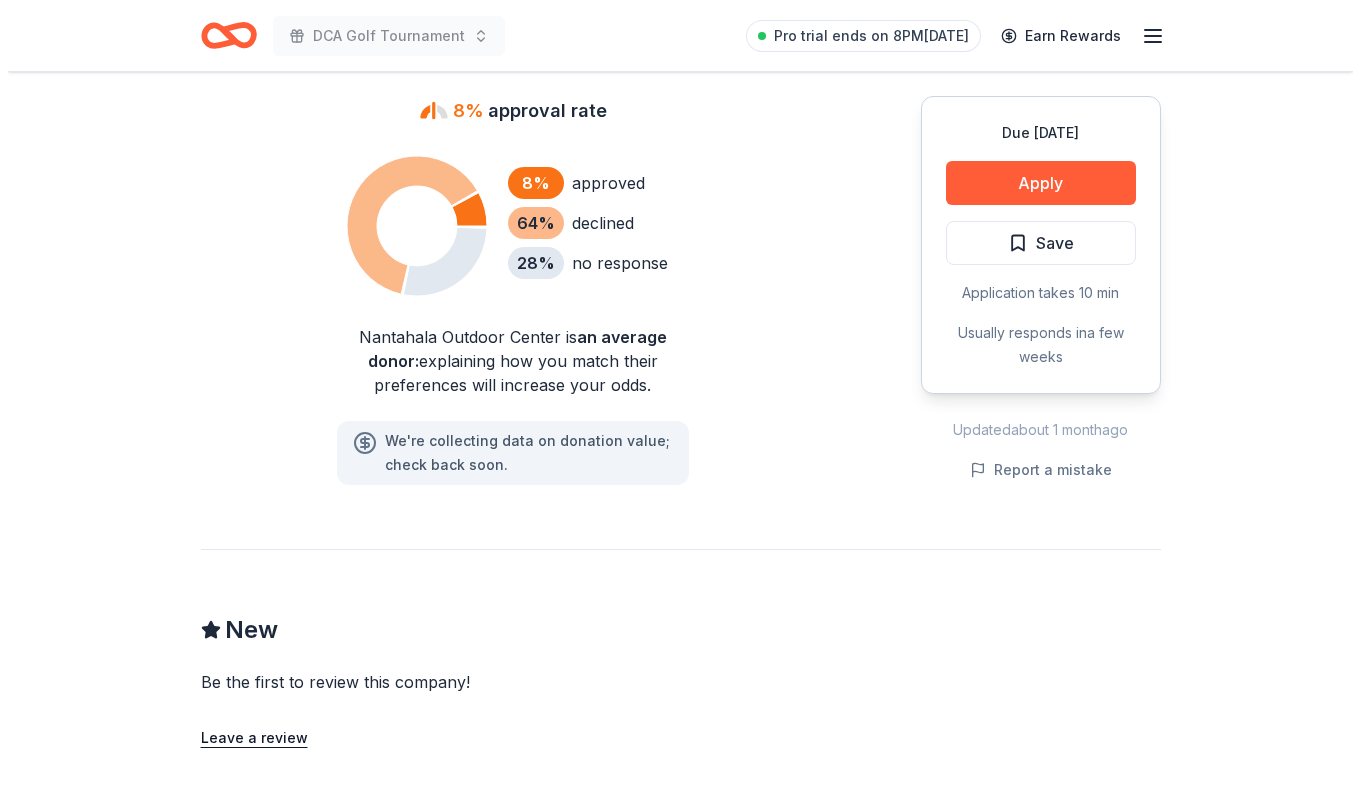 scroll, scrollTop: 1700, scrollLeft: 0, axis: vertical 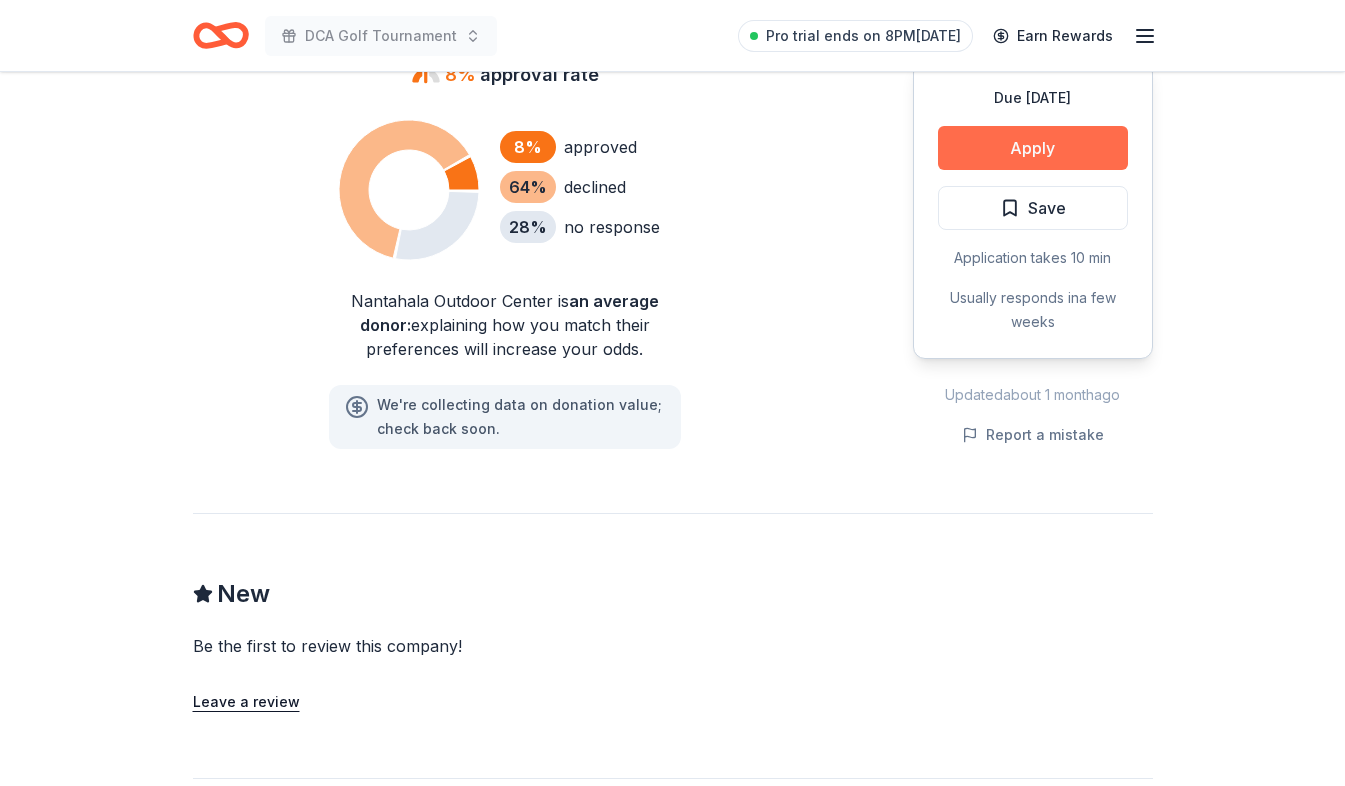 click on "Apply" at bounding box center [1033, 148] 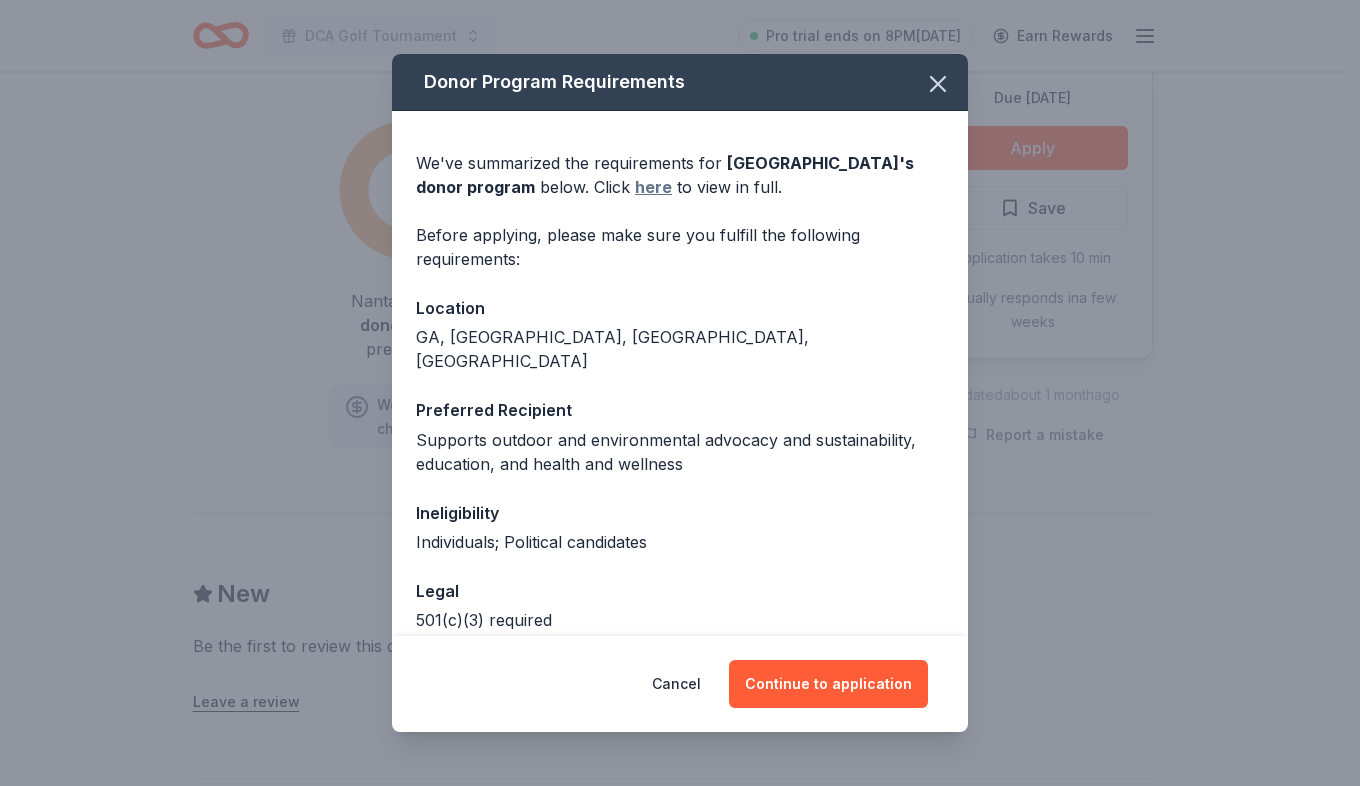 click on "here" at bounding box center (653, 187) 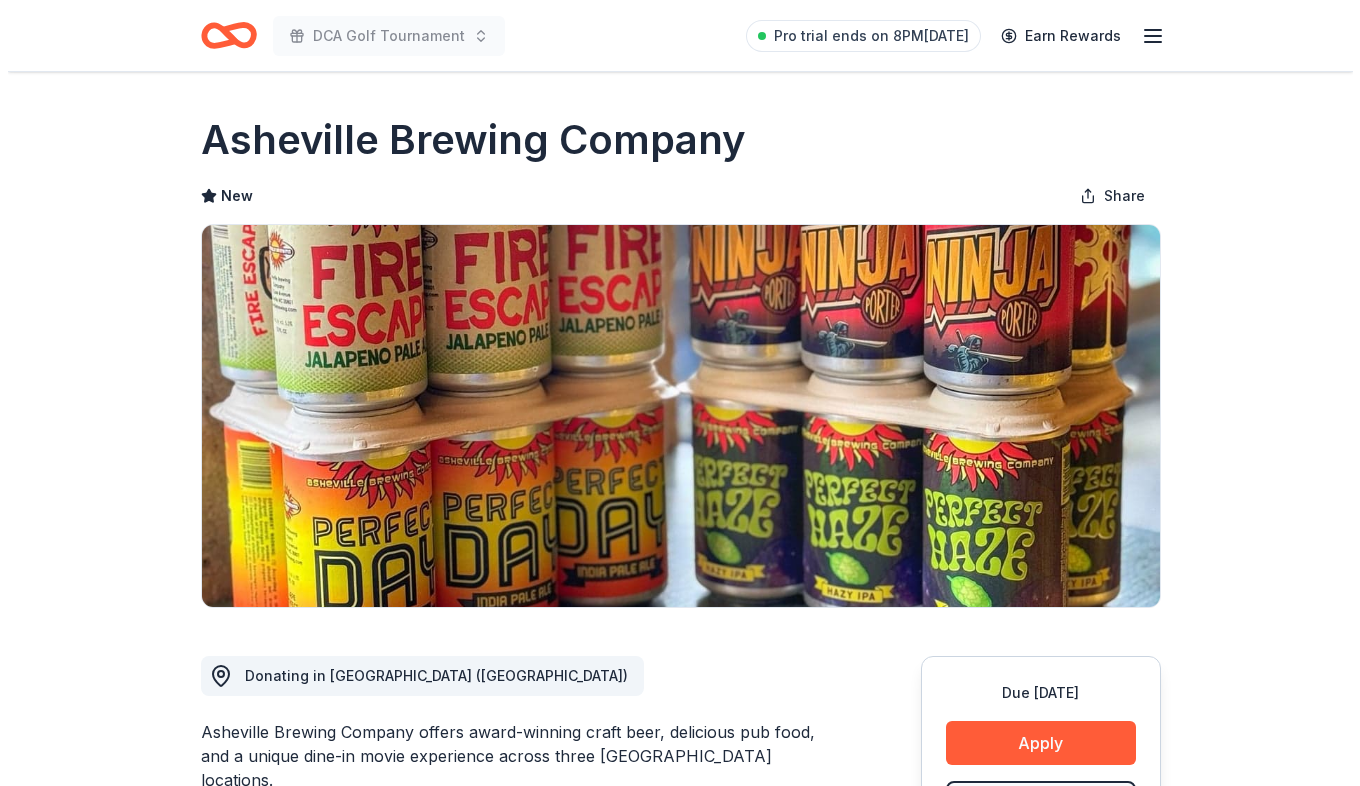 scroll, scrollTop: 100, scrollLeft: 0, axis: vertical 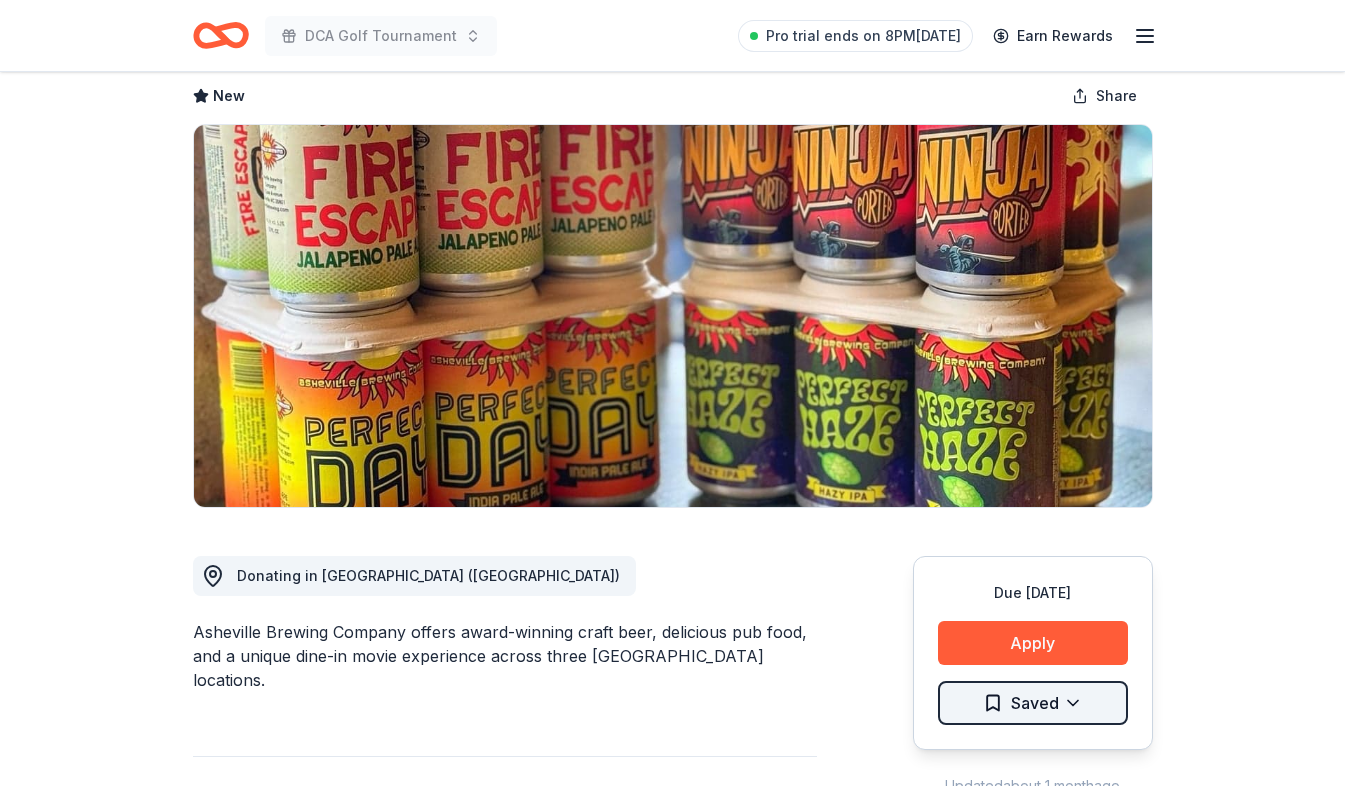 click on "DCA Golf Tournament Pro trial ends on 8PM, 7/22 Earn Rewards Due in 69 days Share Asheville Brewing Company New Share Donating in NC (Asheville) Asheville Brewing Company offers award-winning craft beer, delicious pub food, and a unique dine-in movie experience across three Asheville locations. What they donate Beer, gift cards, merchandise Alcohol Meals Auction & raffle Donation can be picked up Donation is small & easy to send to guests   You may receive donations every   year Who they donate to  Preferred 501(c)(3) required We ' re collecting data on   approval rate ; check back soon. We ' re collecting data on   donation value ; check back soon. Due in 69 days Apply Saved Updated  about 1 month  ago Report a mistake New Be the first to review this company! Leave a review Similar donors 2   applies  last week 84 days left Walmart 4.3 Gift card(s), products sold at Walmart 4   applies  last week 84 days left Chili's 5.0 Gift certificate(s) 1   apply  last week 86 days left Online app Kroger 3.0 84 days left" at bounding box center [672, 293] 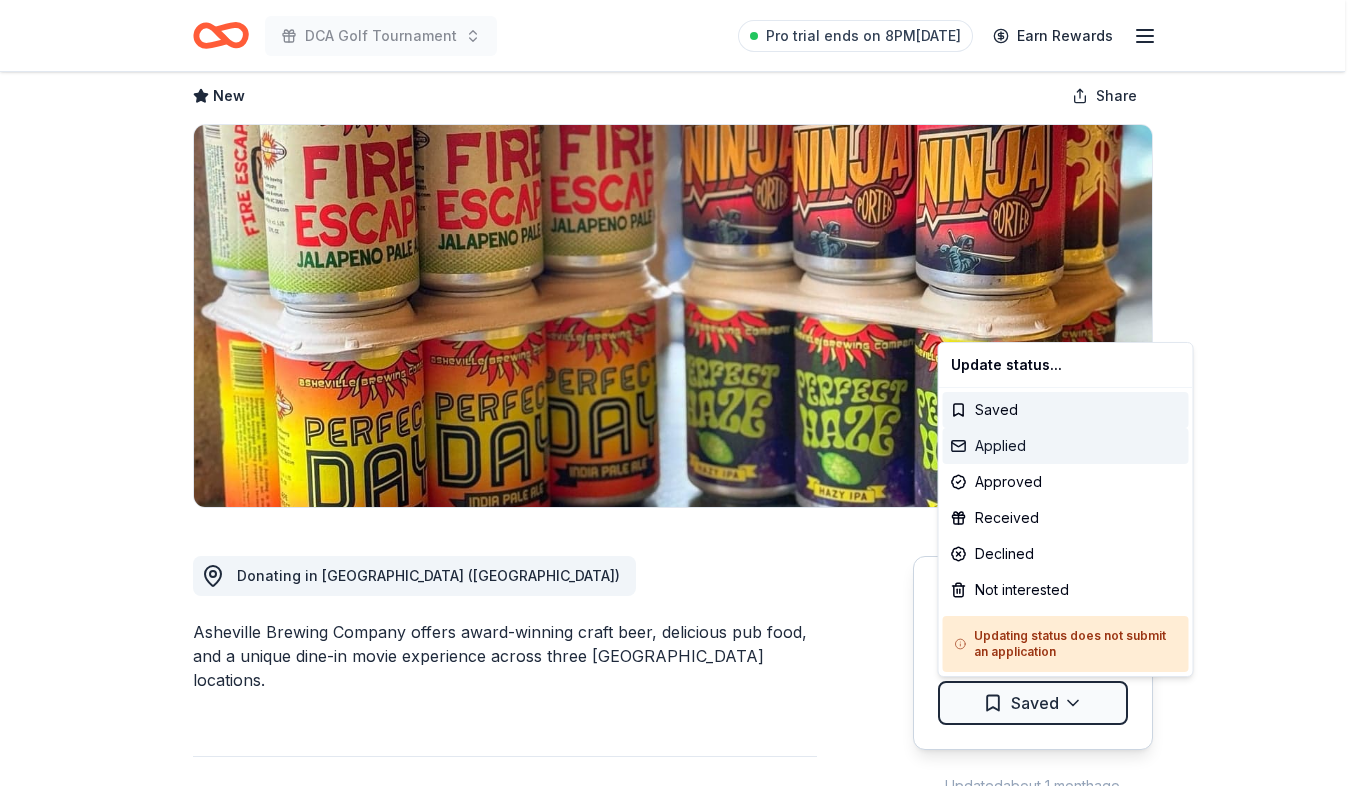 click on "Applied" at bounding box center (1066, 446) 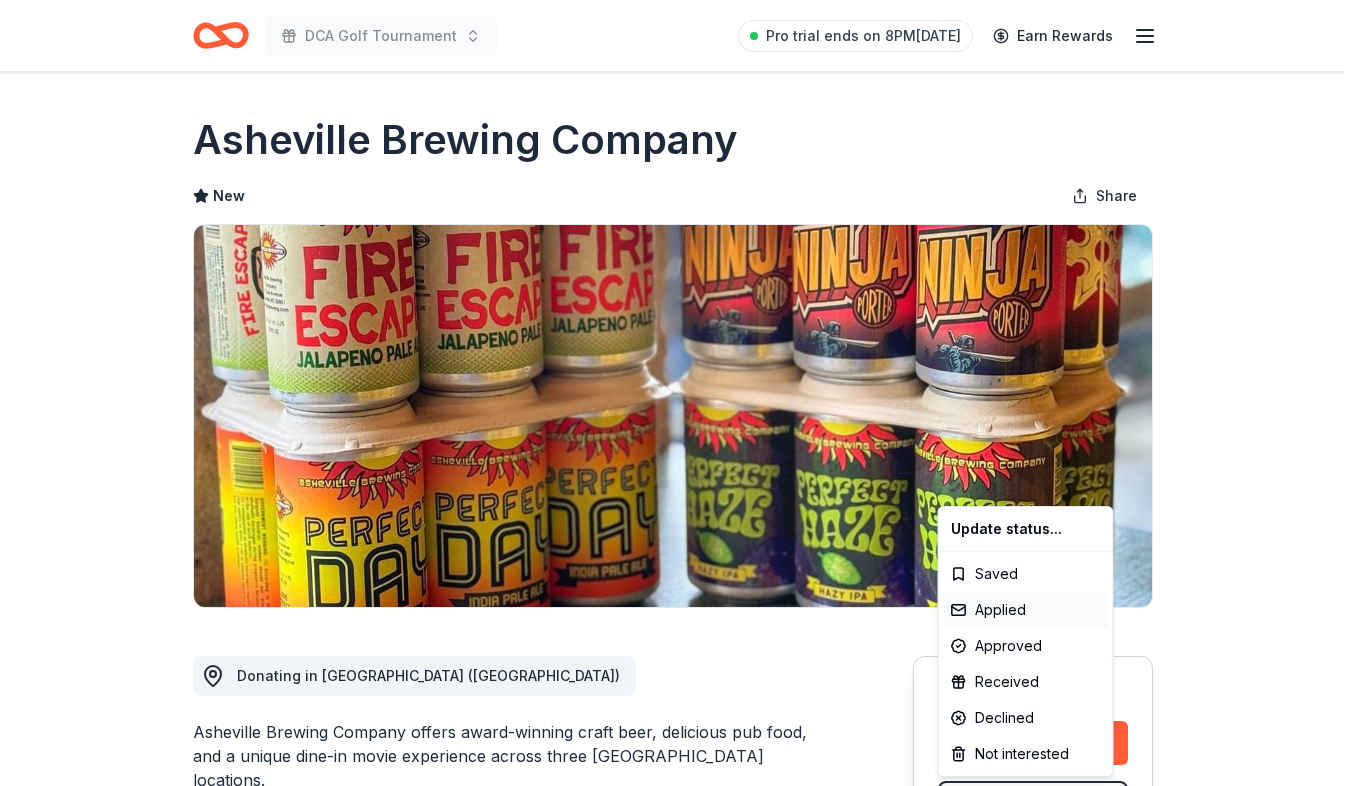 scroll, scrollTop: 0, scrollLeft: 0, axis: both 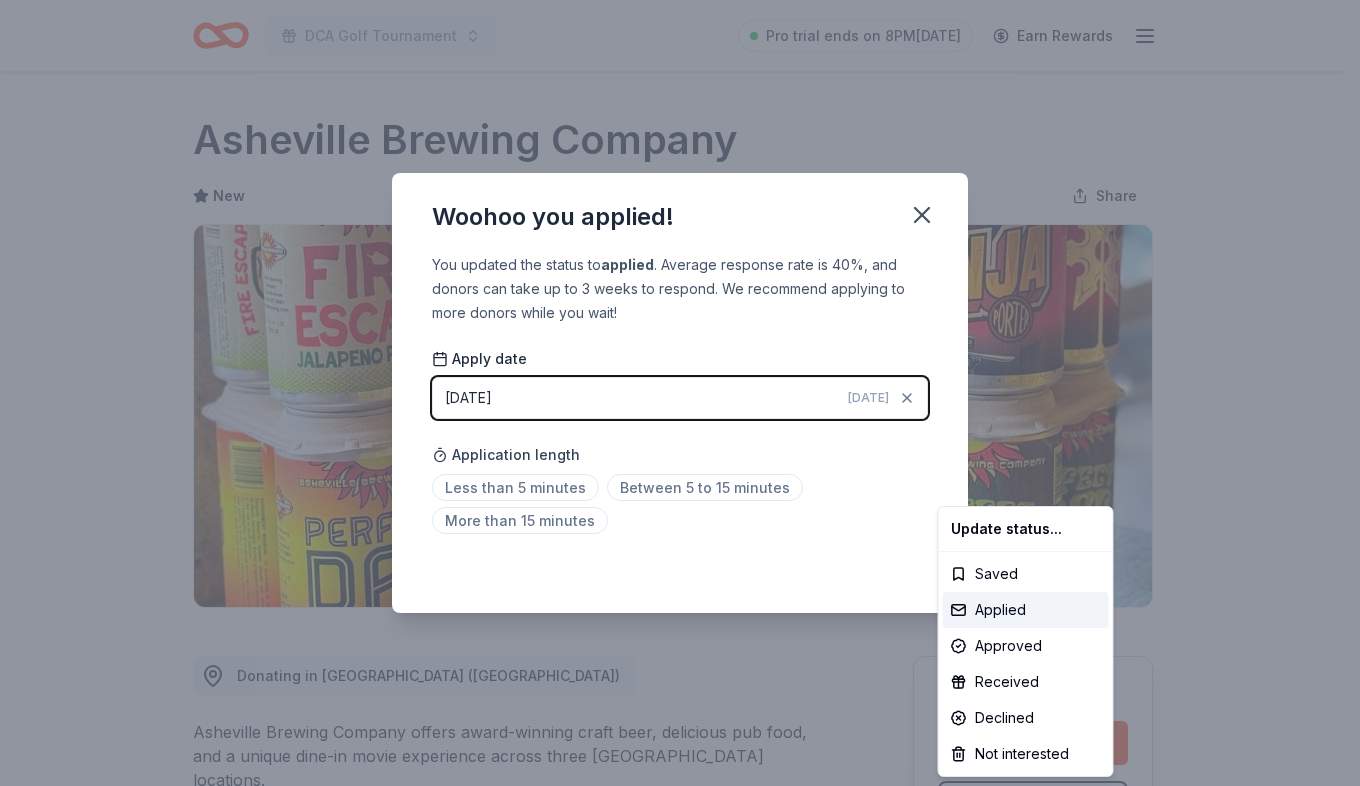 click on "DCA Golf Tournament Pro trial ends on 8PM, 7/22 Earn Rewards Due in 69 days Share Asheville Brewing Company New Share Donating in NC (Asheville) Asheville Brewing Company offers award-winning craft beer, delicious pub food, and a unique dine-in movie experience across three Asheville locations. What they donate Beer, gift cards, merchandise Alcohol Meals Auction & raffle Donation can be picked up Donation is small & easy to send to guests   You may receive donations every   year Who they donate to  Preferred 501(c)(3) required We ' re collecting data on   approval rate ; check back soon. We ' re collecting data on   donation value ; check back soon. Due in 69 days Apply Applied Updated  about 1 month  ago Report a mistake New Be the first to review this company! Leave a review Similar donors 2   applies  last week 84 days left Walmart 4.3 Gift card(s), products sold at Walmart 4   applies  last week 84 days left Chili's 5.0 Gift certificate(s) 1   apply  last week 86 days left Online app Kroger 3.0 Online app" at bounding box center [680, 393] 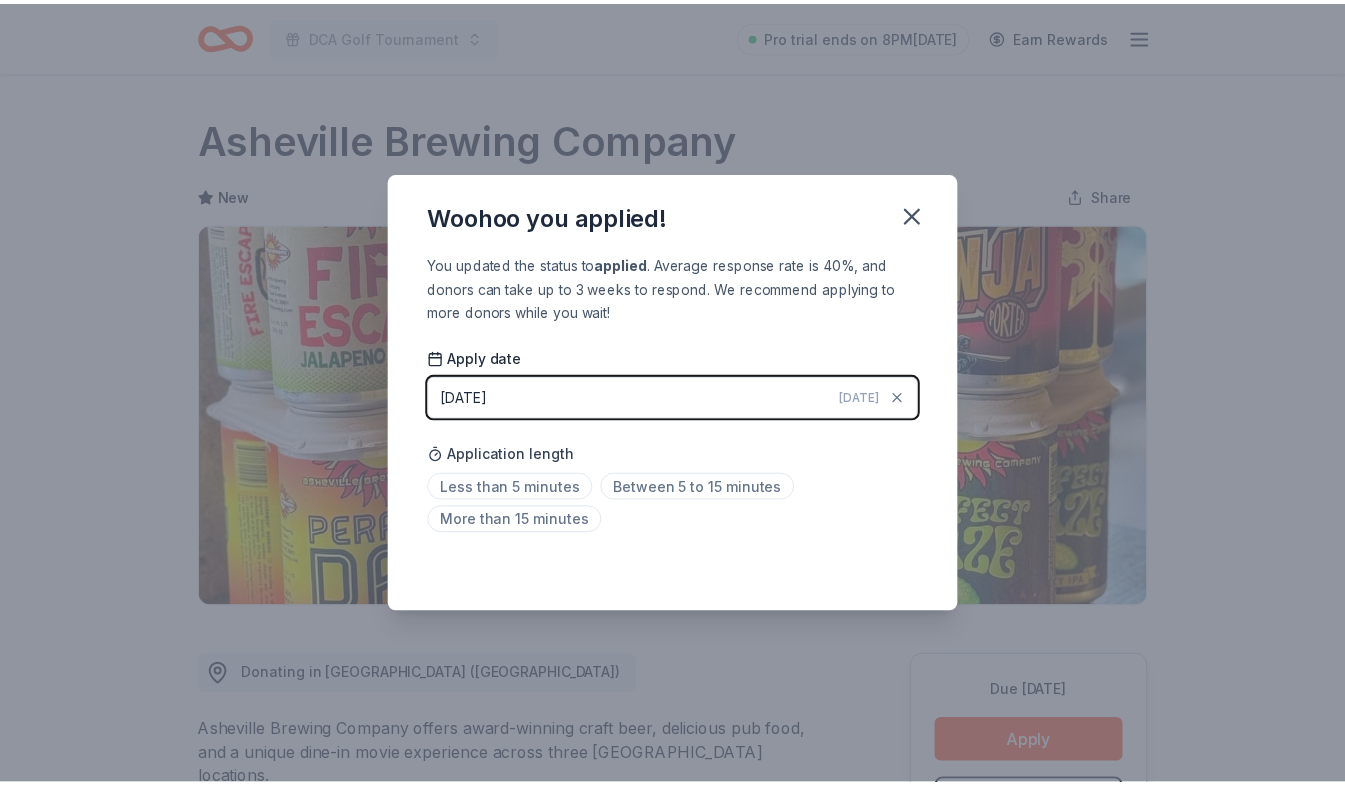 scroll, scrollTop: 39, scrollLeft: 0, axis: vertical 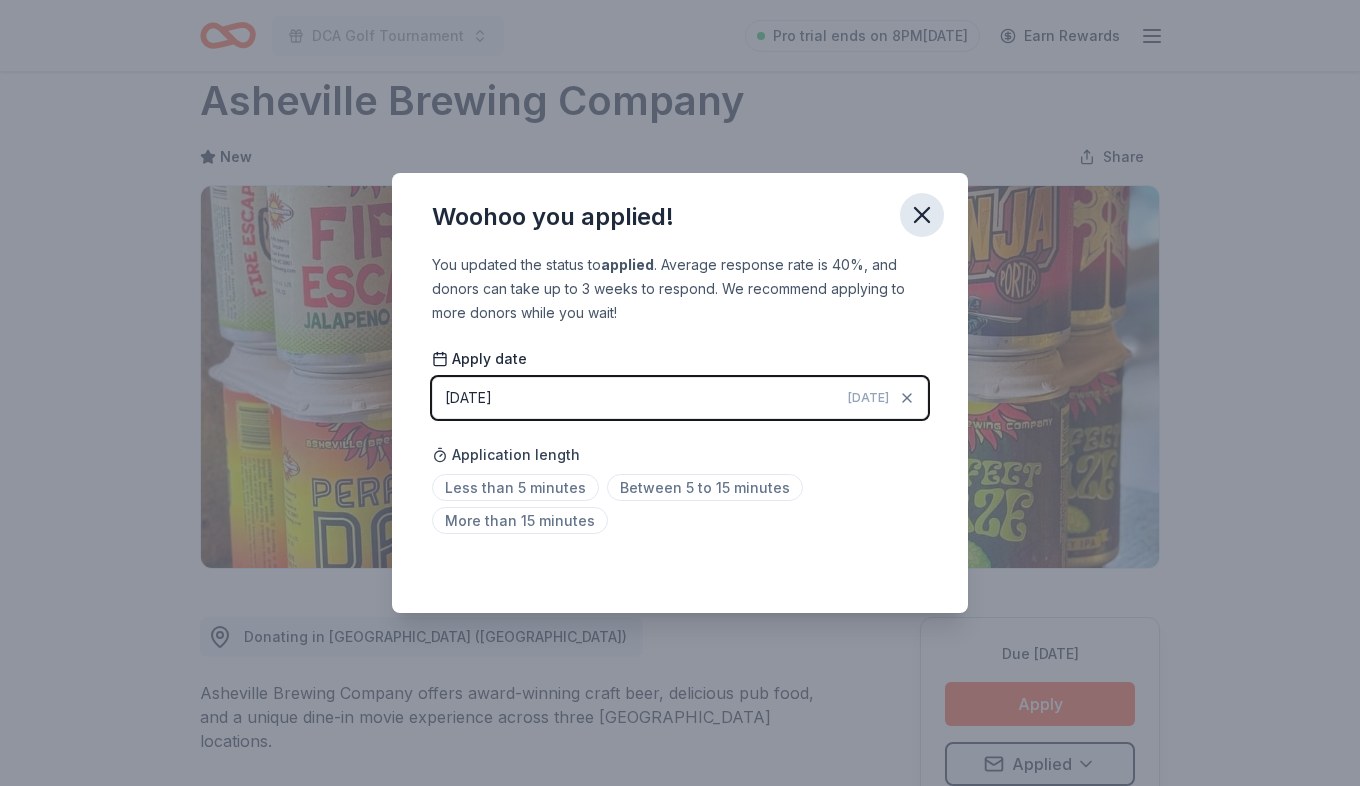 click at bounding box center (922, 215) 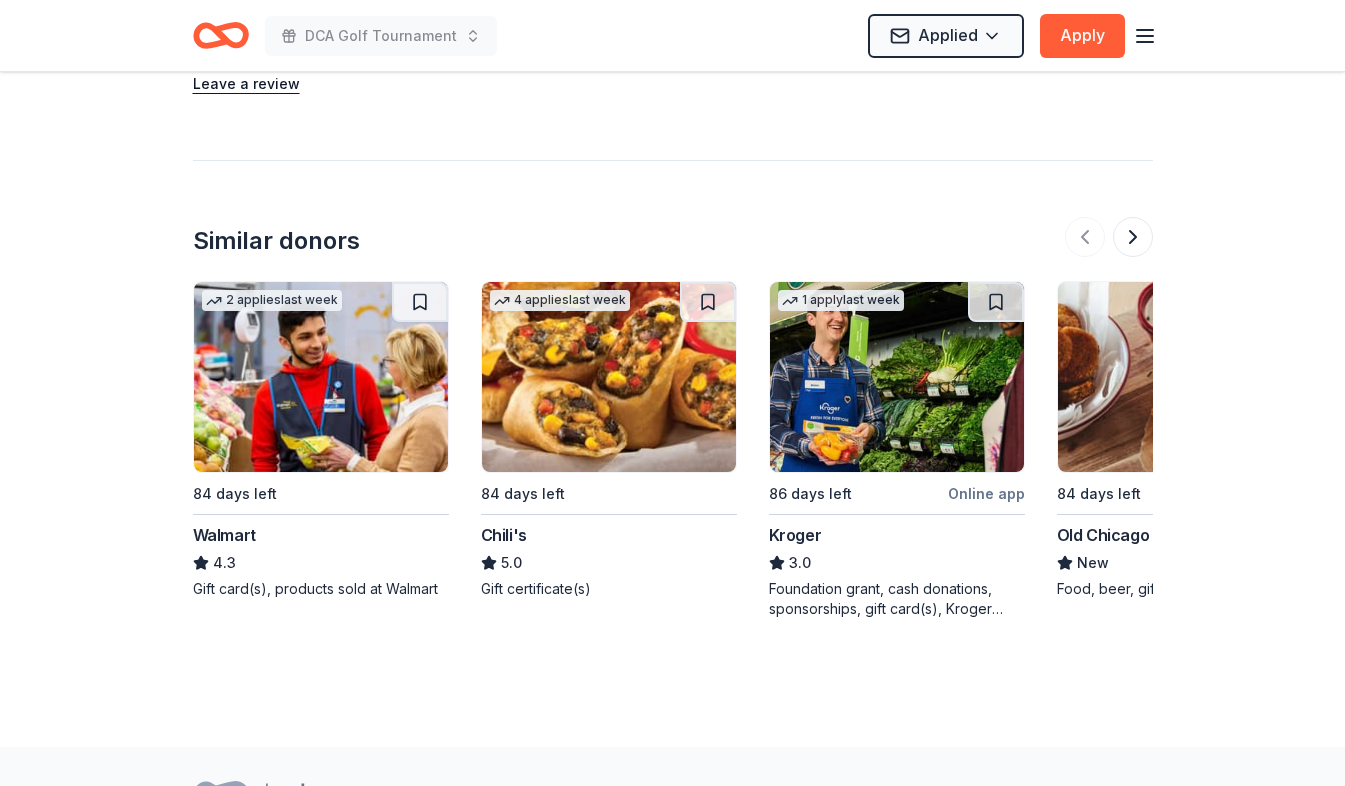 scroll, scrollTop: 1900, scrollLeft: 0, axis: vertical 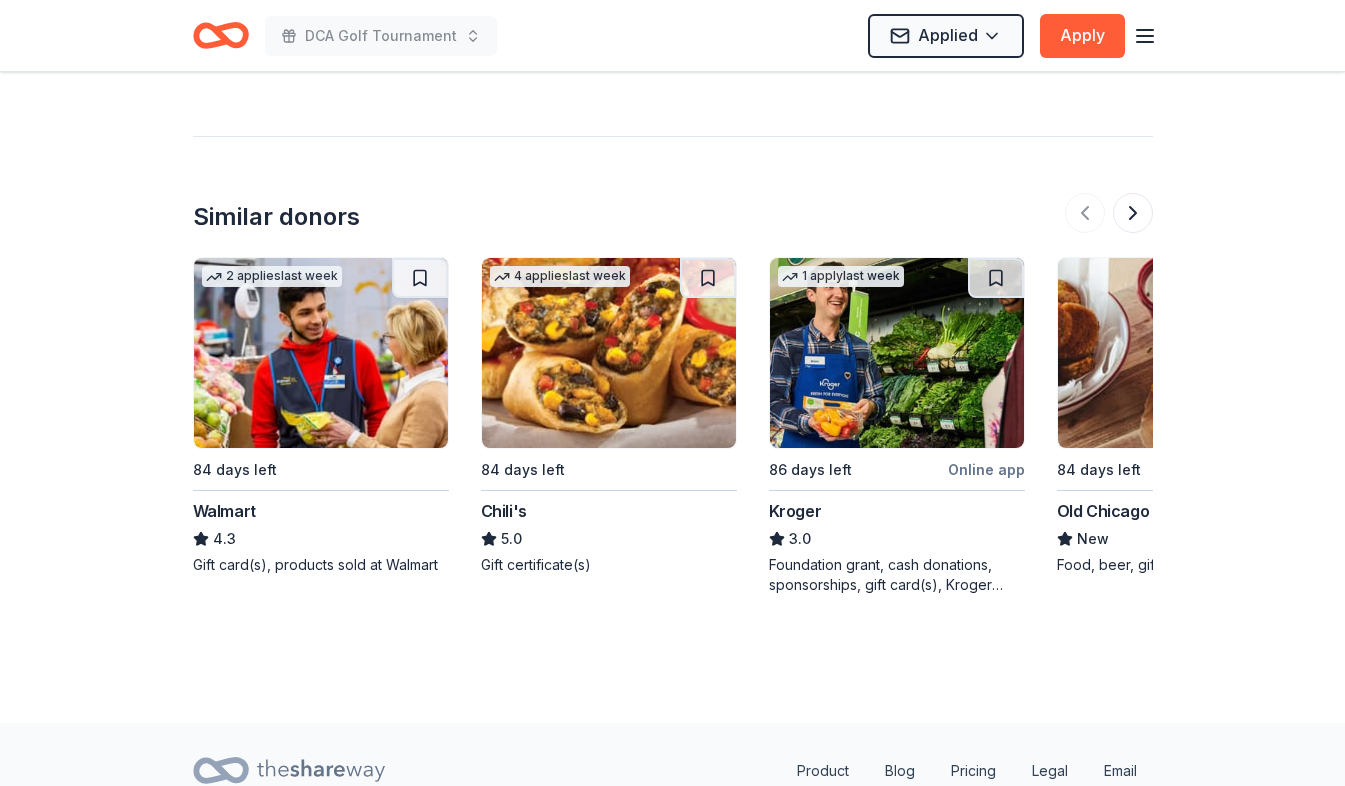 click on "Similar donors 2   applies  last week 84 days left Walmart 4.3 Gift card(s), products sold at Walmart 4   applies  last week 84 days left Chili's 5.0 Gift certificate(s) 1   apply  last week 86 days left Online app Kroger 3.0 Foundation grant, cash donations, sponsorships, gift card(s), Kroger products 84 days left Online app Old Chicago Pizza & Taproom New Food, beer, gift card(s) 1   apply  last week 72 days left Online app Lidl New Grocery items 84 days left [PERSON_NAME] Restaurants New Food, gift card(s) 2   applies  last week 84 days left Online app Torchy's Tacos New Food, gift card(s), merchandise Local 84 days left Online app SouthEnd Brewing Co. New Beer, gift card(s) Local 84 days left Online app Wilmington Brewing New Beer, gift card(s), merchandise Local 54 days left Online app 12 Bones Brewing New Beer, merchandise, food, monetary" at bounding box center [673, 365] 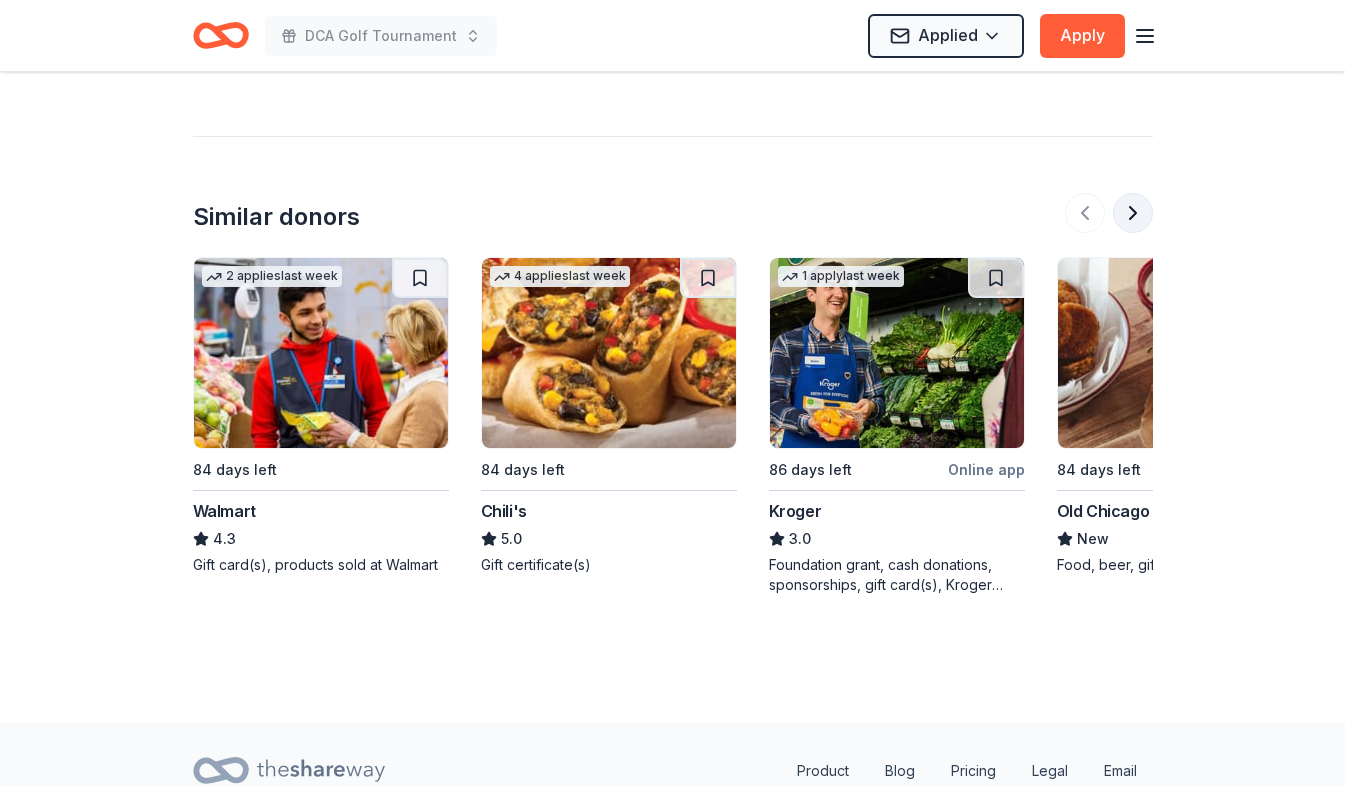 click at bounding box center [1133, 213] 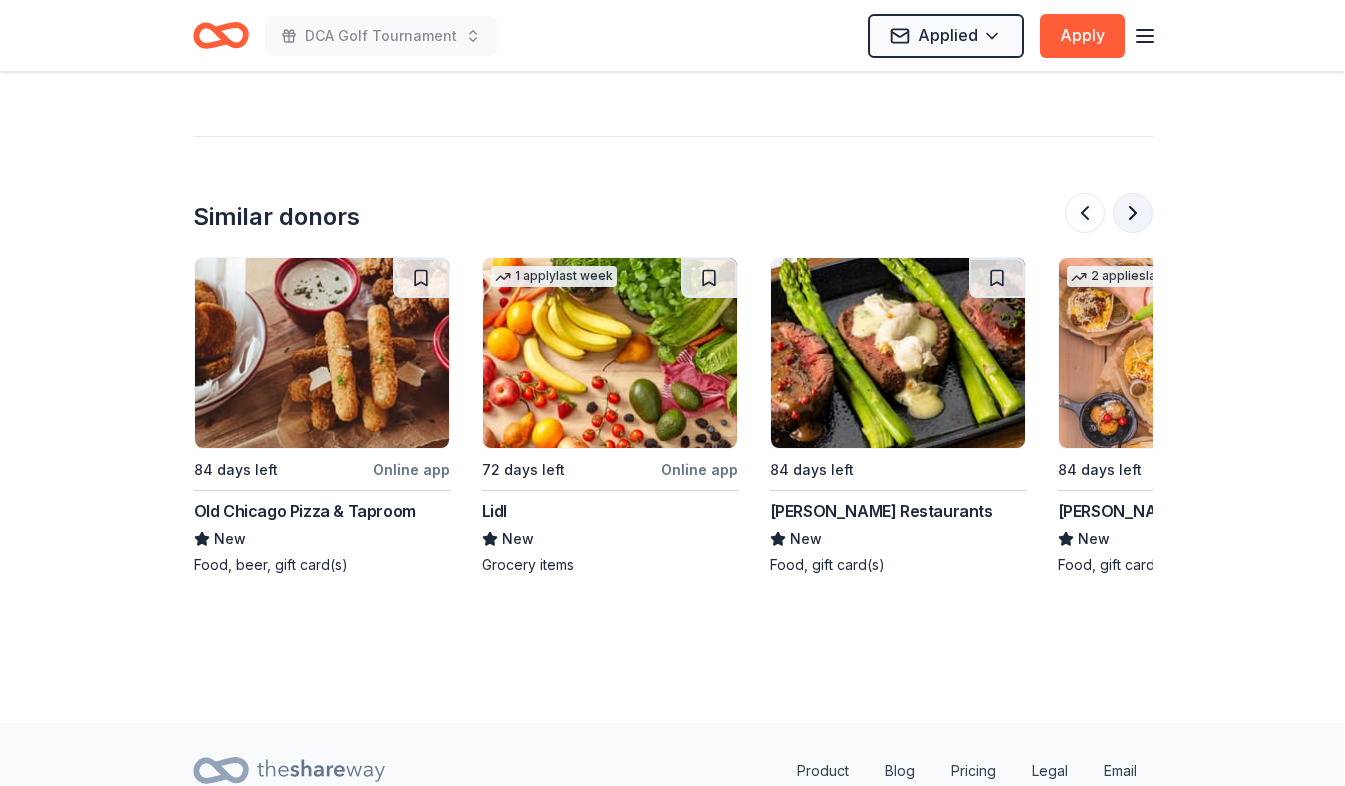 scroll, scrollTop: 0, scrollLeft: 864, axis: horizontal 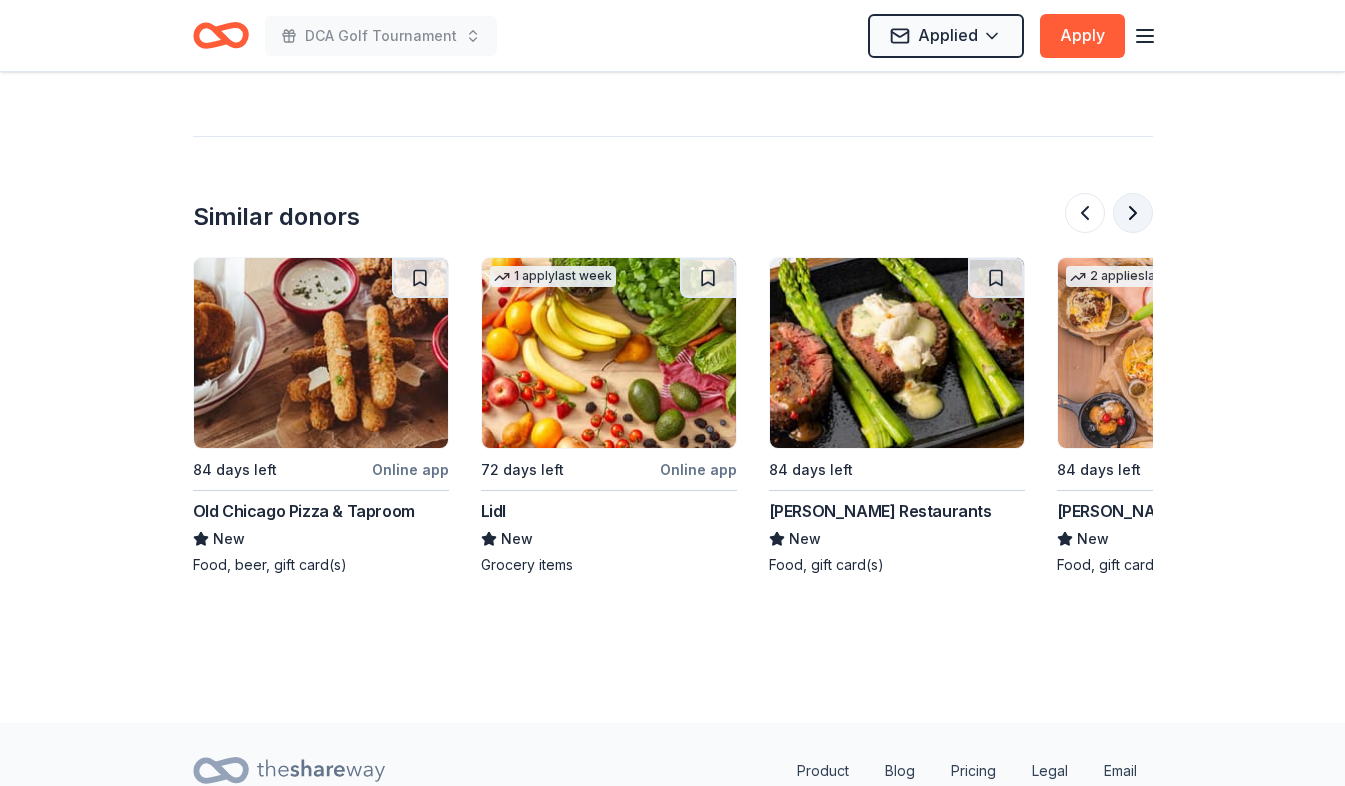 click at bounding box center (1133, 213) 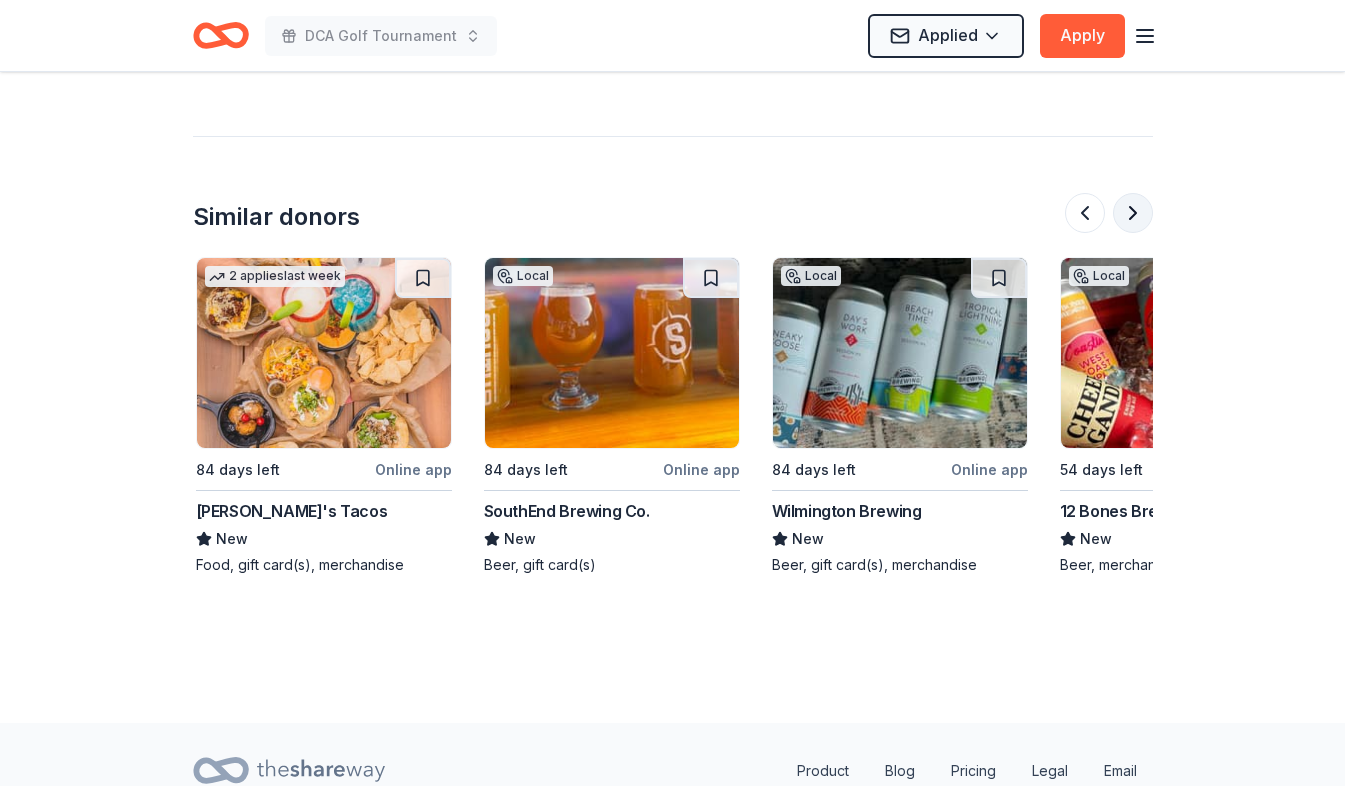 scroll, scrollTop: 0, scrollLeft: 1728, axis: horizontal 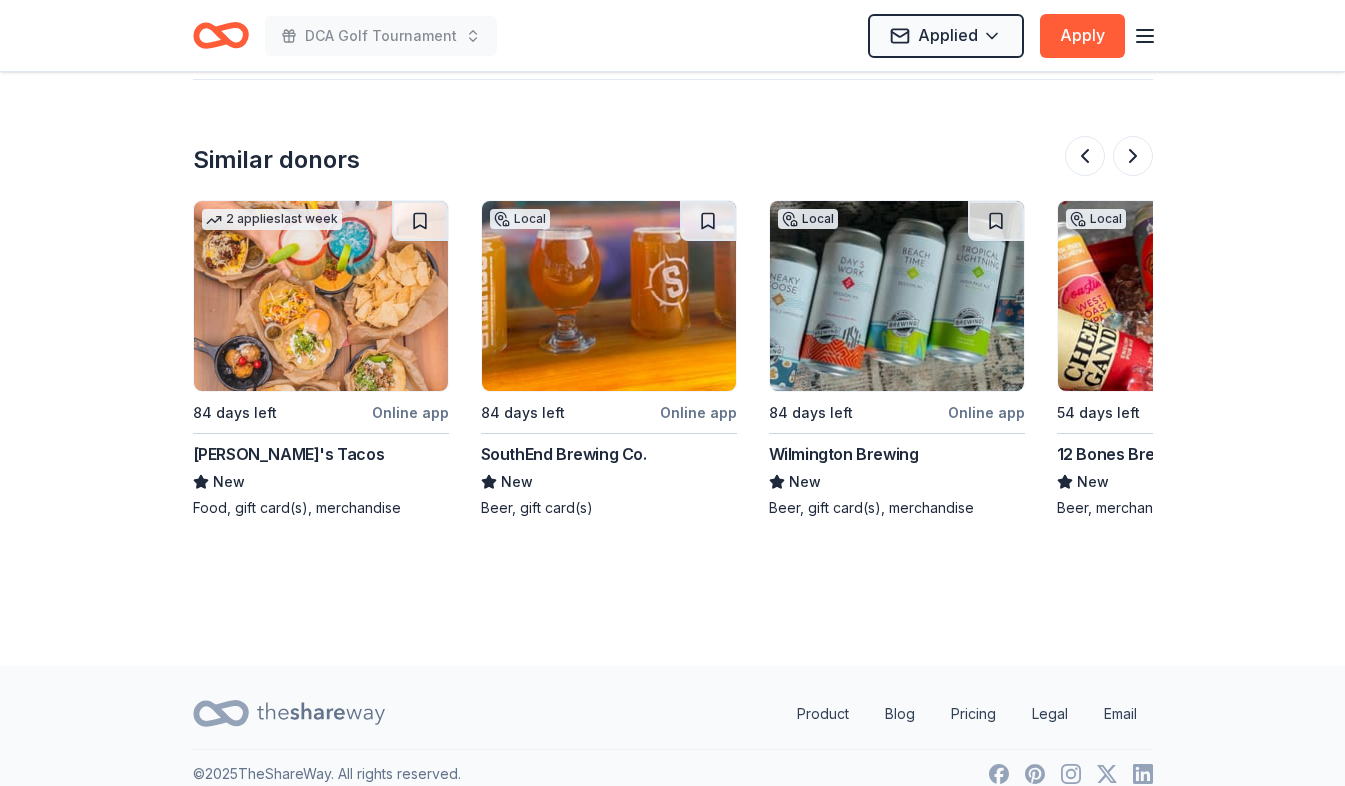 click on "SouthEnd Brewing Co." at bounding box center (564, 454) 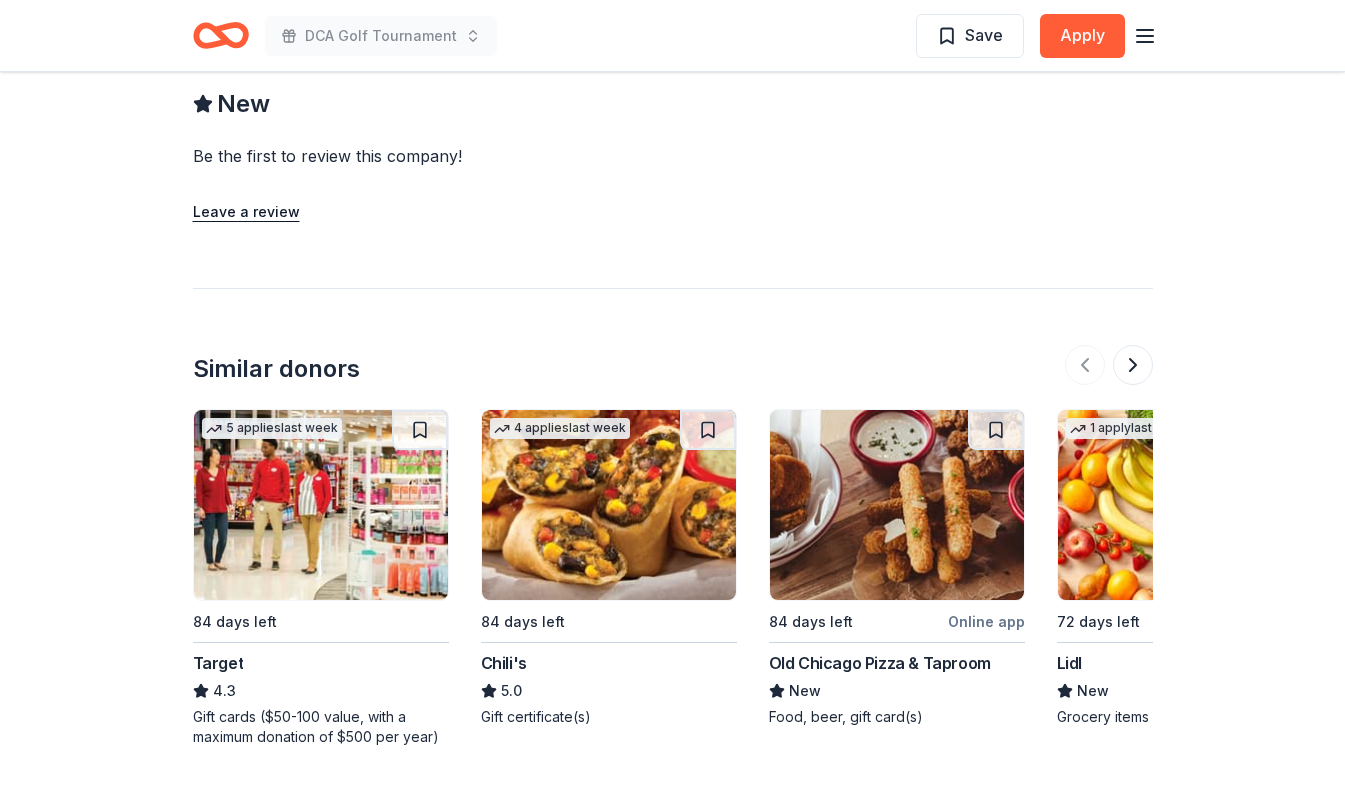 scroll, scrollTop: 1900, scrollLeft: 0, axis: vertical 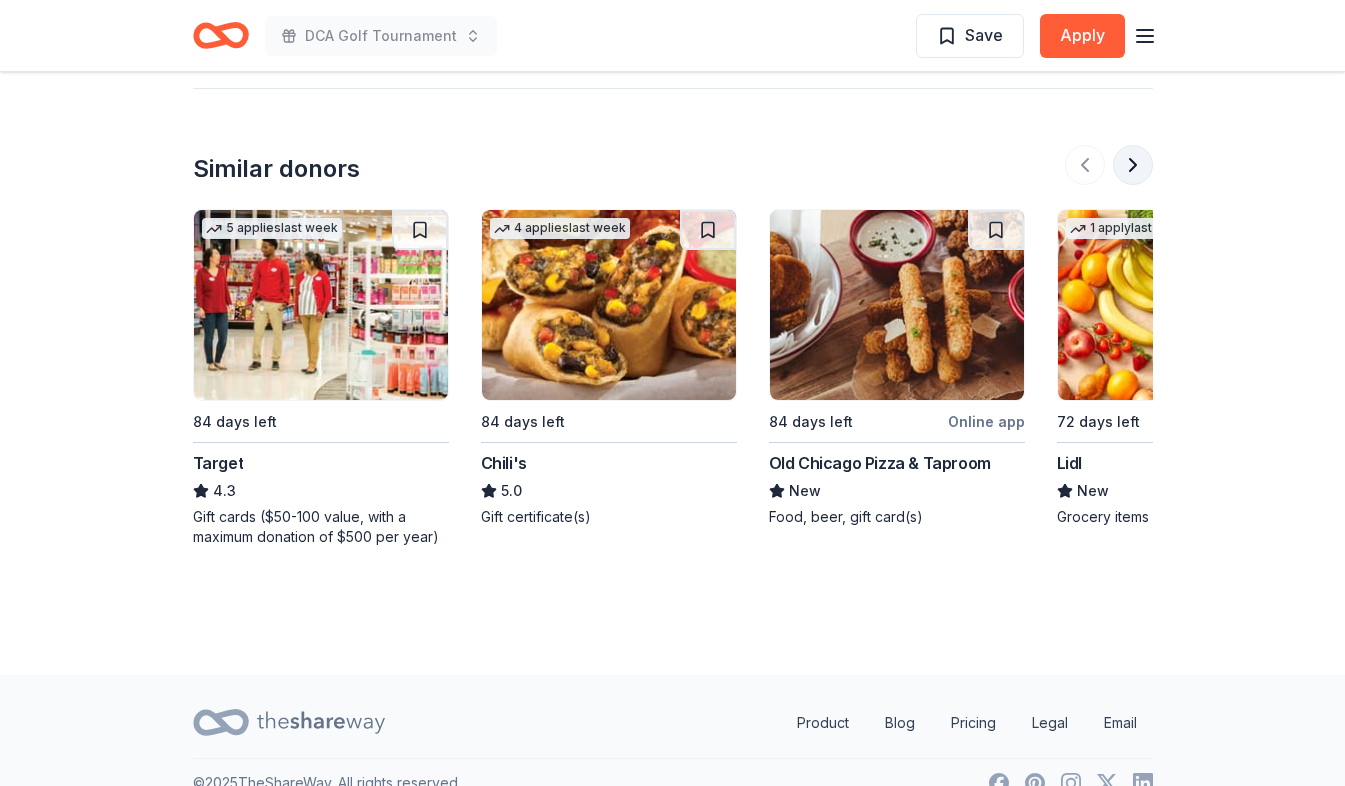 click at bounding box center [1133, 165] 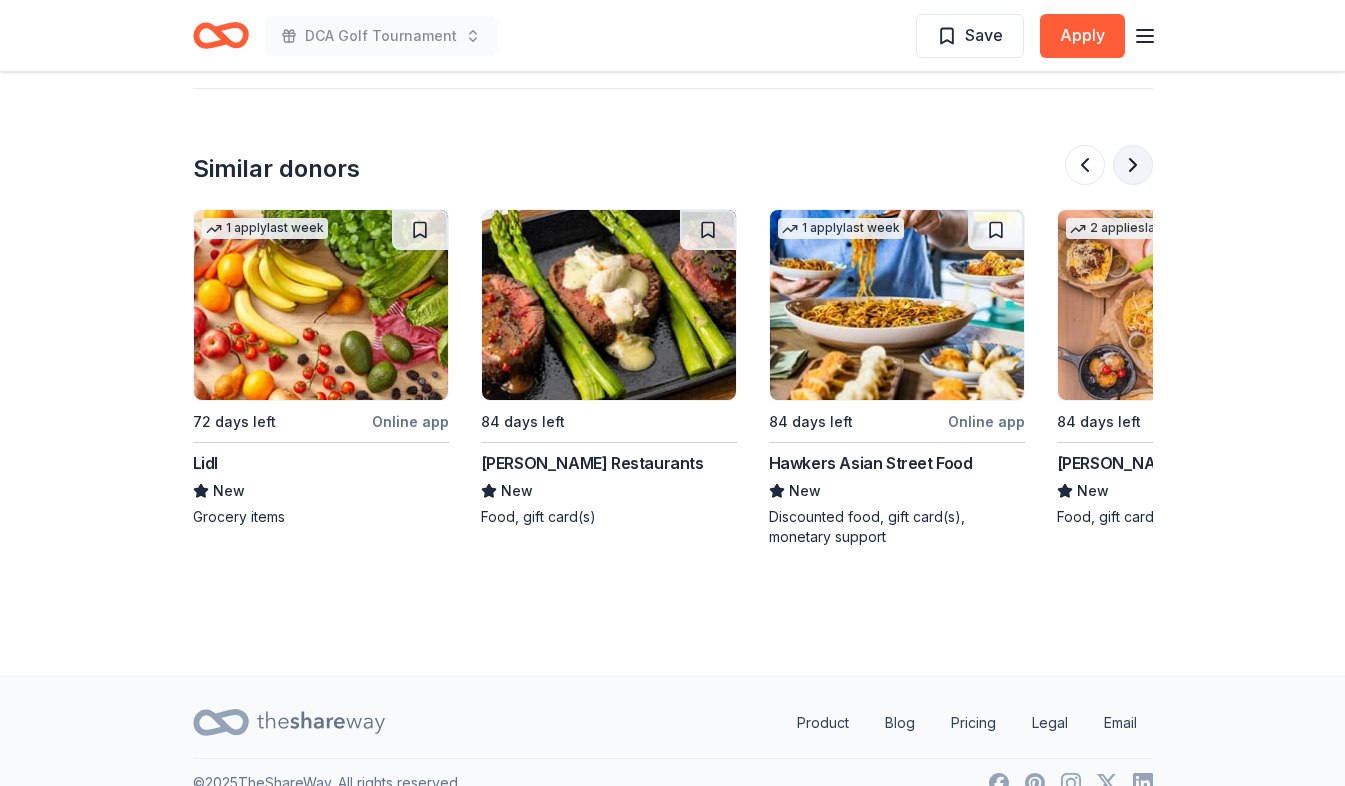 click at bounding box center (1133, 165) 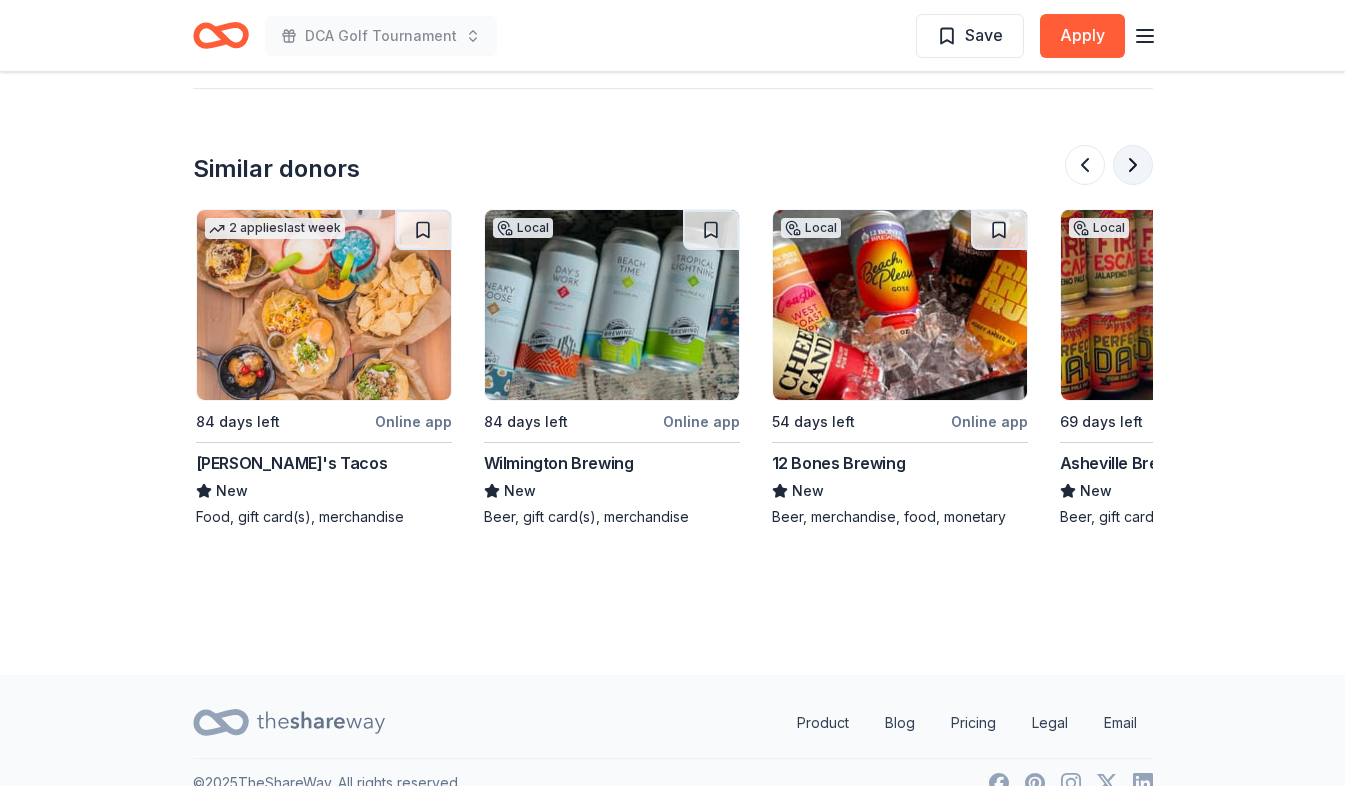 scroll, scrollTop: 0, scrollLeft: 1728, axis: horizontal 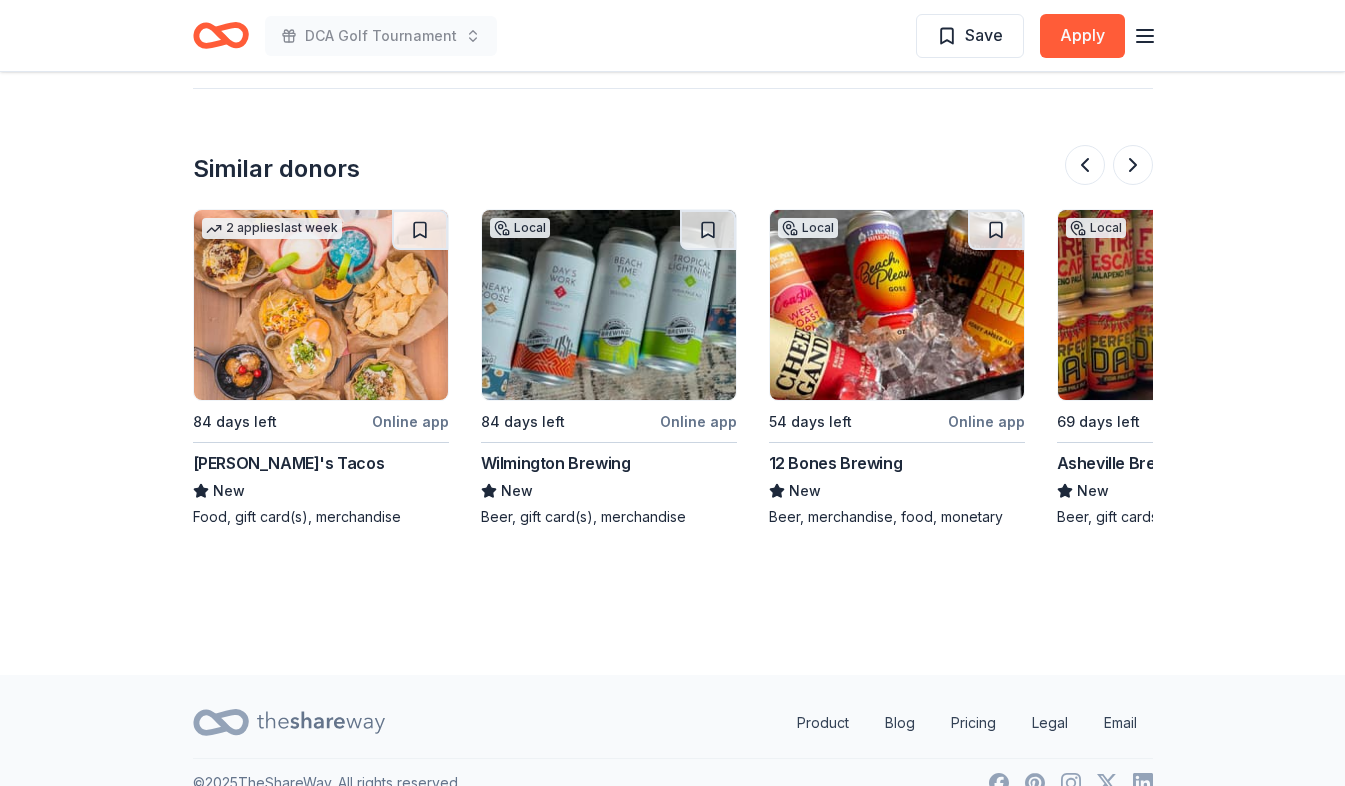 click on "84 days left" at bounding box center [568, 421] 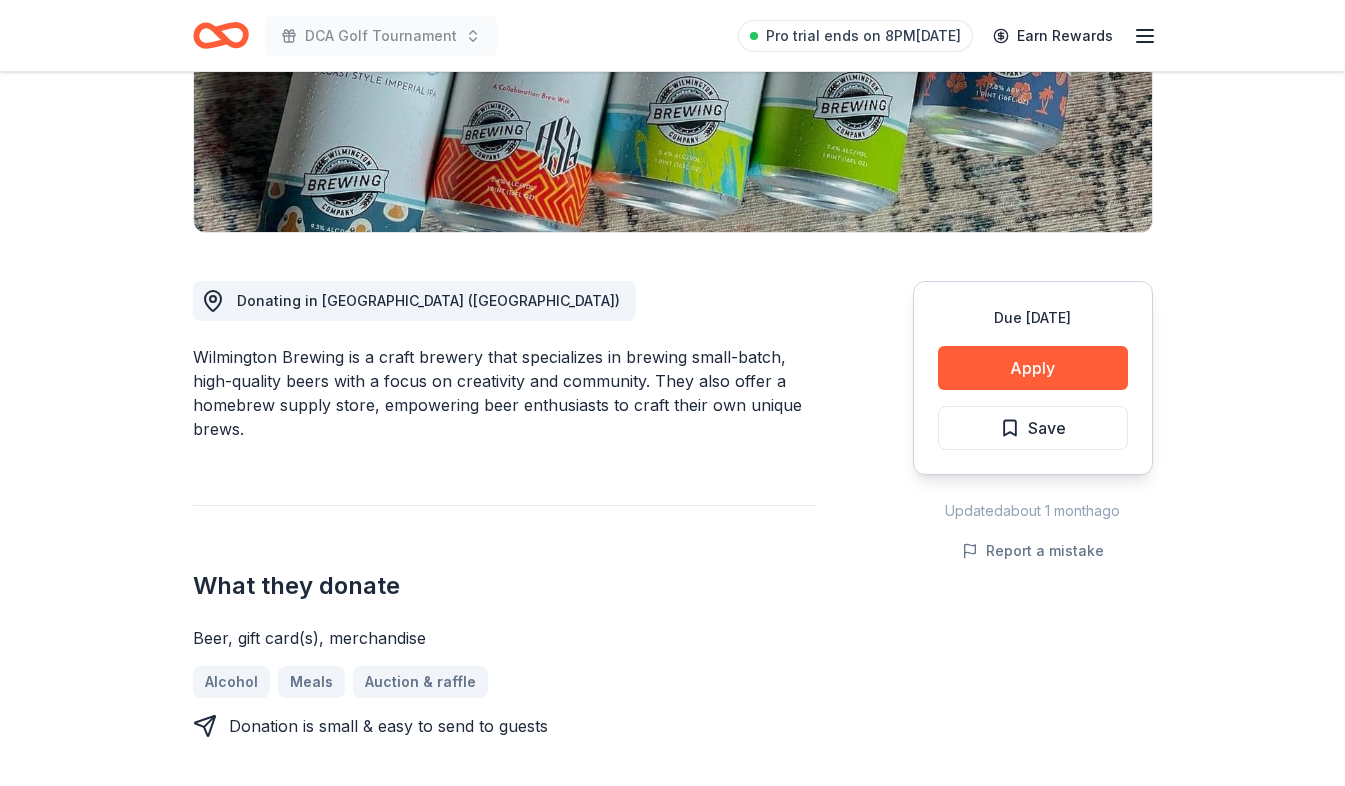 scroll, scrollTop: 400, scrollLeft: 0, axis: vertical 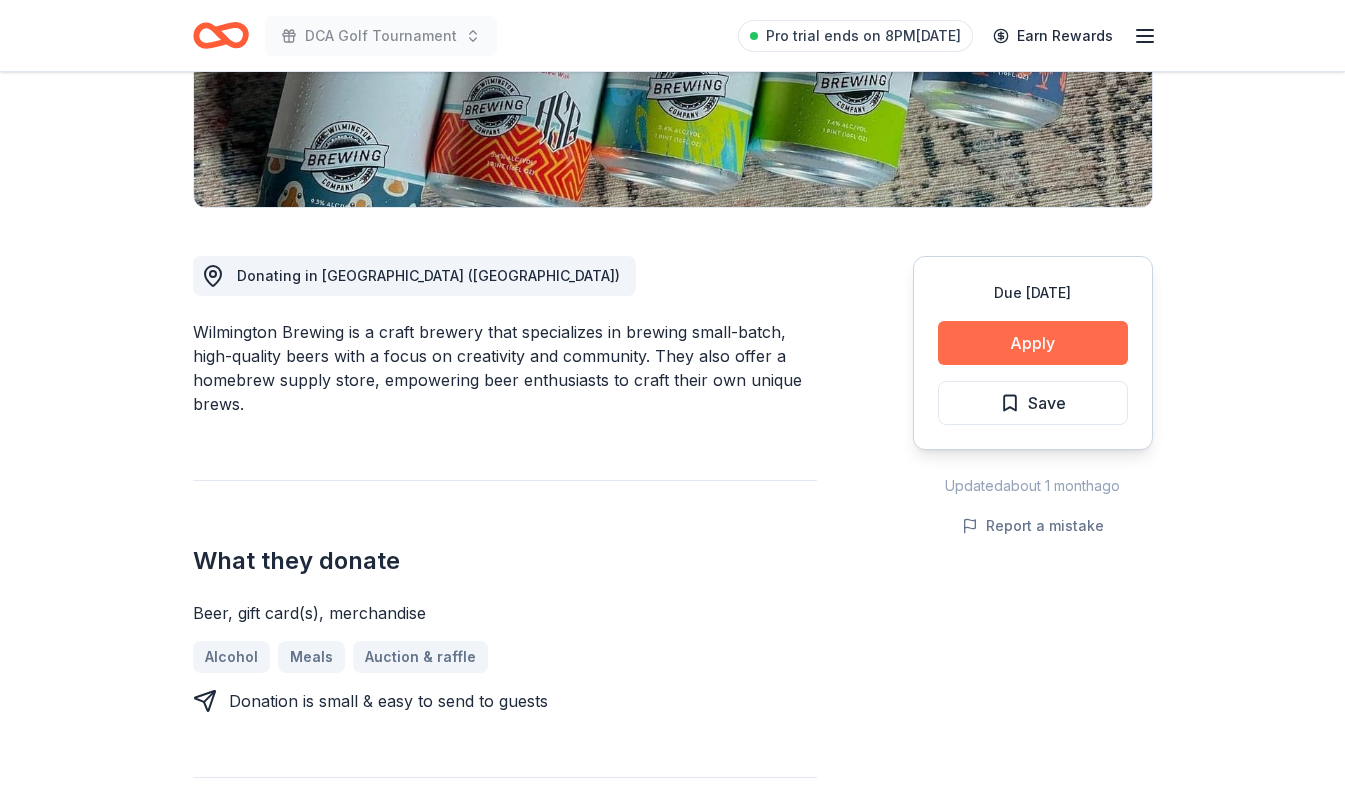 click on "Apply" at bounding box center (1033, 343) 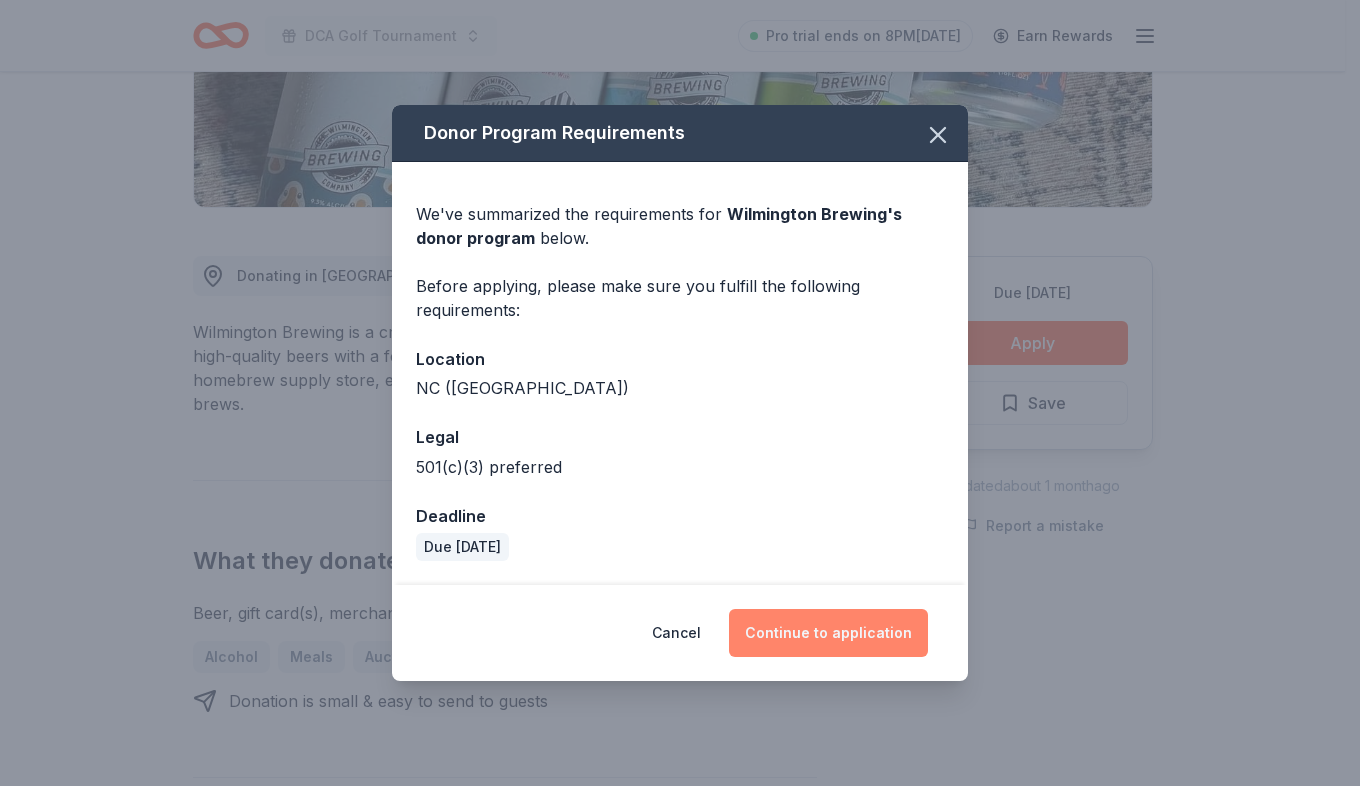 click on "Continue to application" at bounding box center (828, 633) 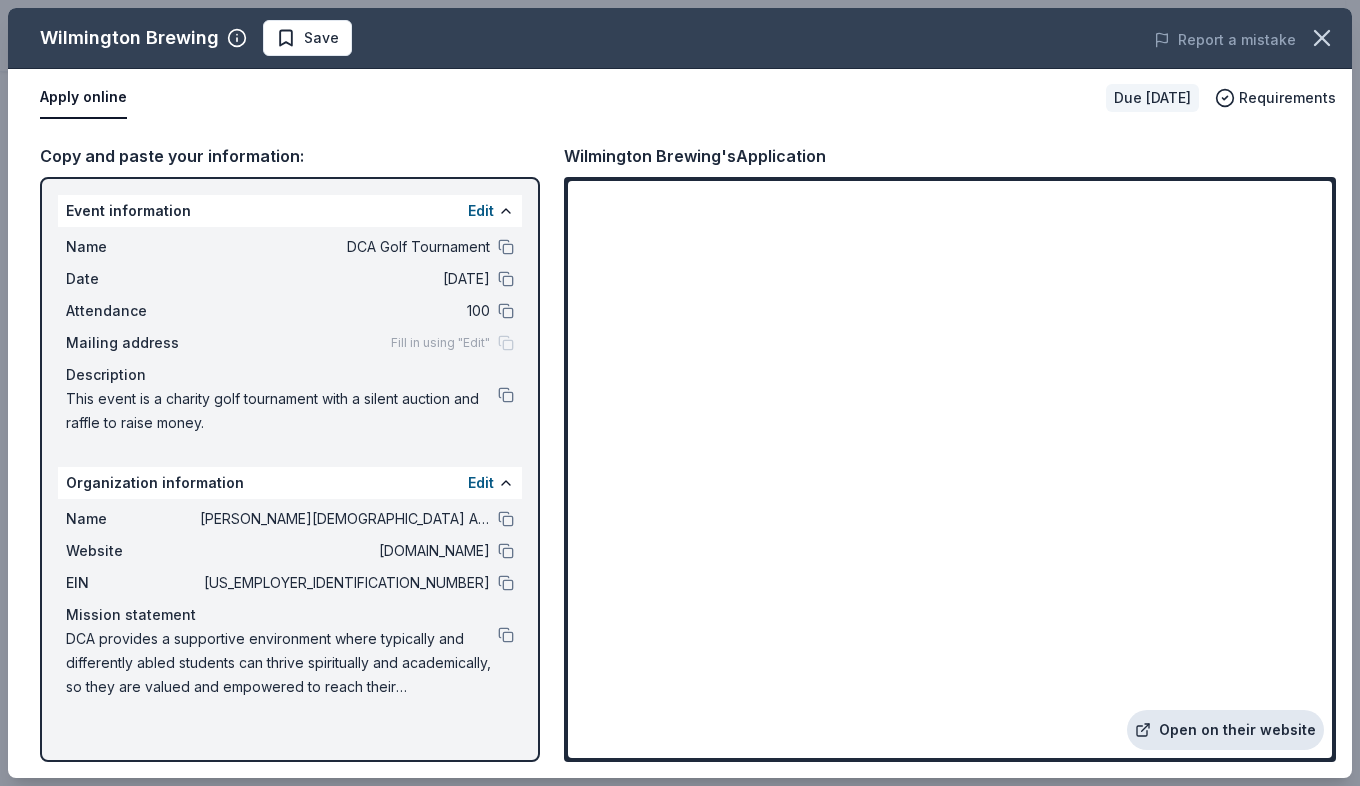 click on "Open on their website" at bounding box center (1225, 730) 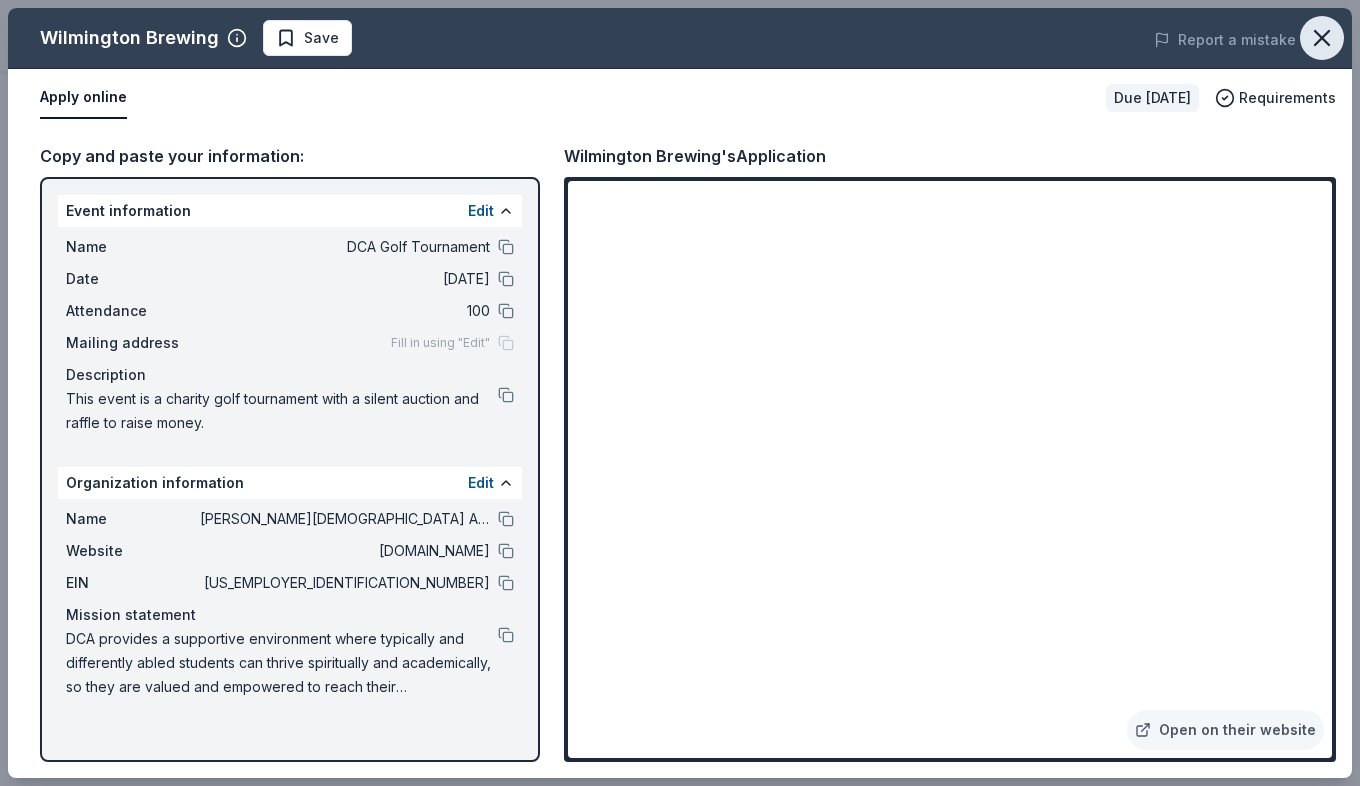 click 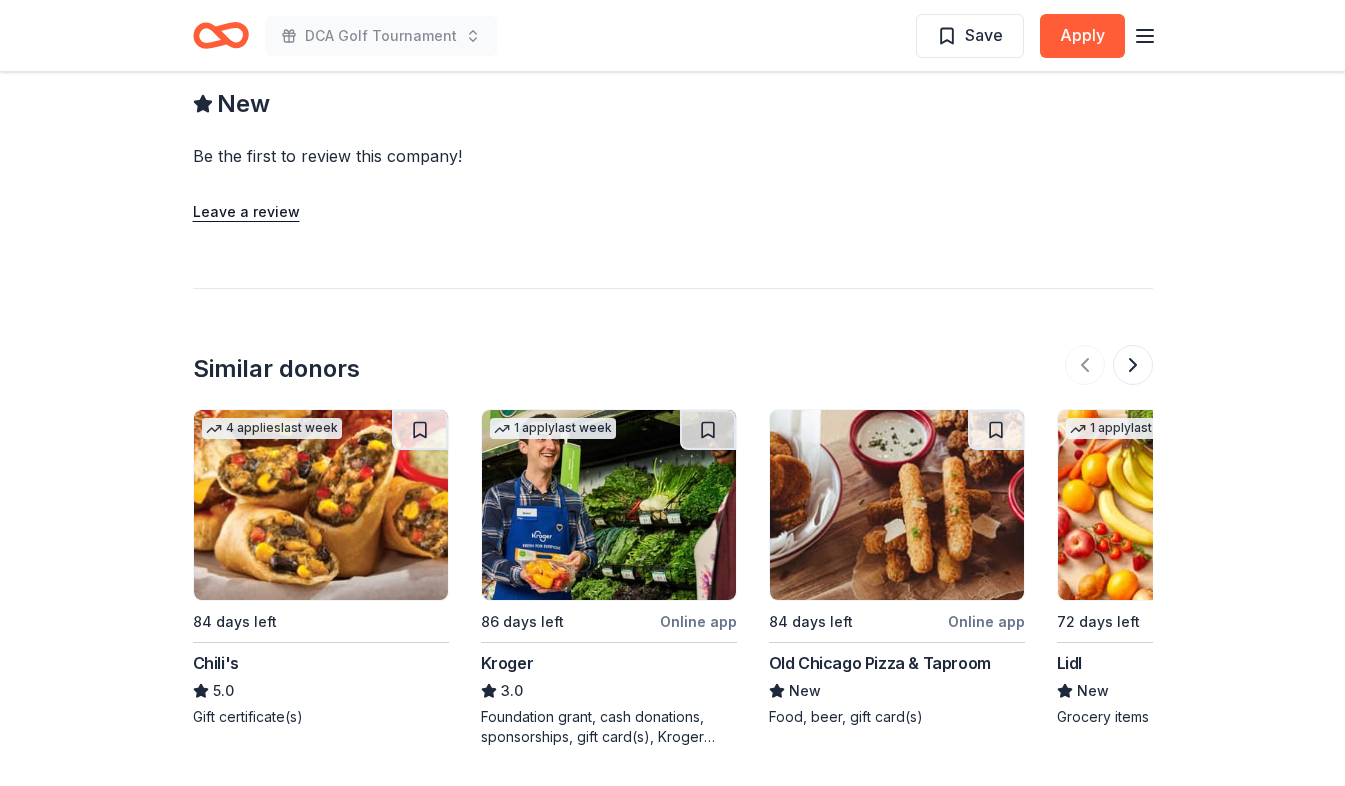 scroll, scrollTop: 1800, scrollLeft: 0, axis: vertical 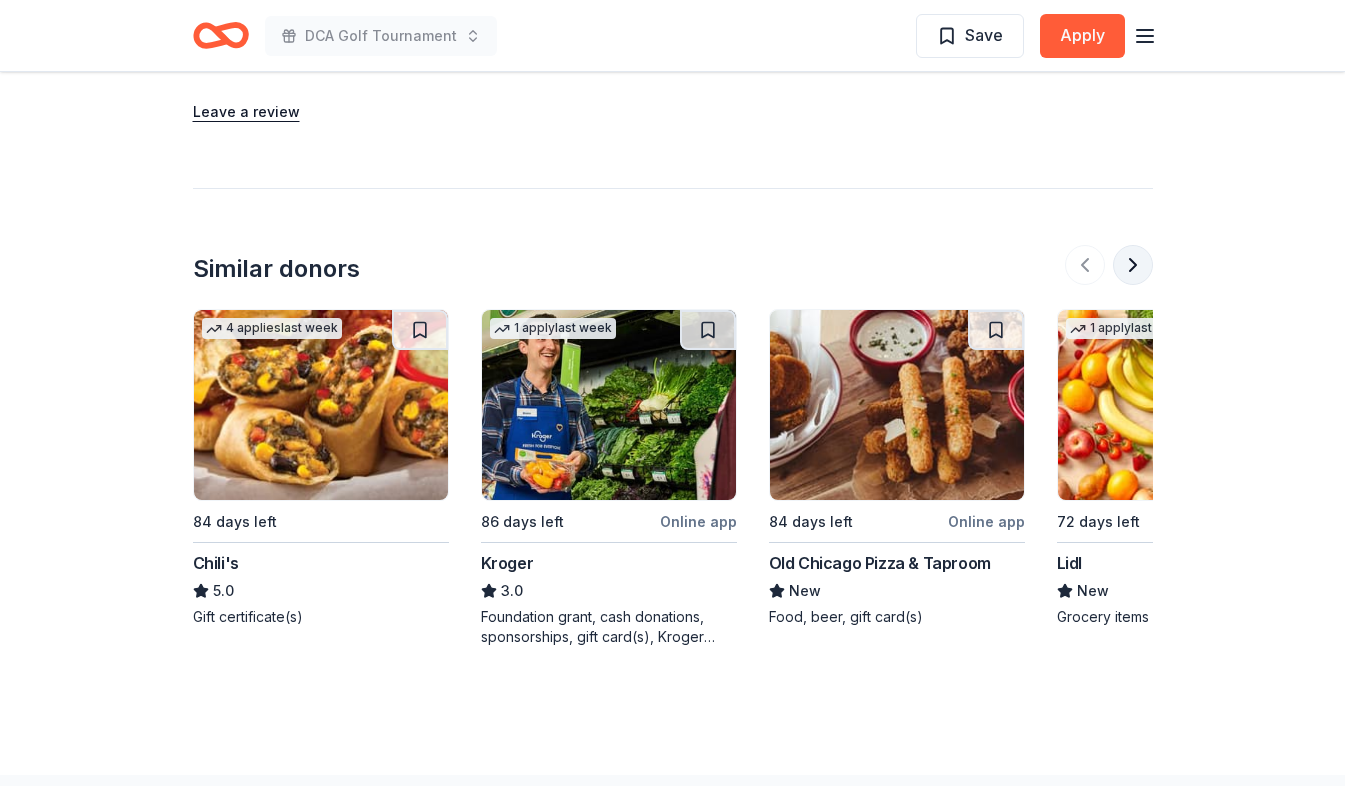 click at bounding box center (1133, 265) 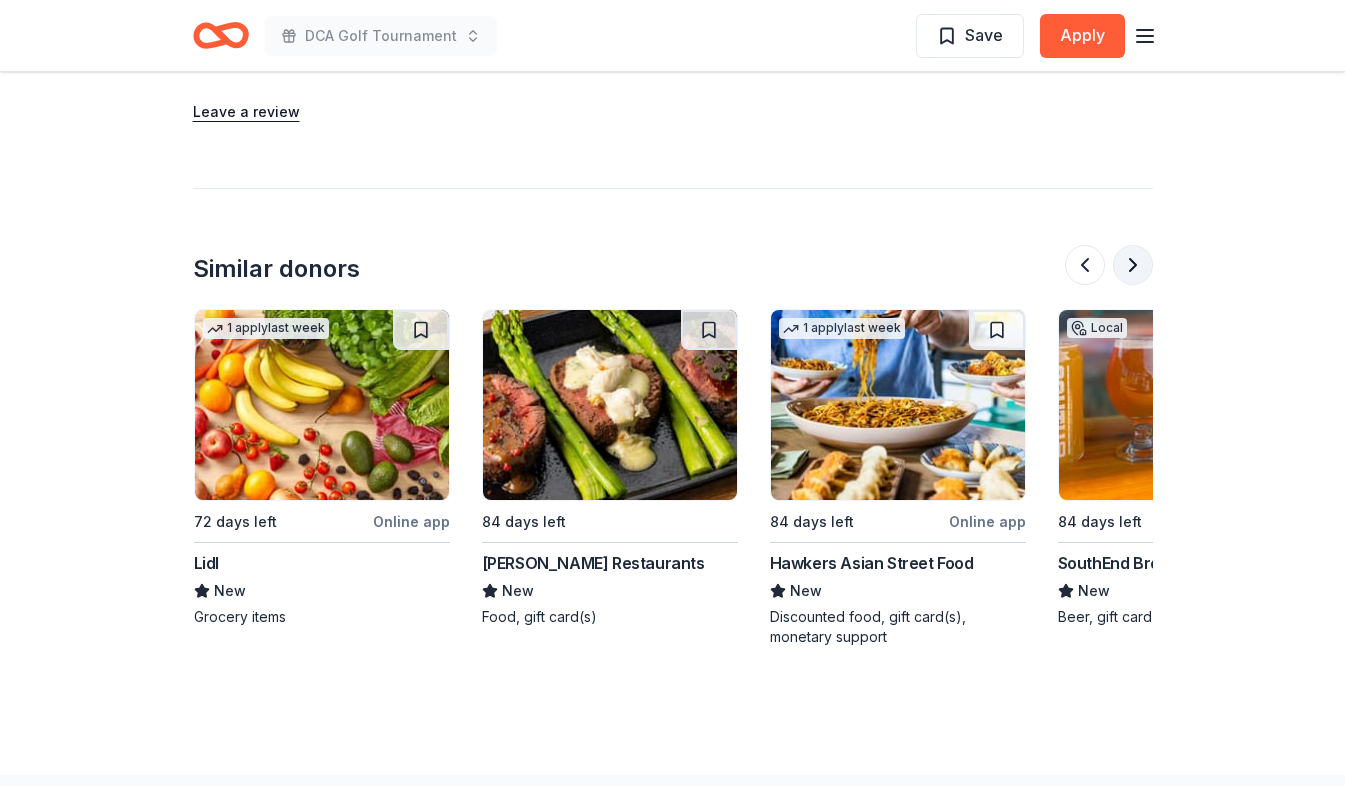 scroll, scrollTop: 0, scrollLeft: 864, axis: horizontal 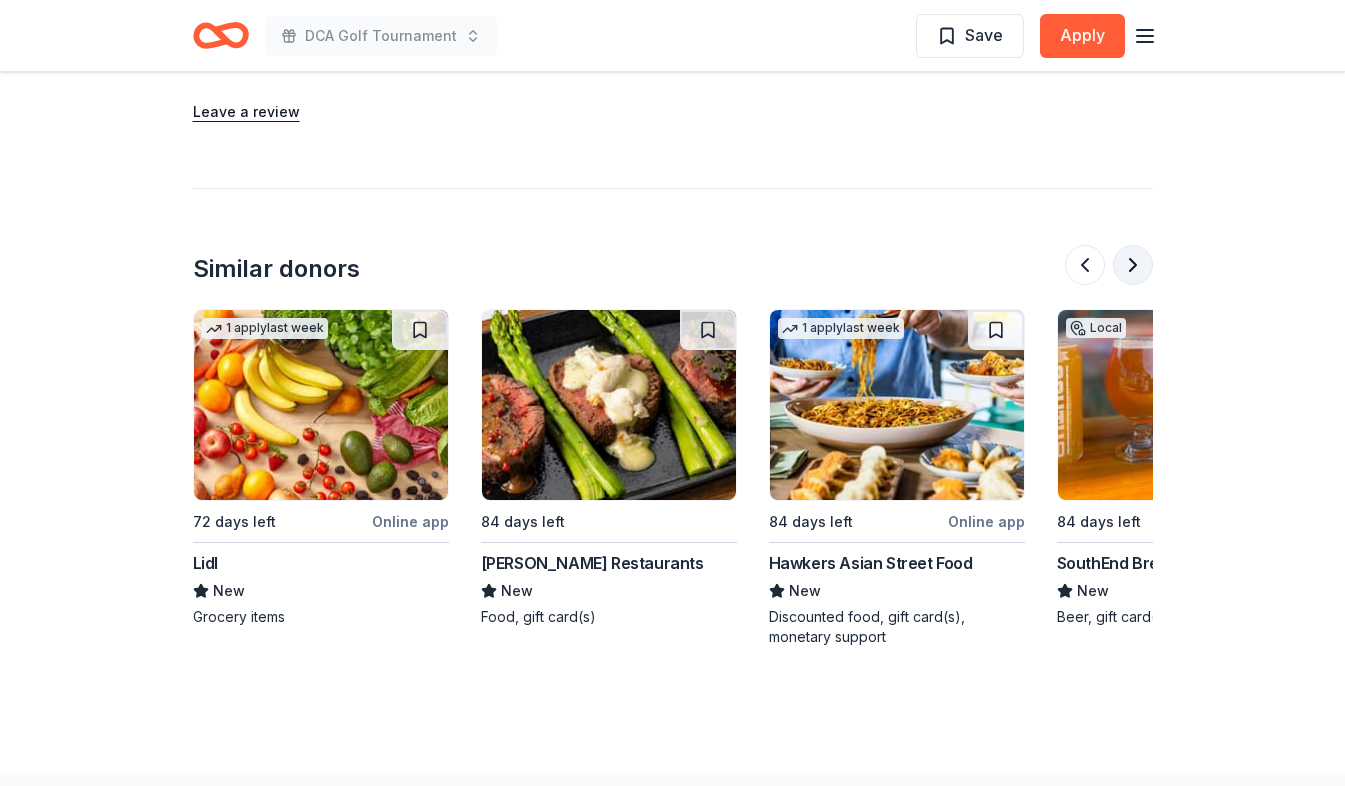click at bounding box center (1133, 265) 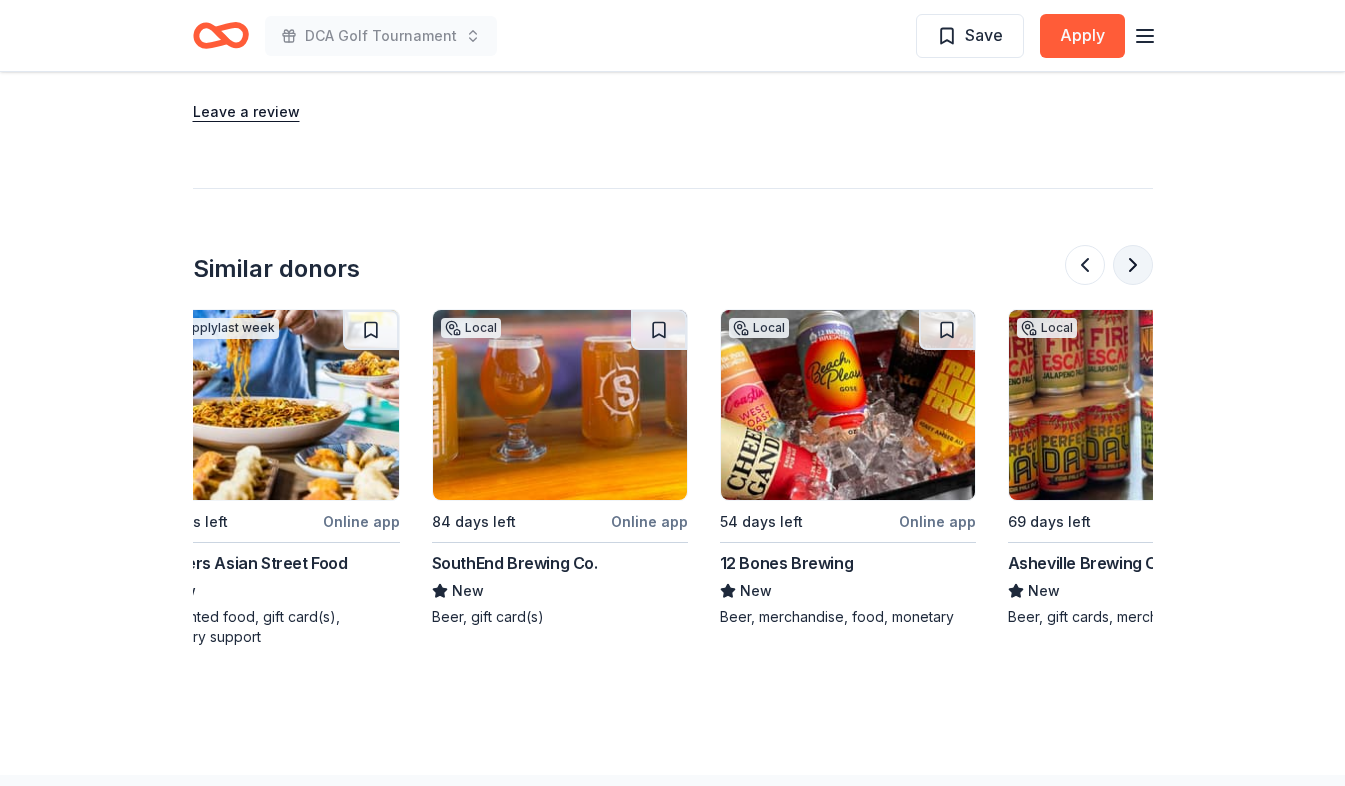 scroll, scrollTop: 0, scrollLeft: 1600, axis: horizontal 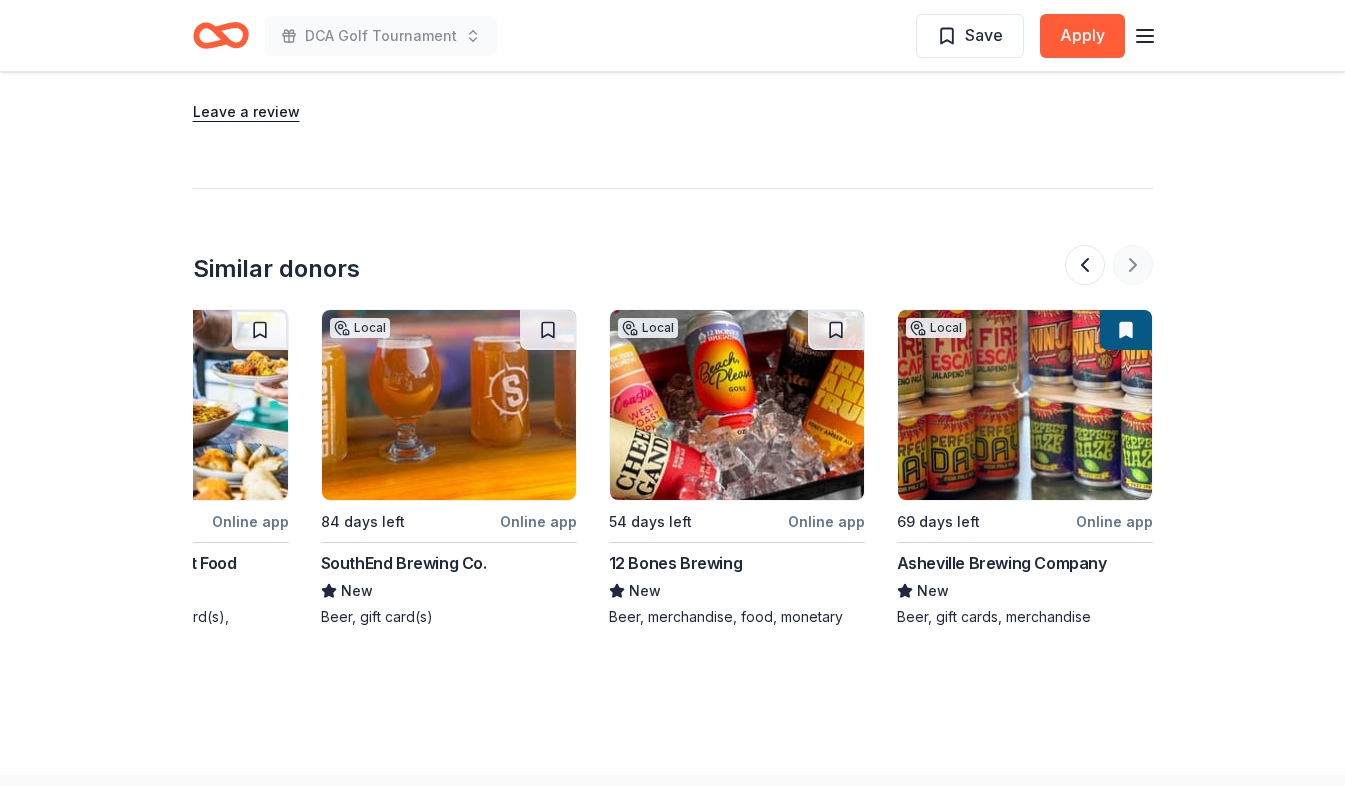 click at bounding box center [1109, 265] 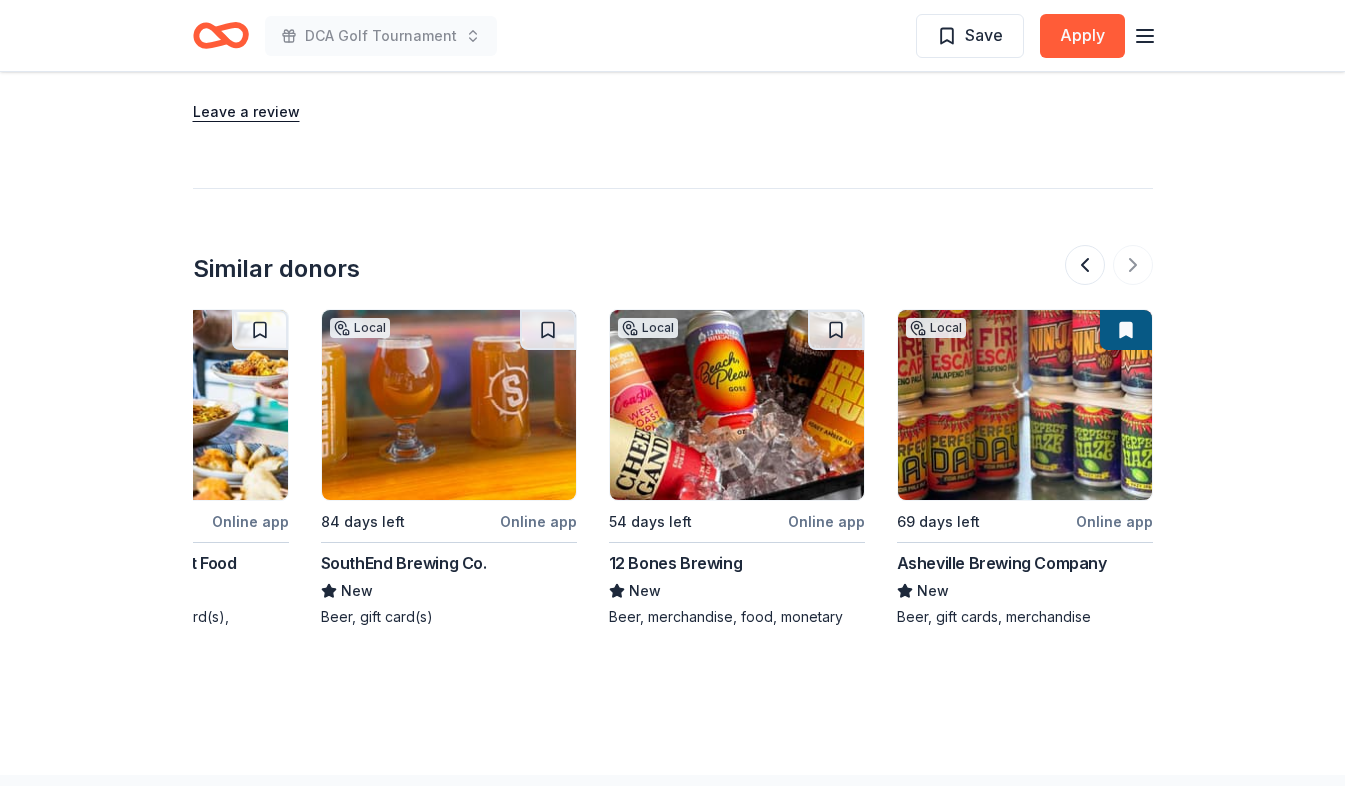 click at bounding box center (737, 405) 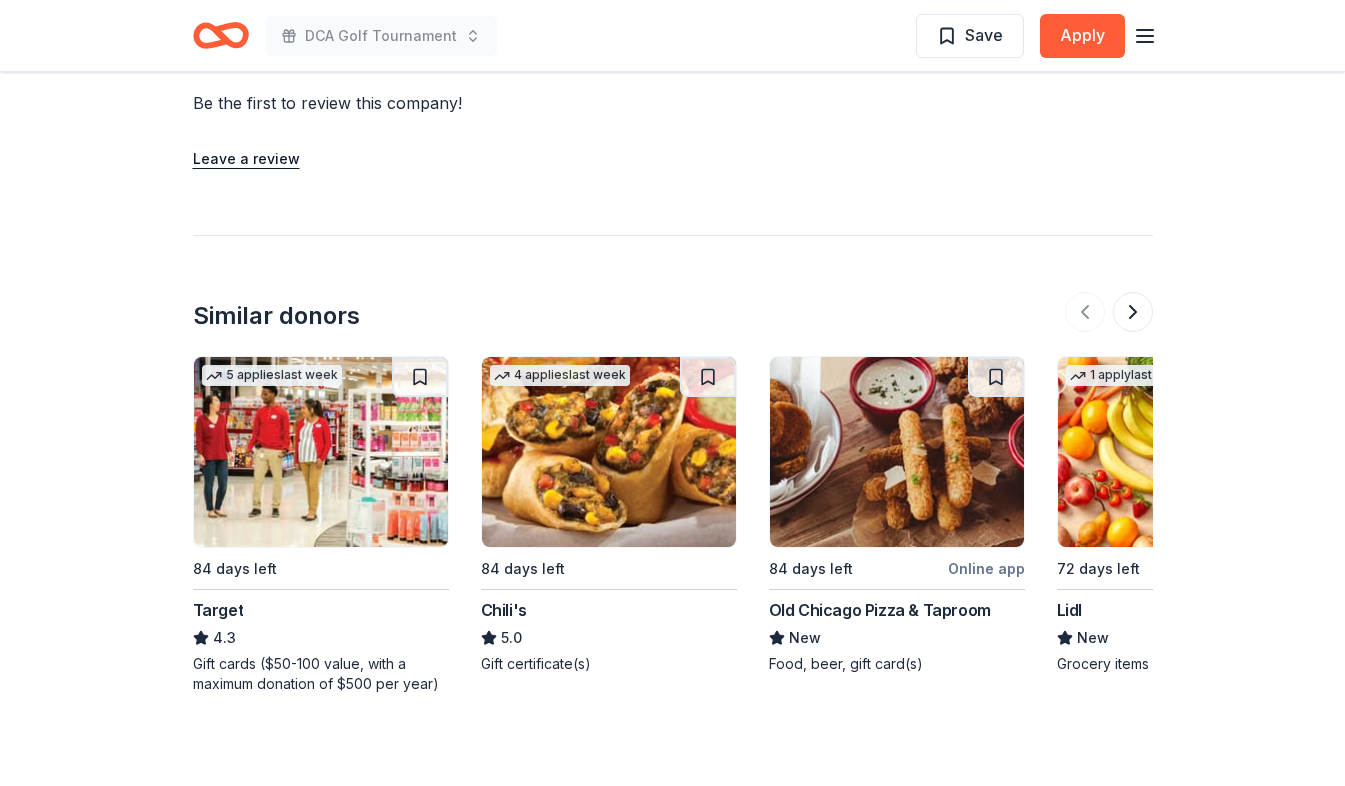 scroll, scrollTop: 1900, scrollLeft: 0, axis: vertical 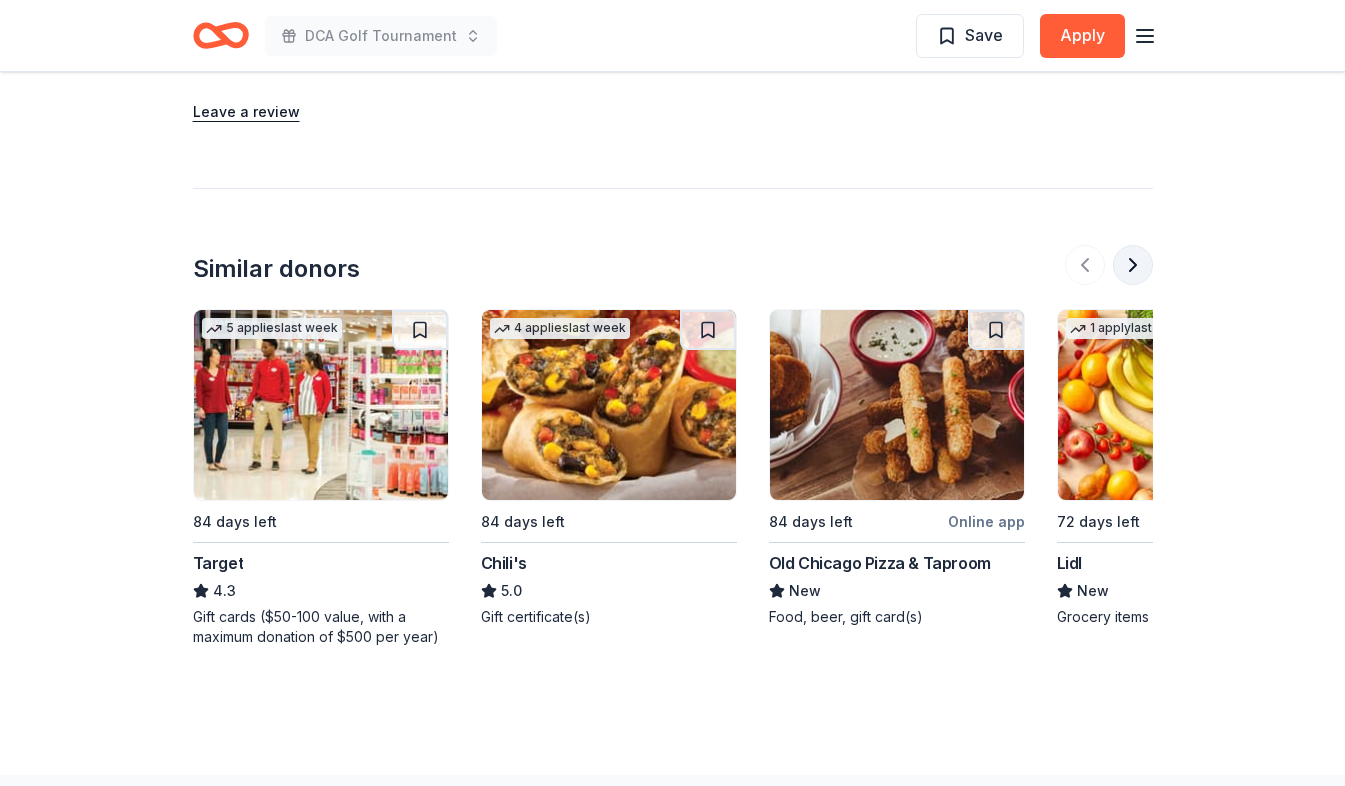 click at bounding box center [1133, 265] 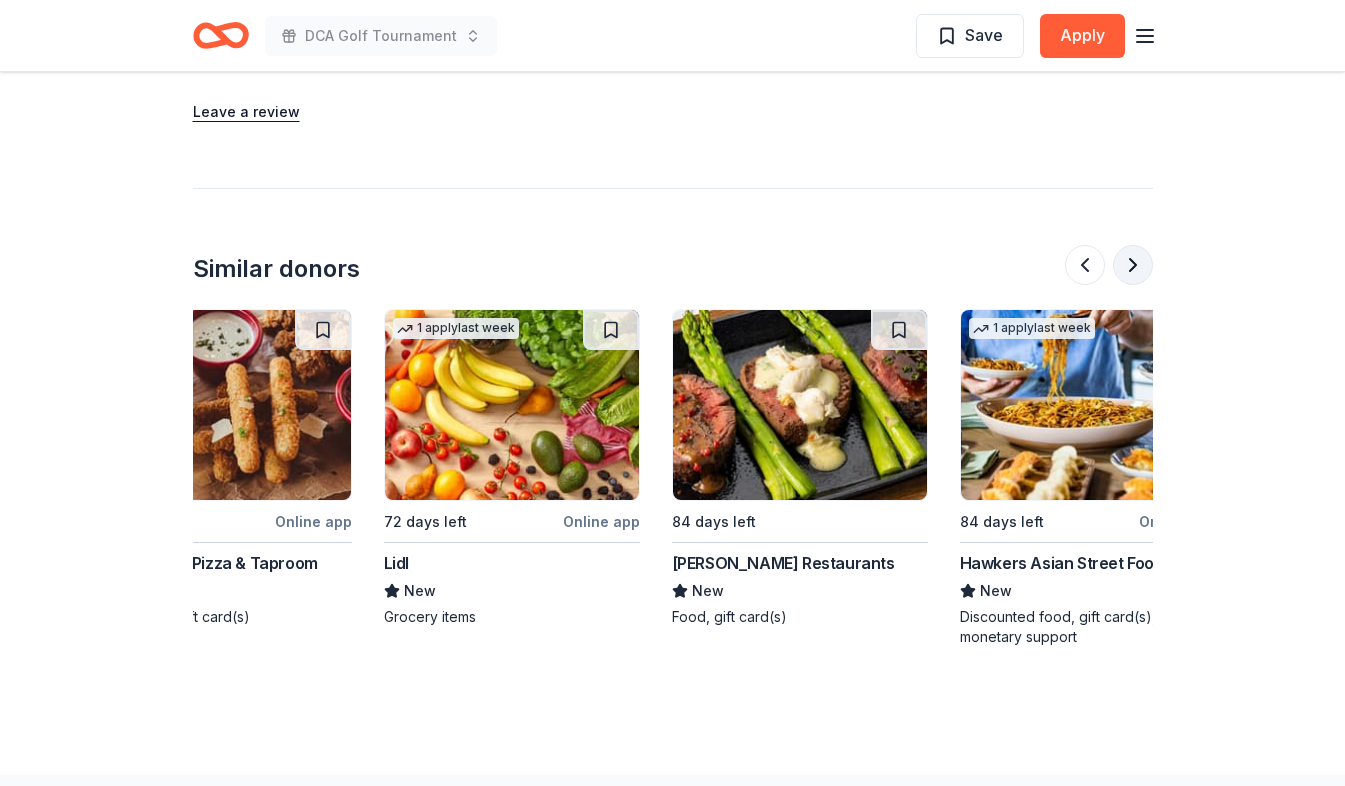 scroll, scrollTop: 0, scrollLeft: 864, axis: horizontal 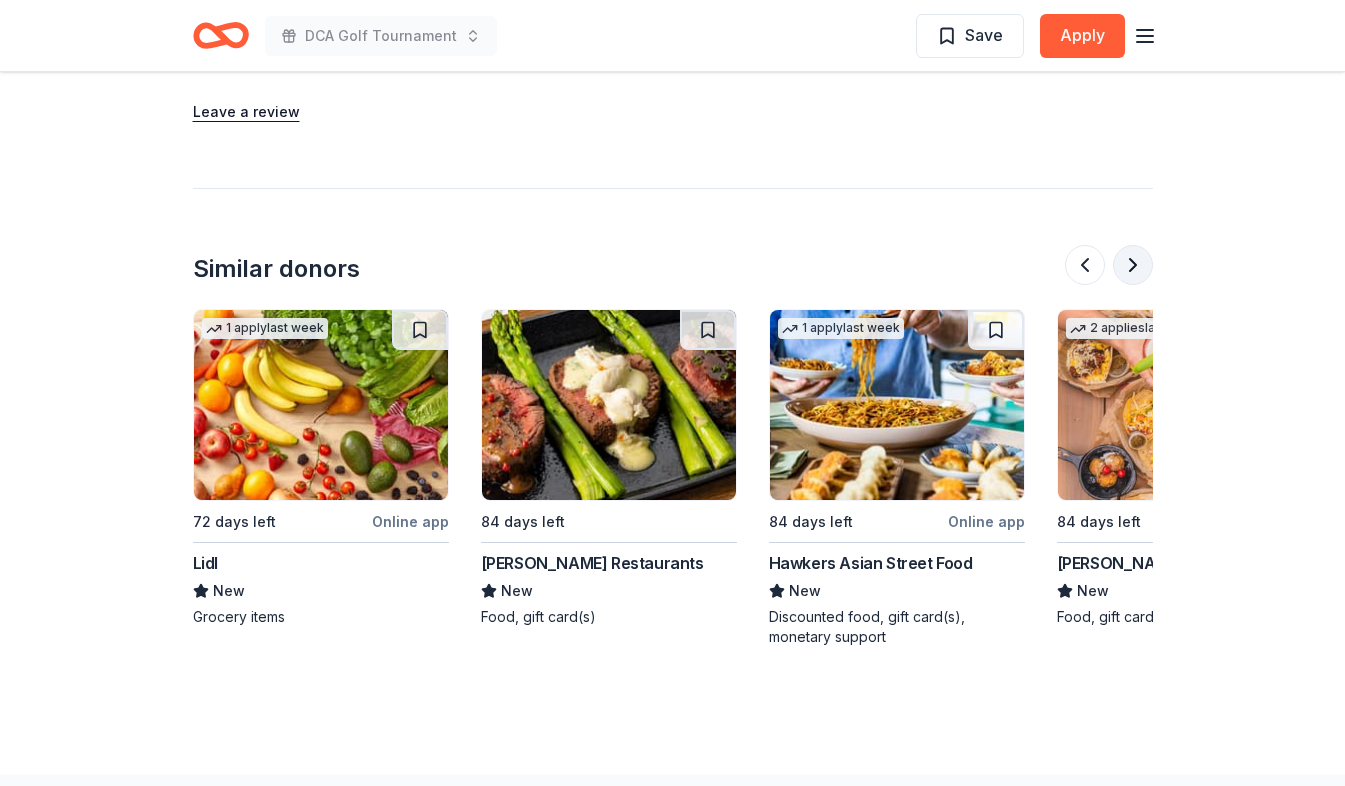click at bounding box center [1133, 265] 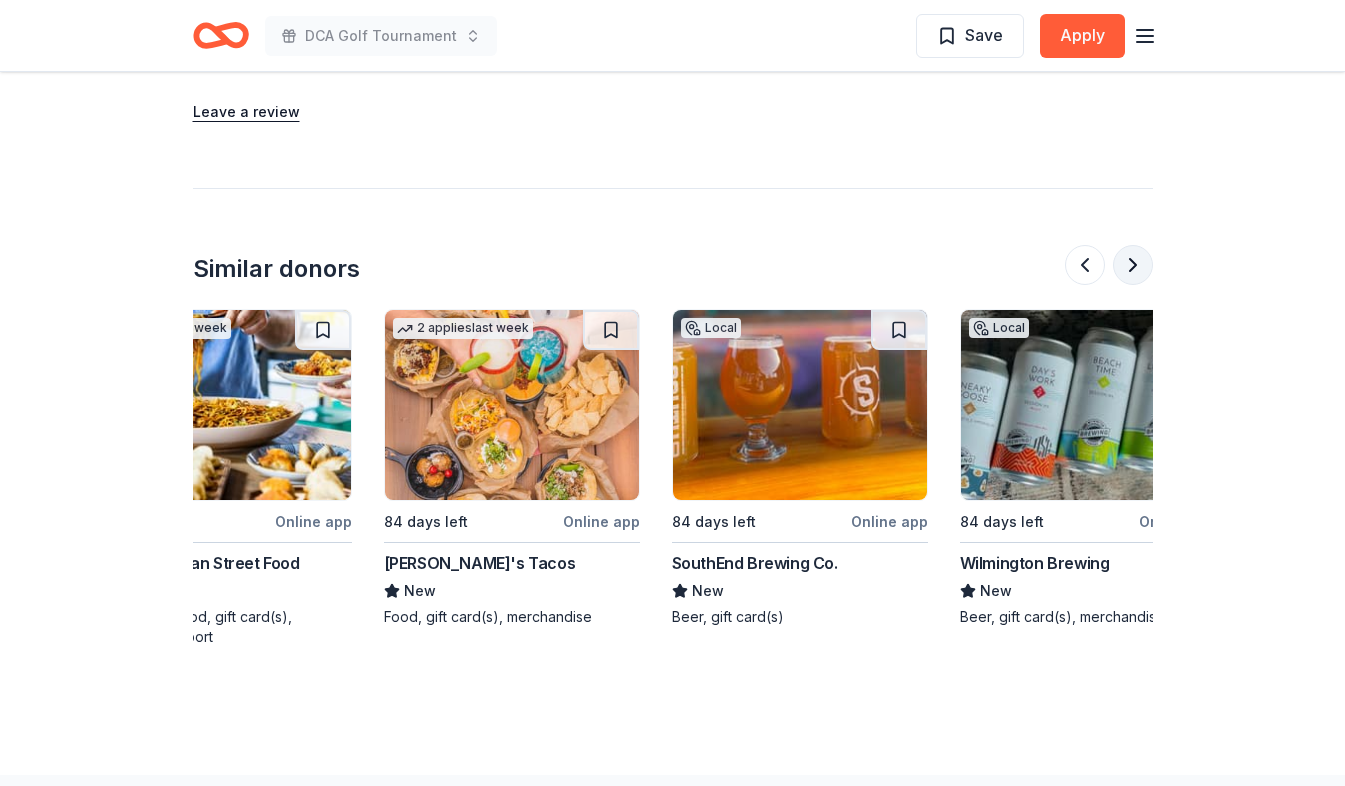 scroll, scrollTop: 0, scrollLeft: 1728, axis: horizontal 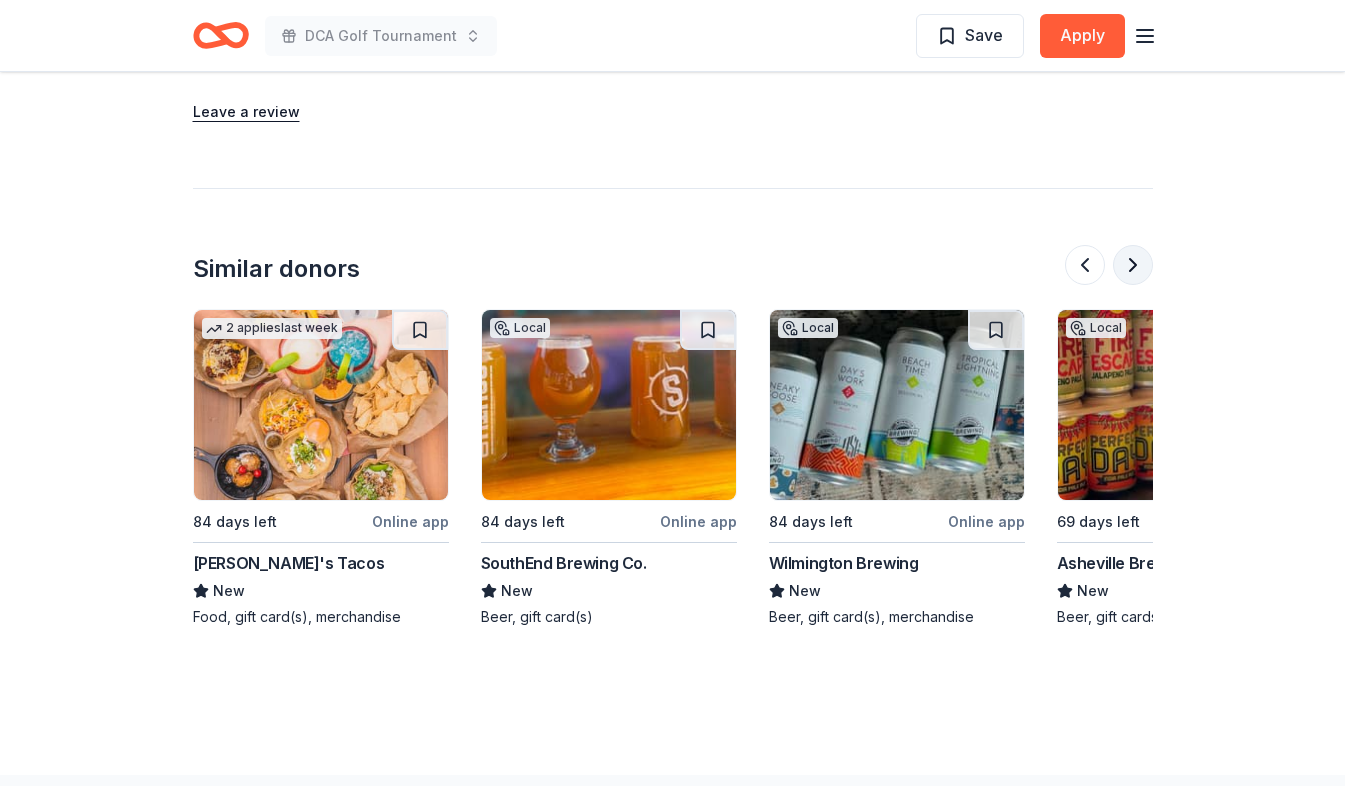click at bounding box center [1133, 265] 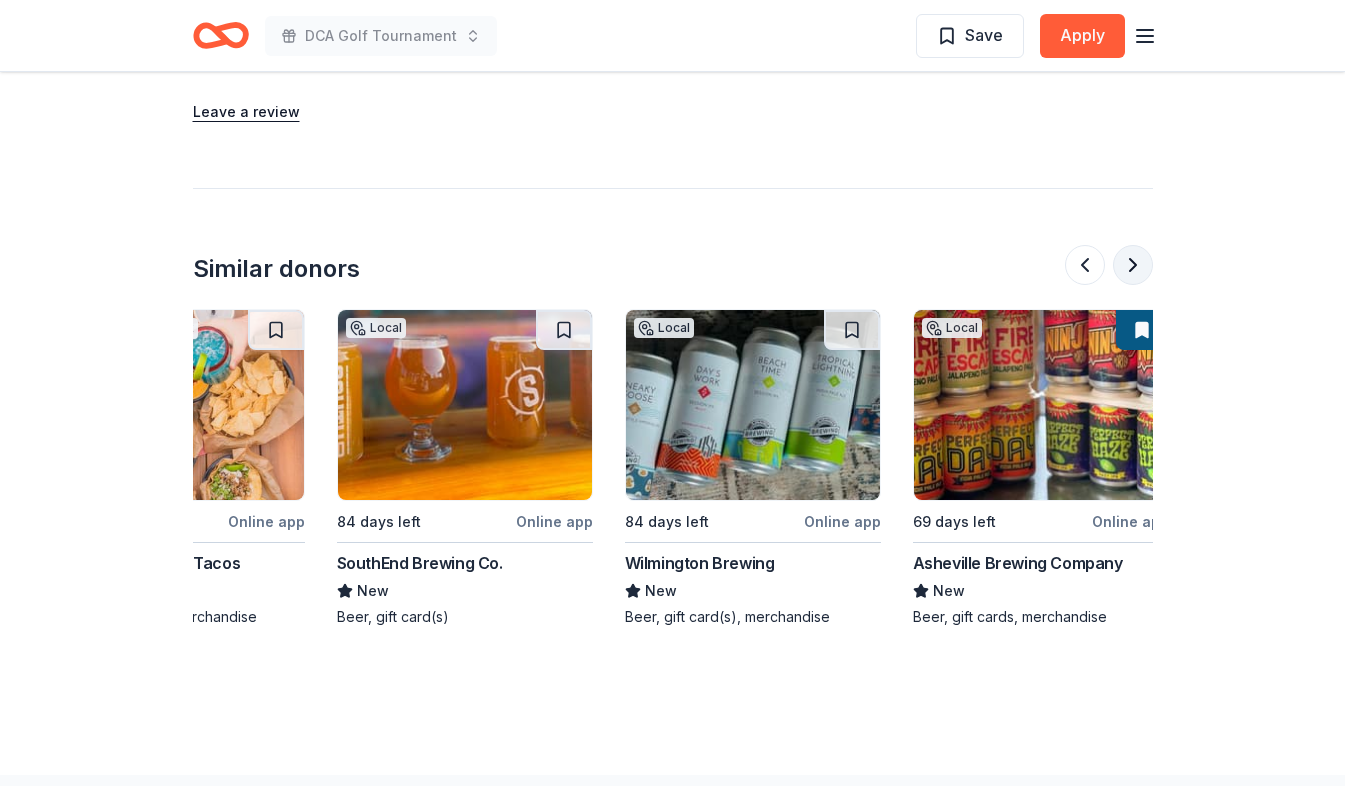 scroll, scrollTop: 0, scrollLeft: 1888, axis: horizontal 